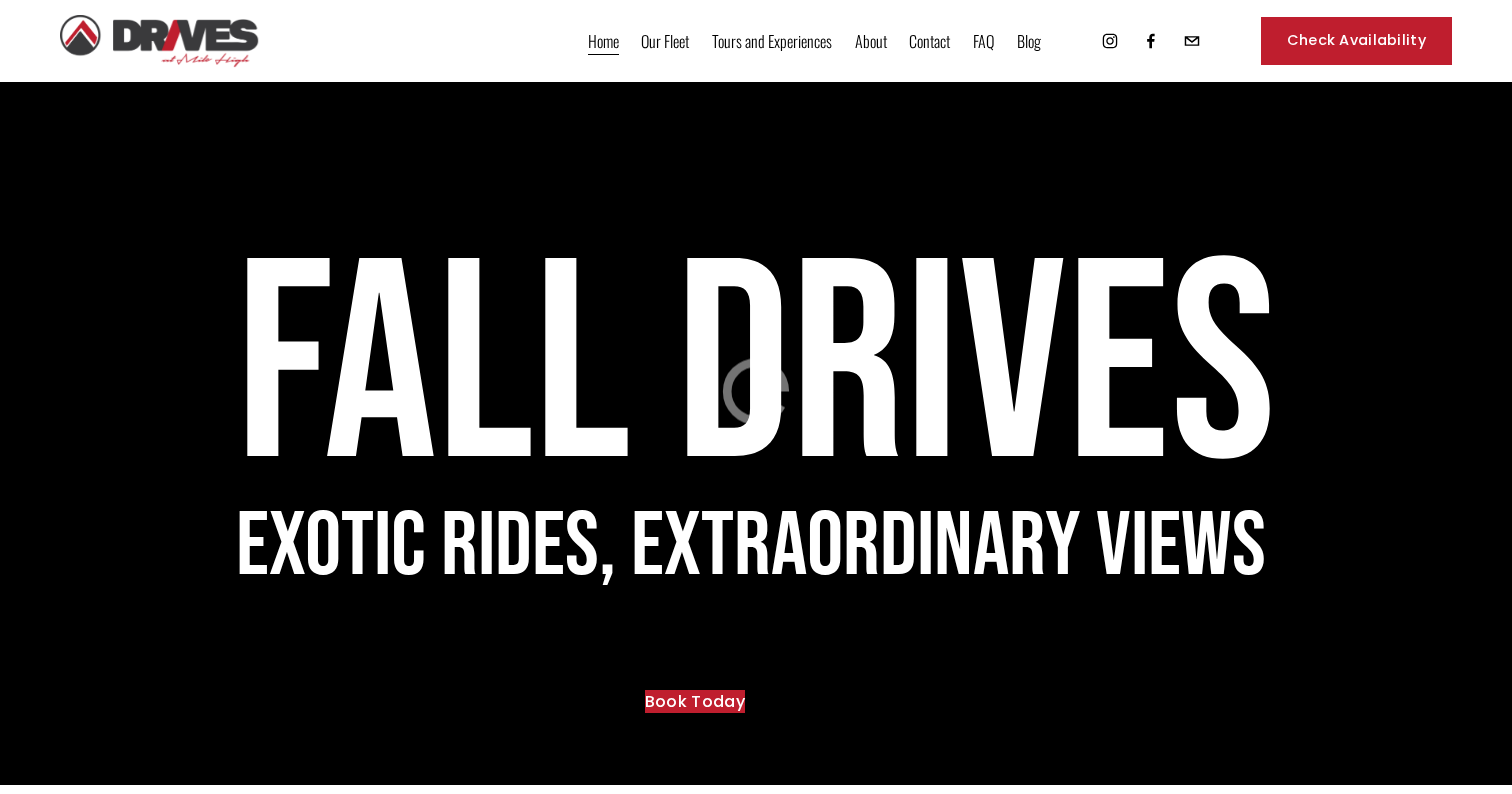 scroll, scrollTop: 0, scrollLeft: 0, axis: both 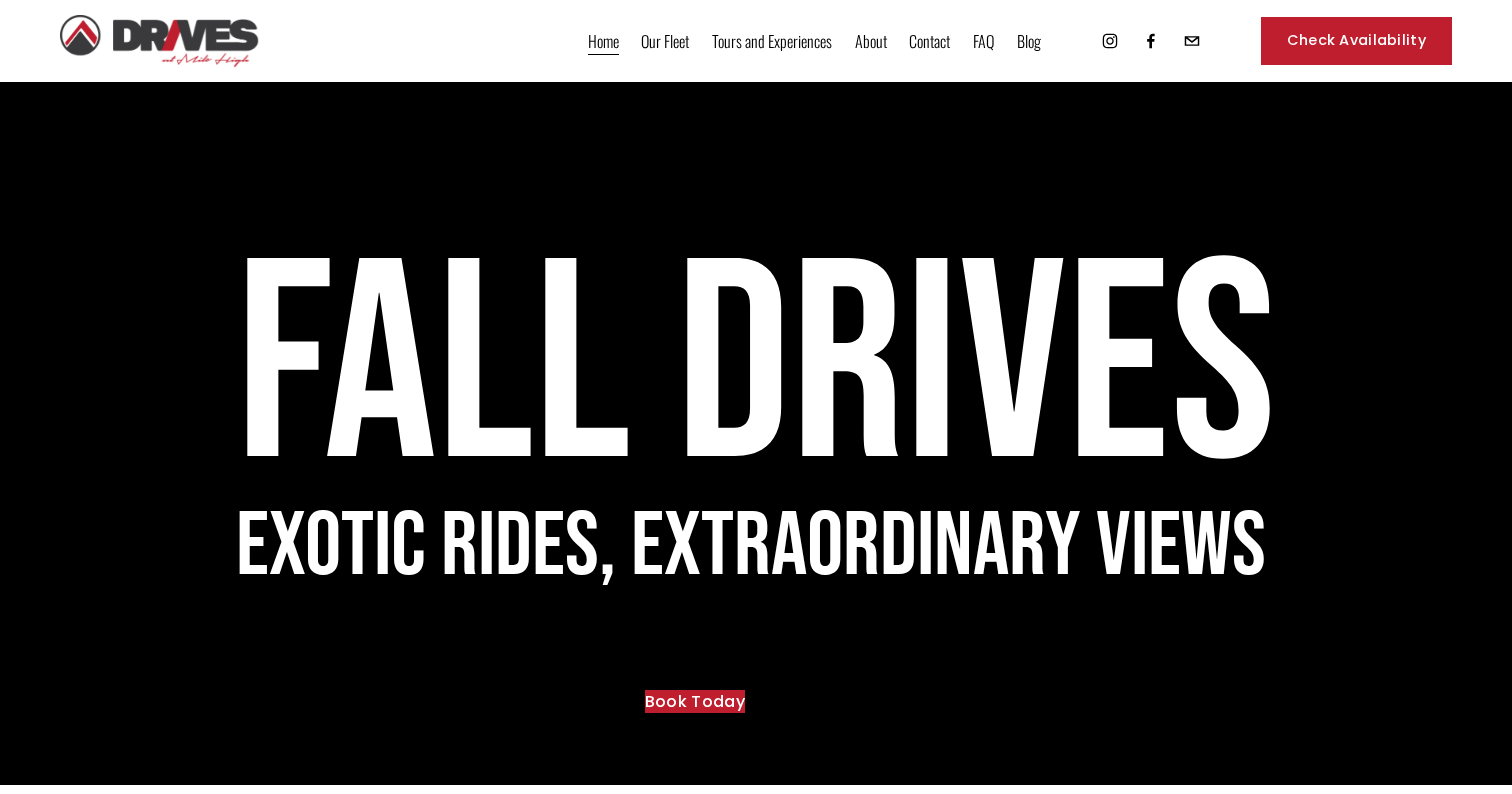 click on "Our Fleet" at bounding box center (665, 41) 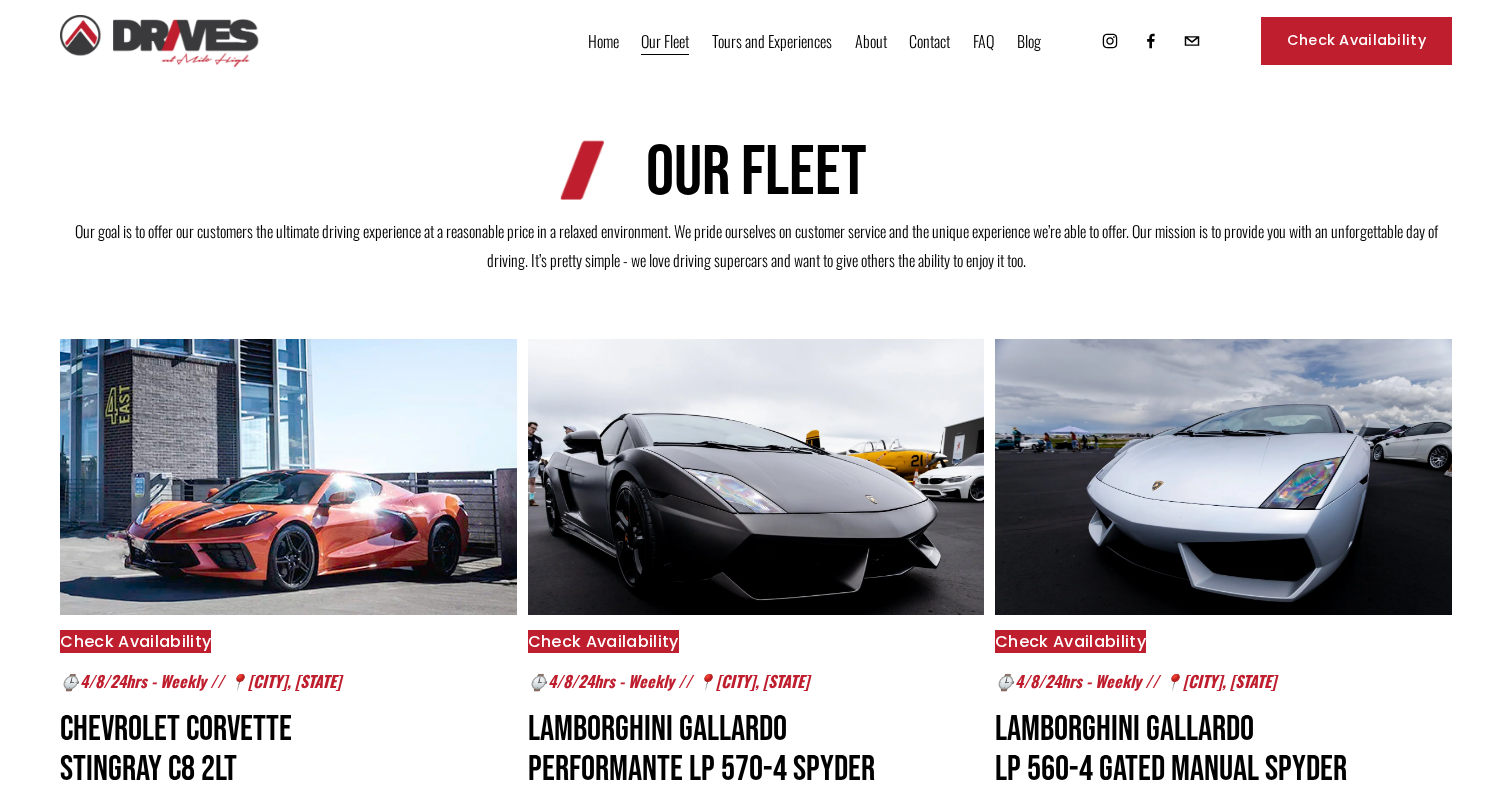 scroll, scrollTop: 0, scrollLeft: 0, axis: both 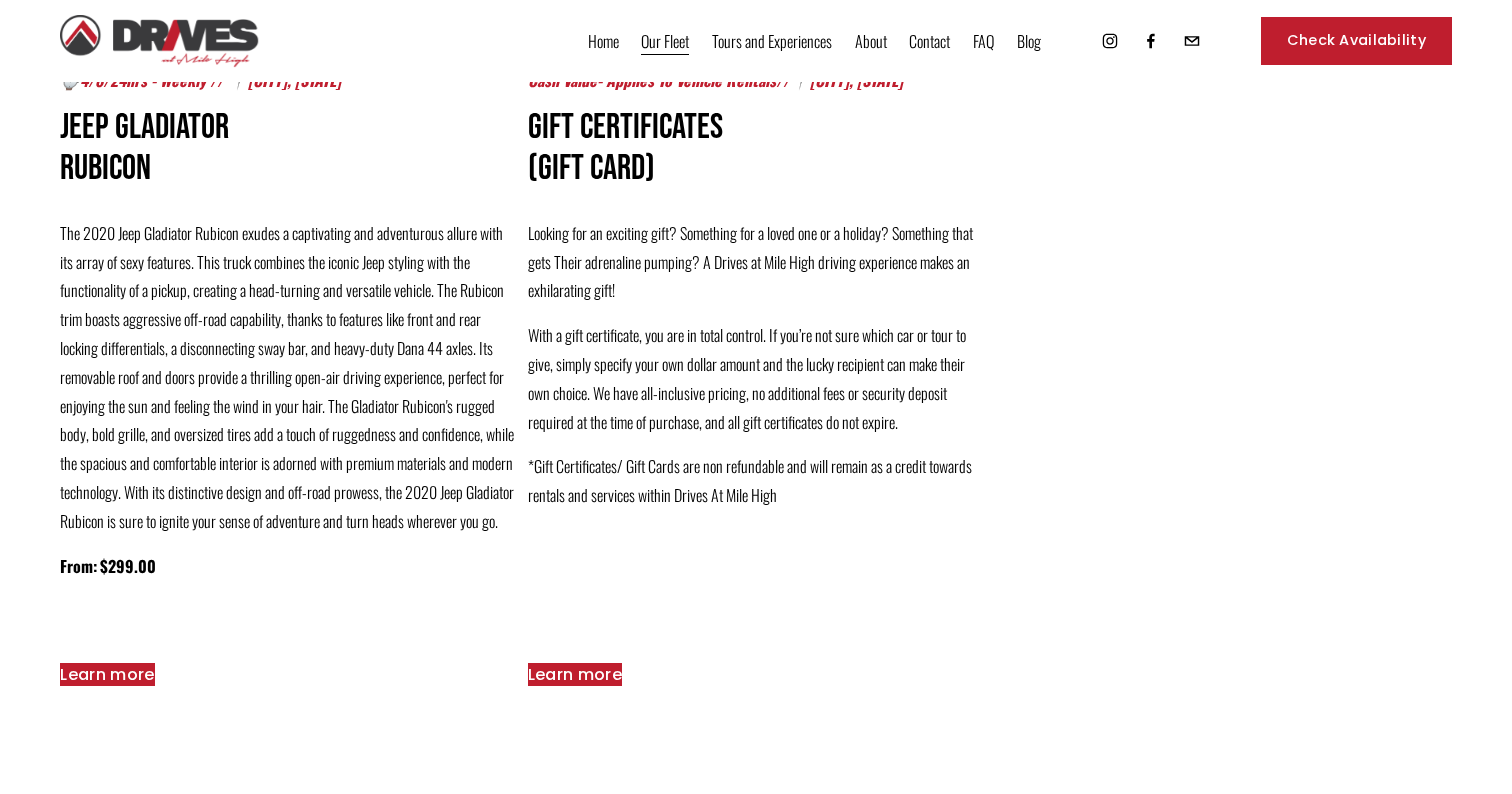 click on "Self Guided Tours" at bounding box center (0, 0) 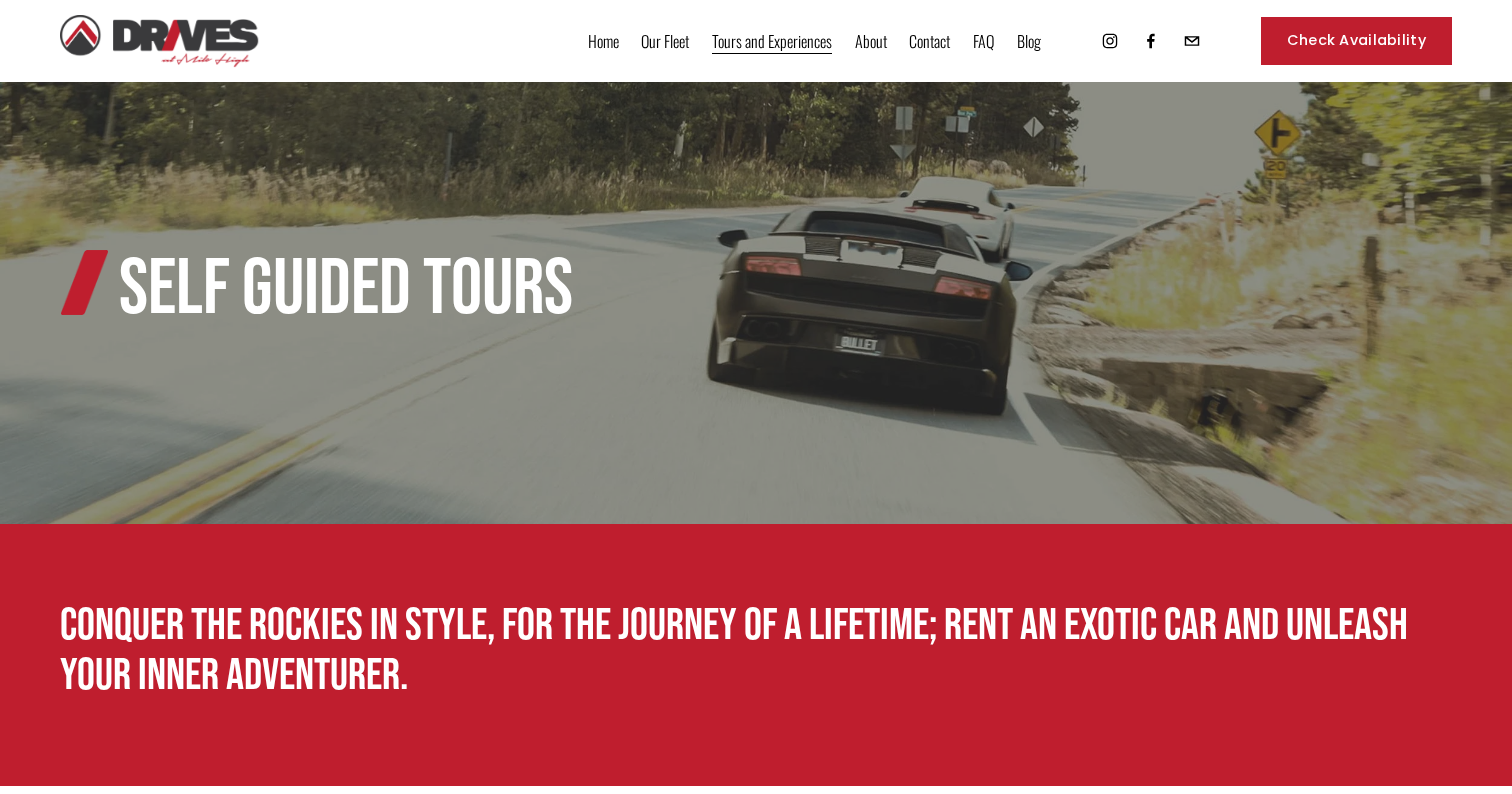 scroll, scrollTop: 0, scrollLeft: 0, axis: both 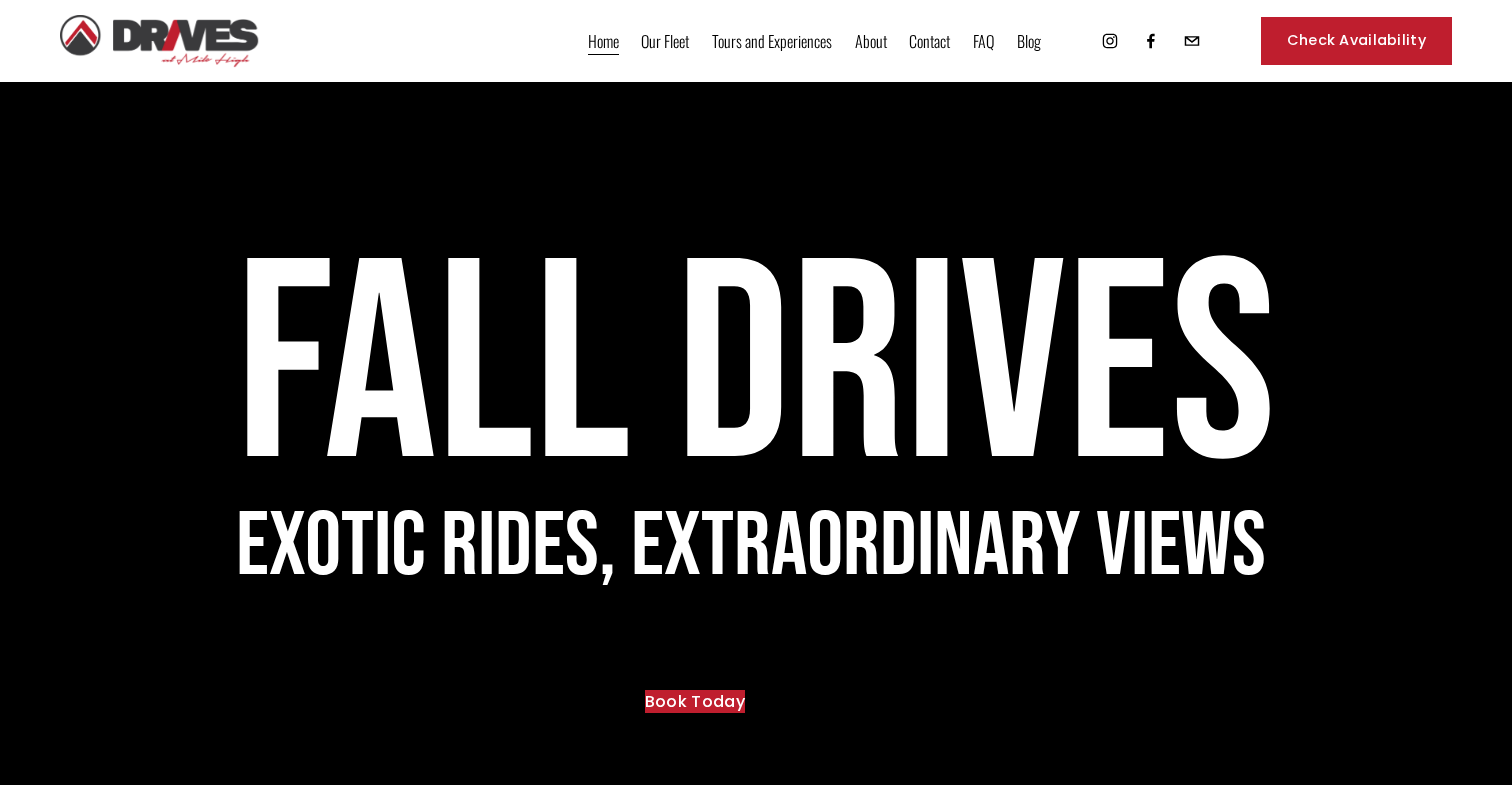 click on "Self Guided Tours" at bounding box center (0, 0) 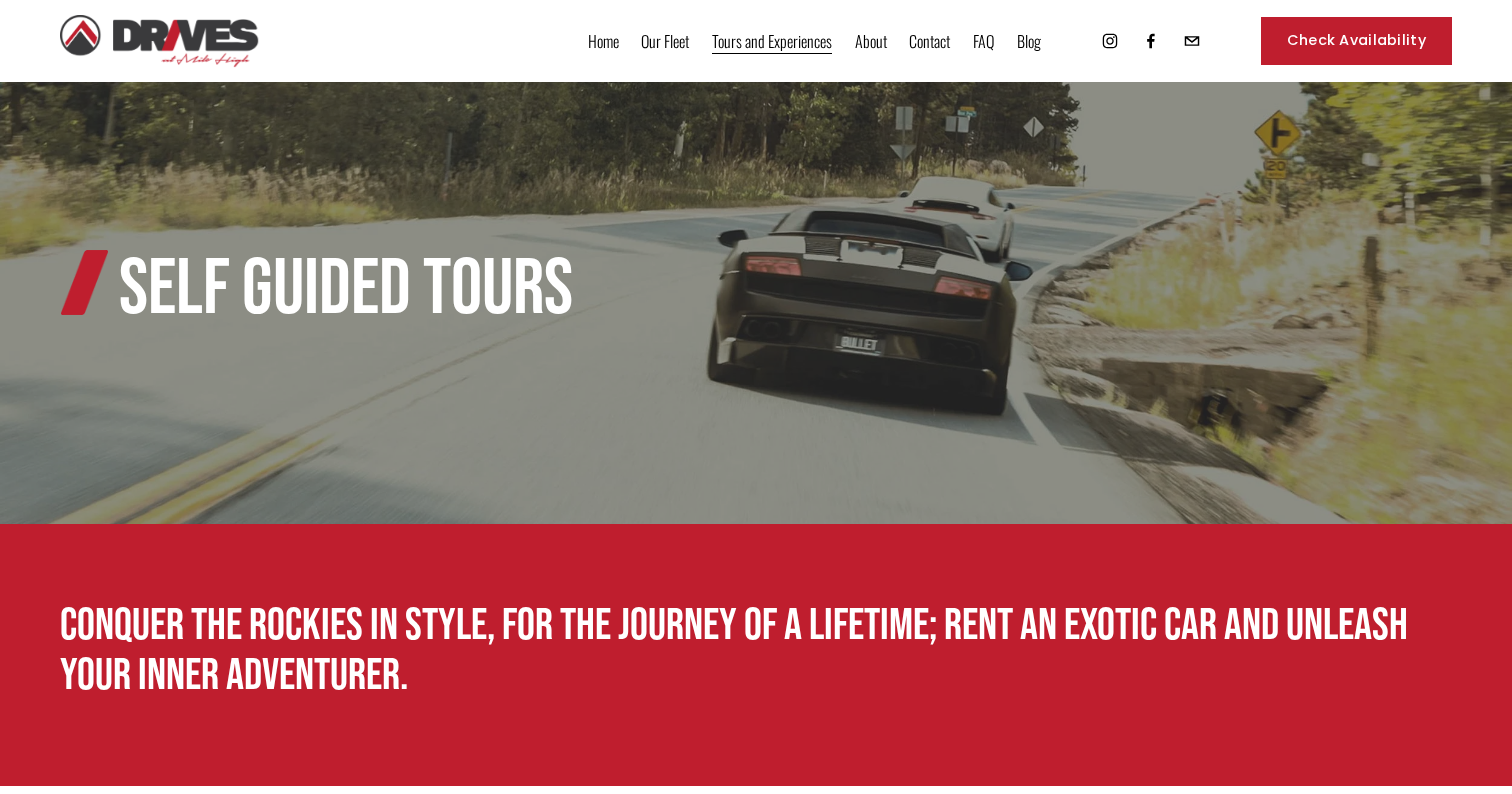 scroll, scrollTop: 0, scrollLeft: 0, axis: both 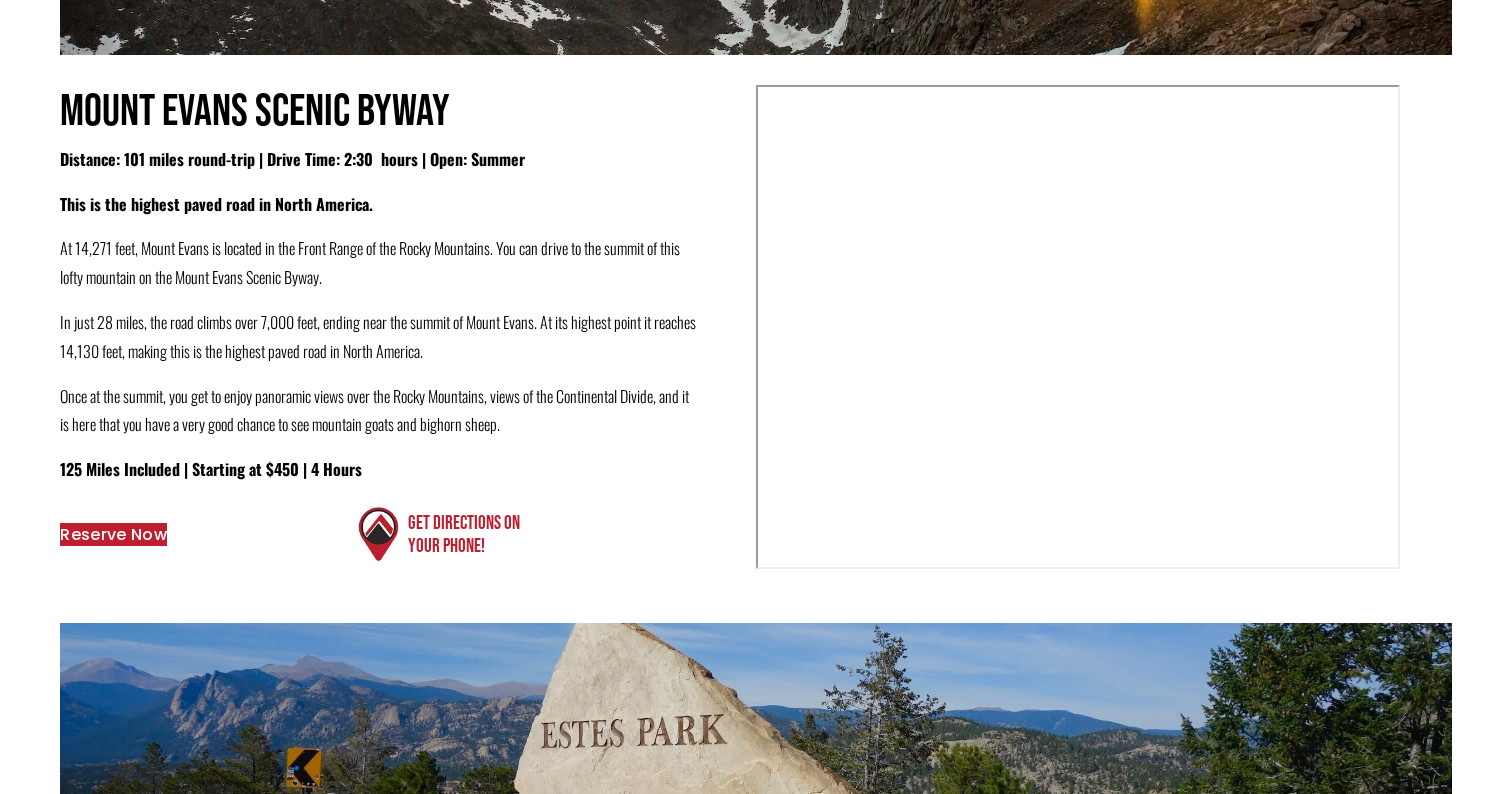 click on "Reserve Now" at bounding box center [113, 534] 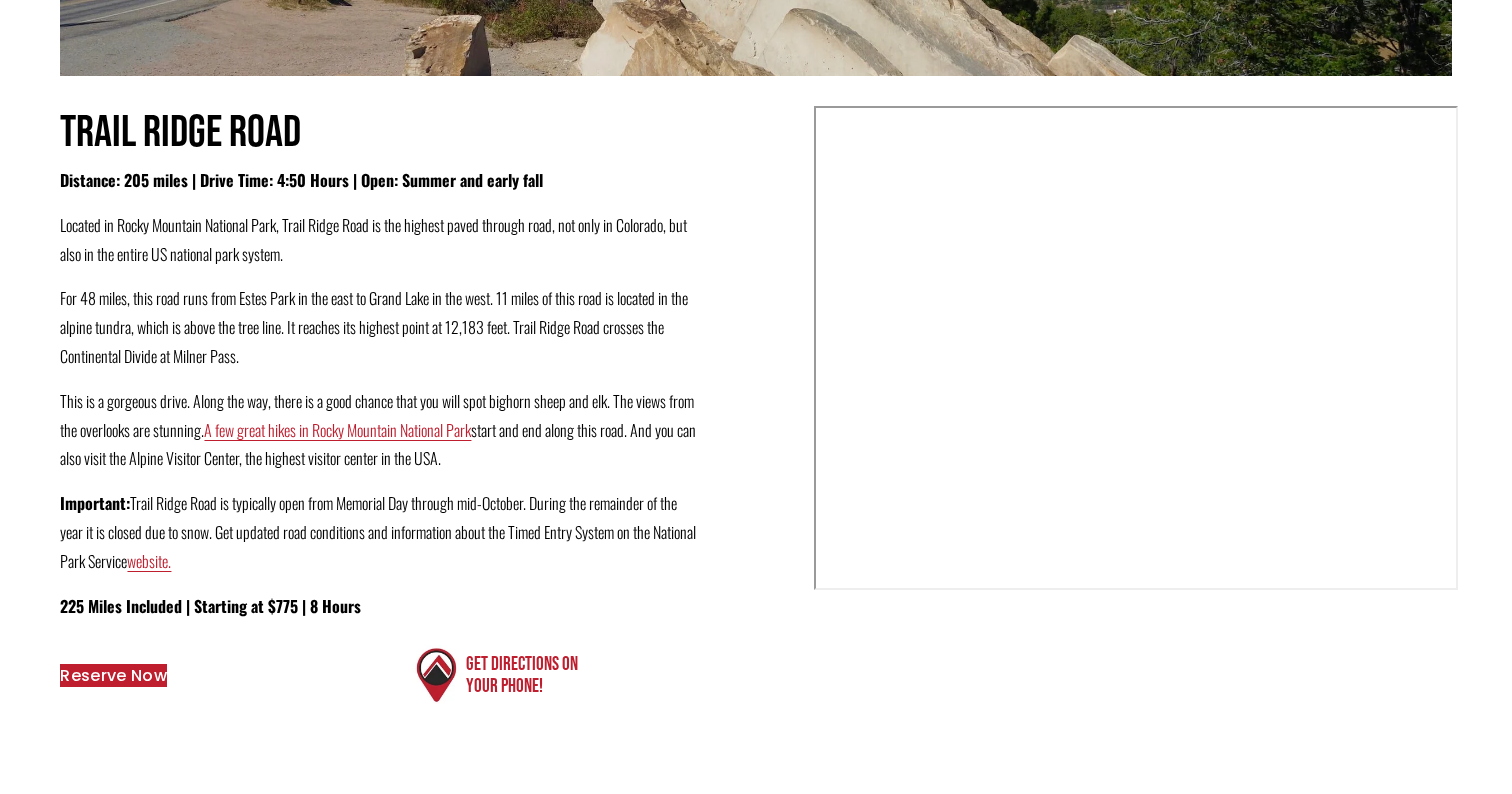 scroll, scrollTop: 2864, scrollLeft: 0, axis: vertical 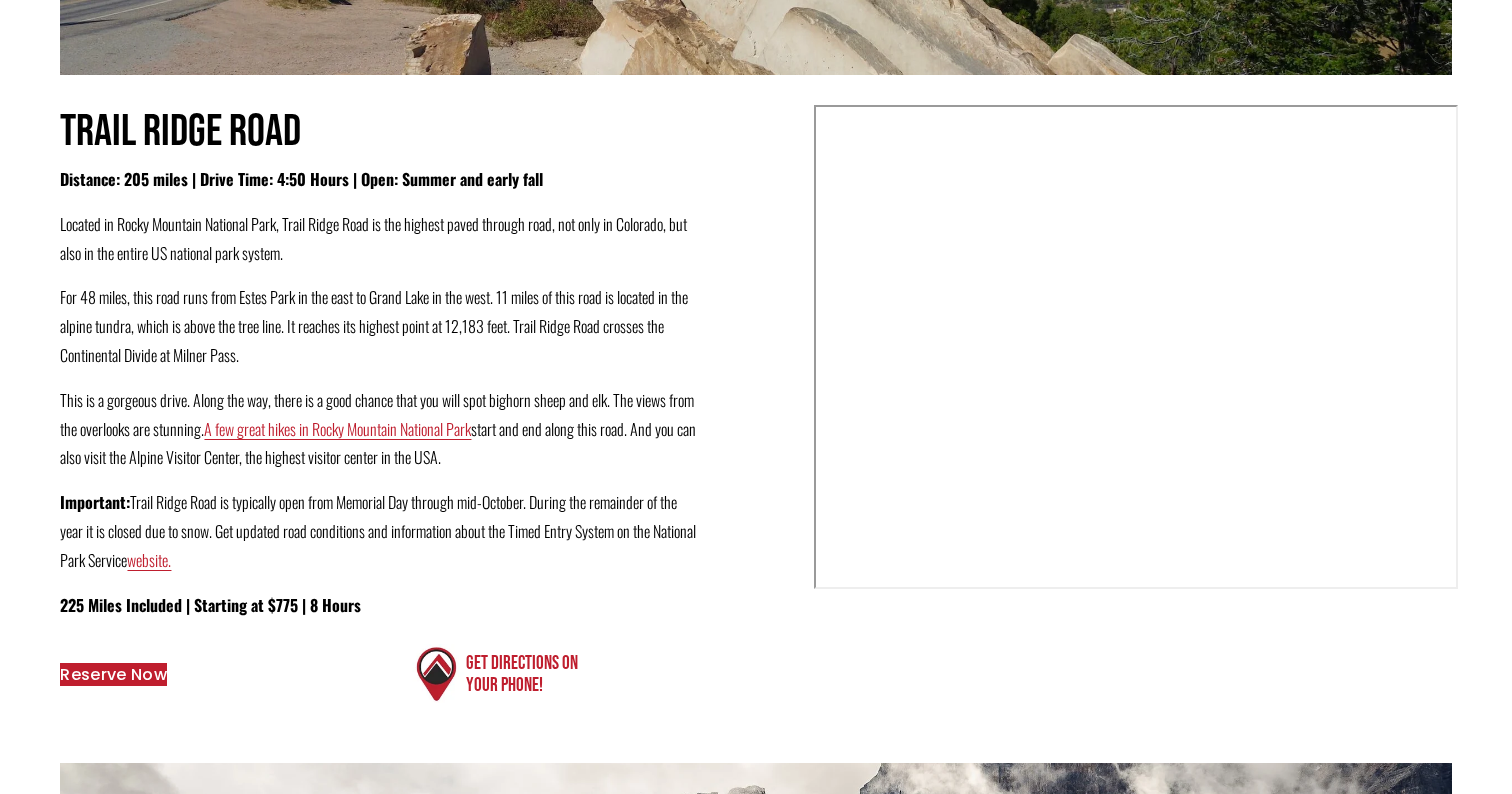click on "Reserve Now" at bounding box center [113, 674] 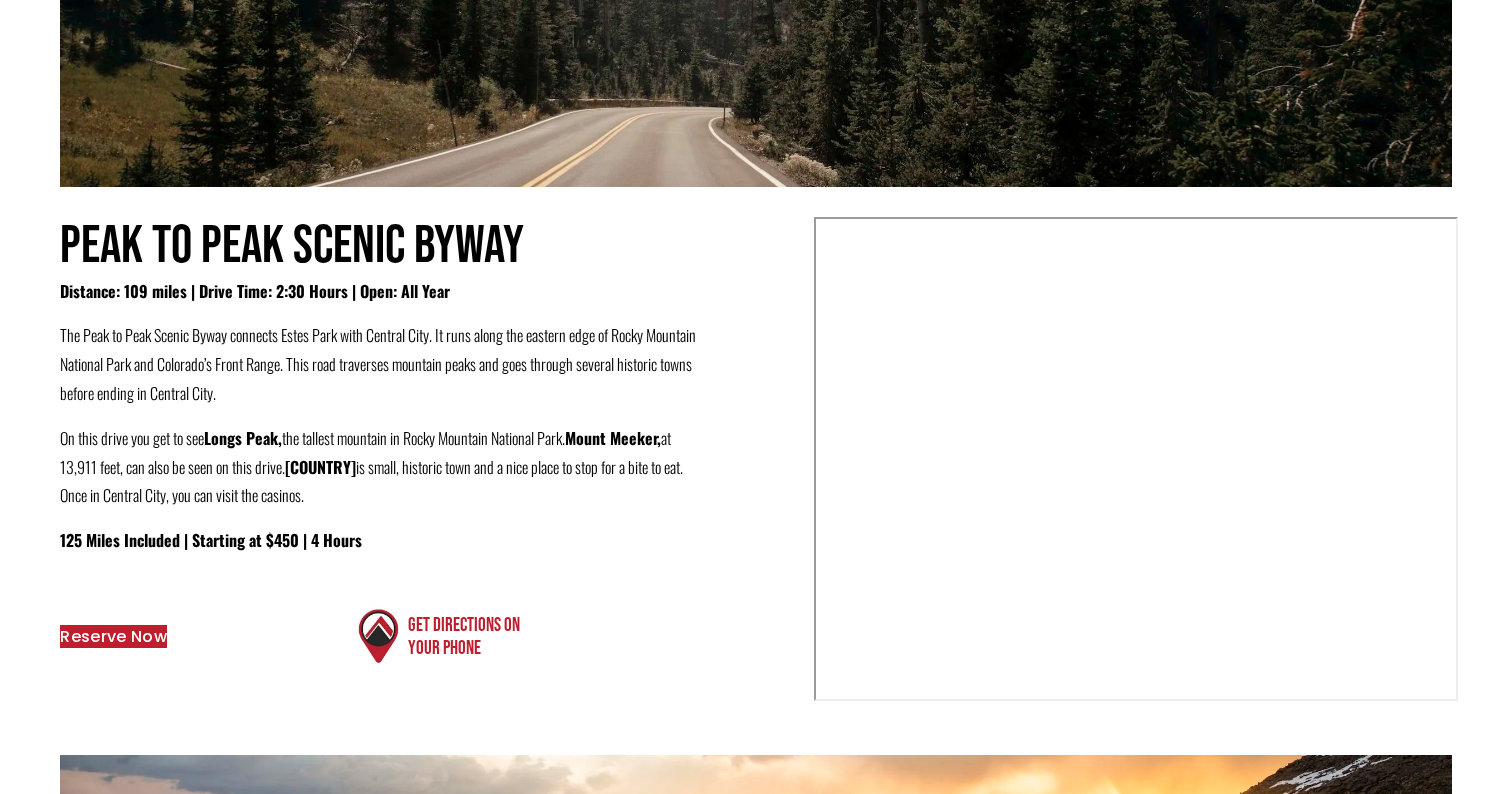 scroll, scrollTop: 964, scrollLeft: 0, axis: vertical 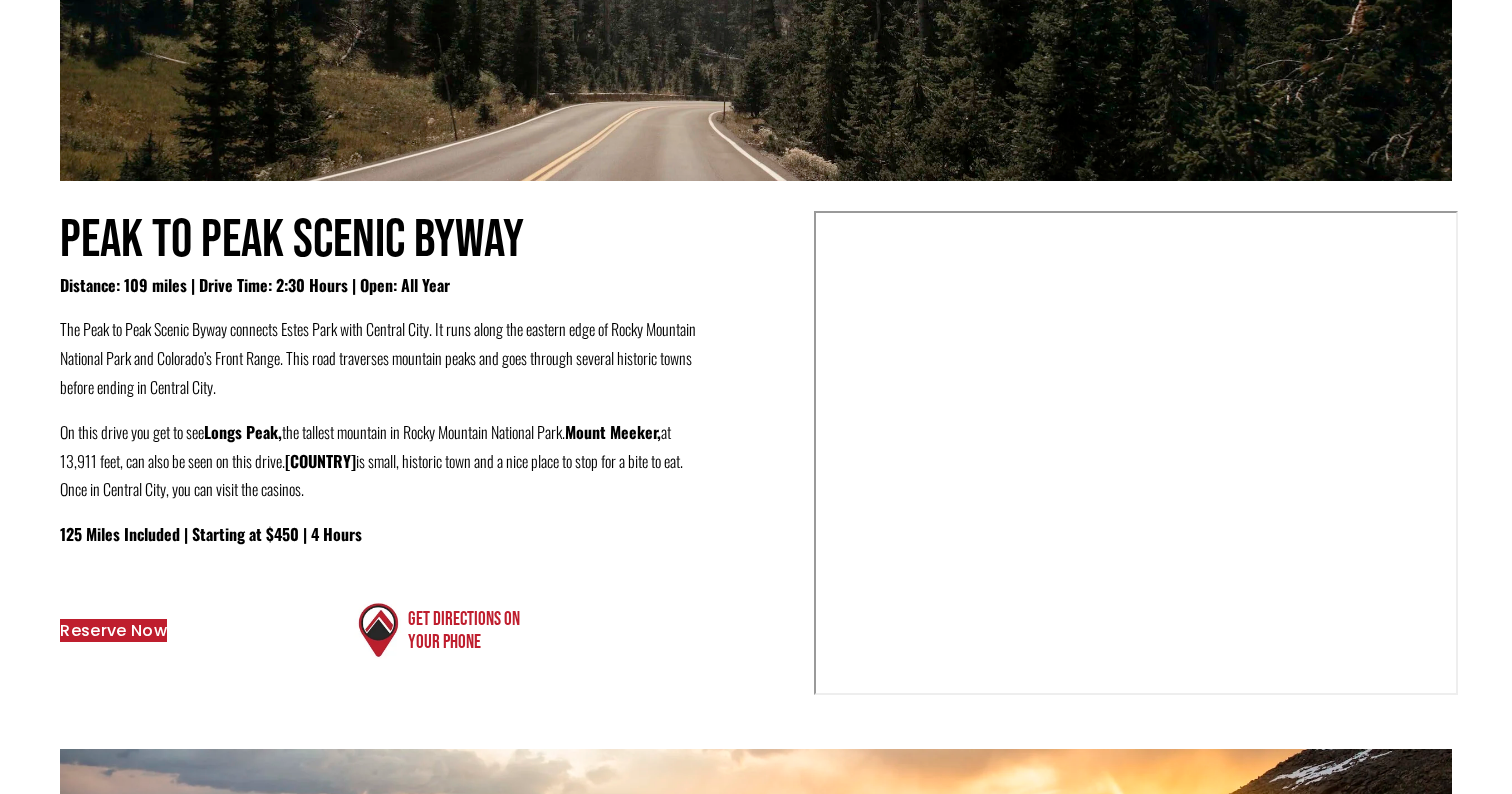 click on "Reserve Now" at bounding box center (113, 630) 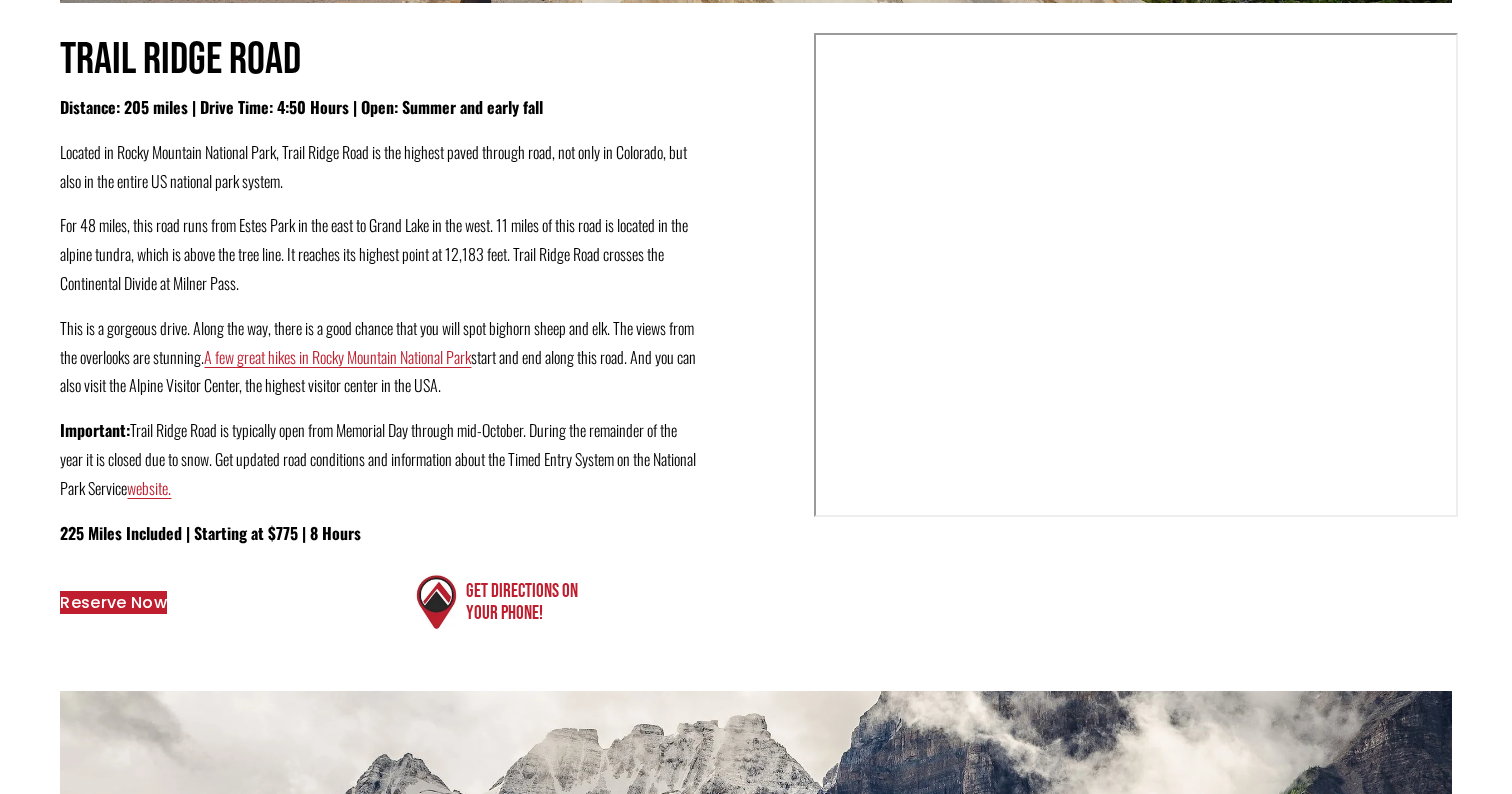 scroll, scrollTop: 2439, scrollLeft: 0, axis: vertical 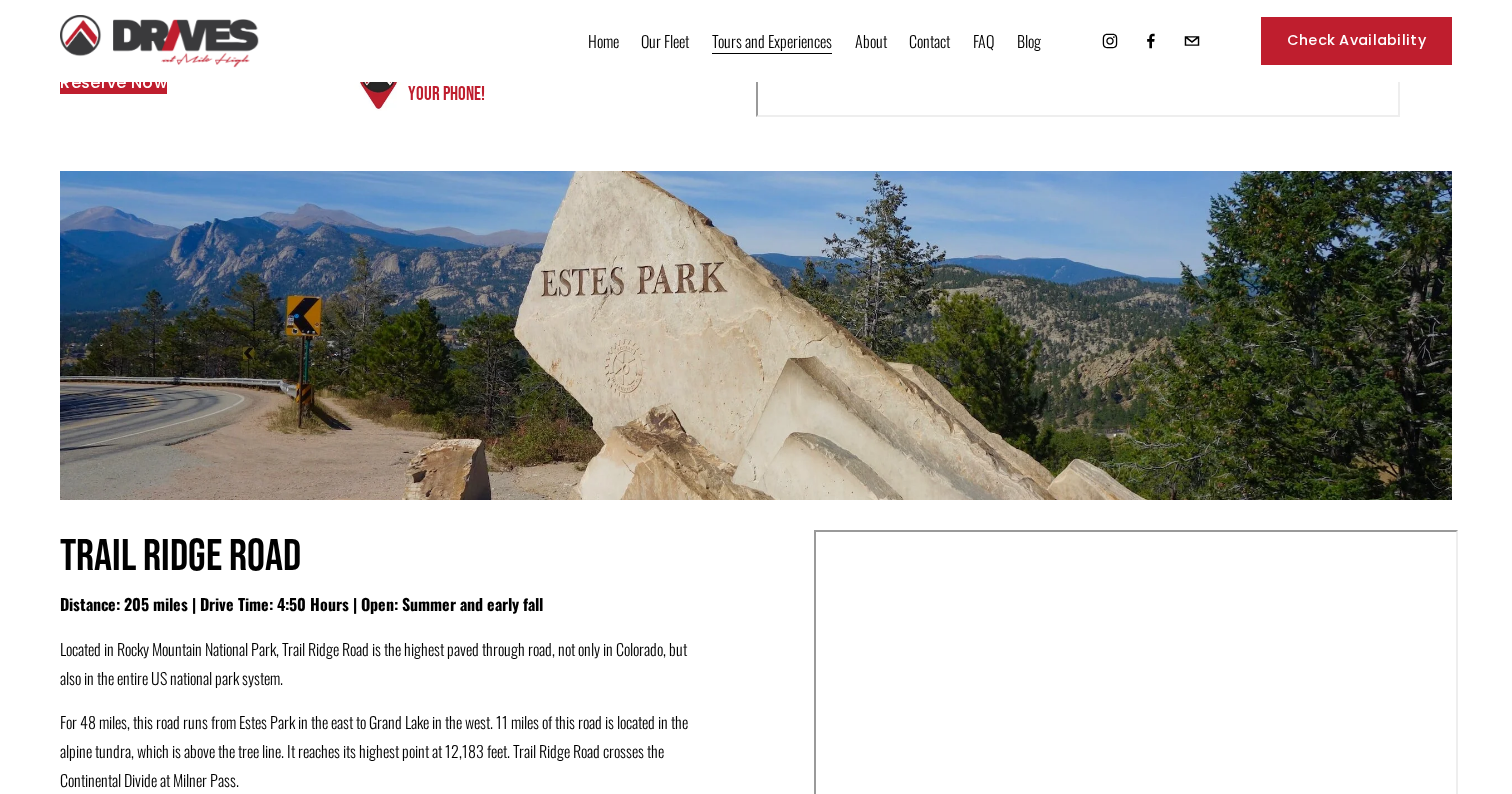 click on "Our Fleet" at bounding box center (665, 41) 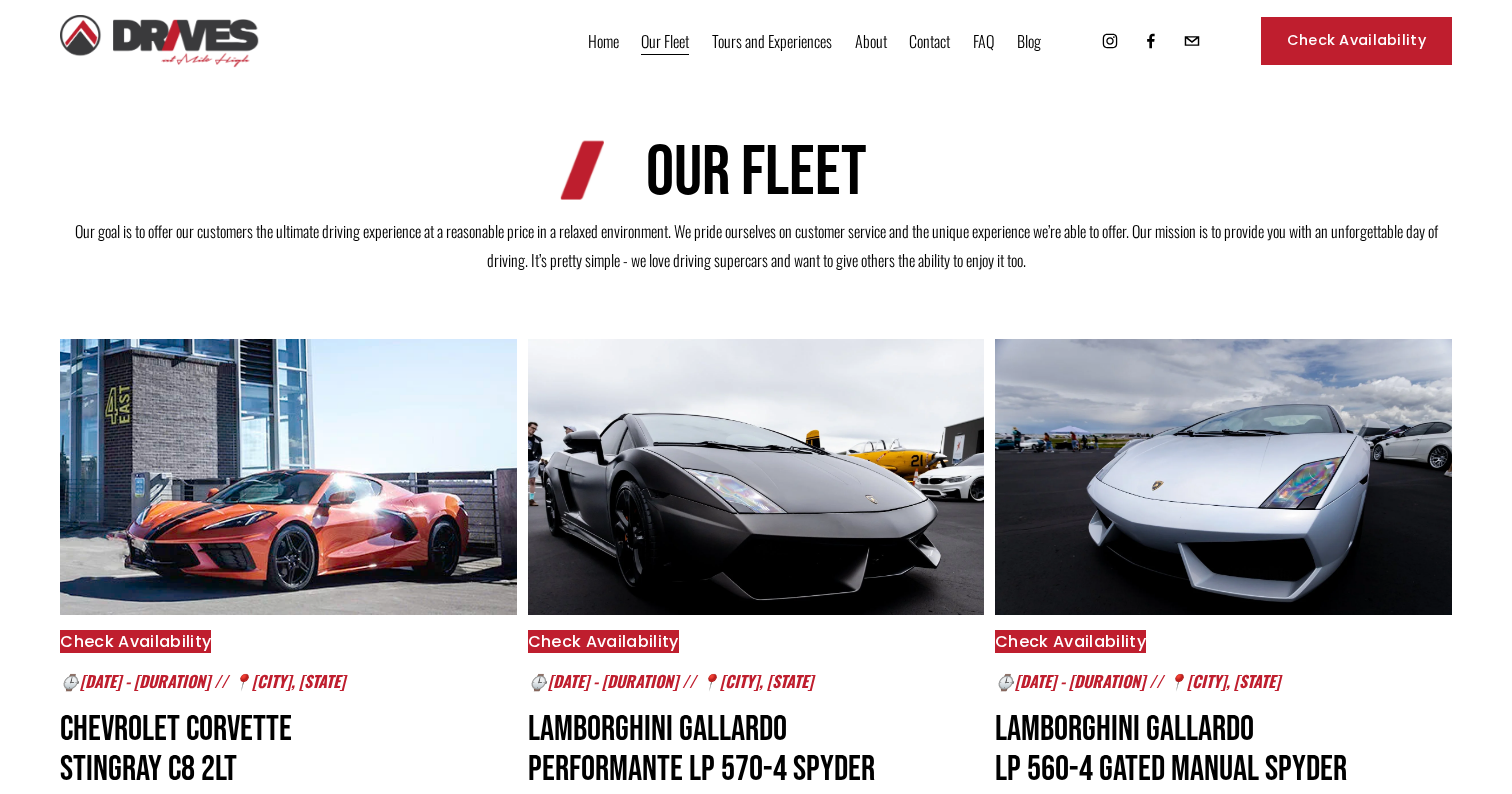 scroll, scrollTop: 0, scrollLeft: 0, axis: both 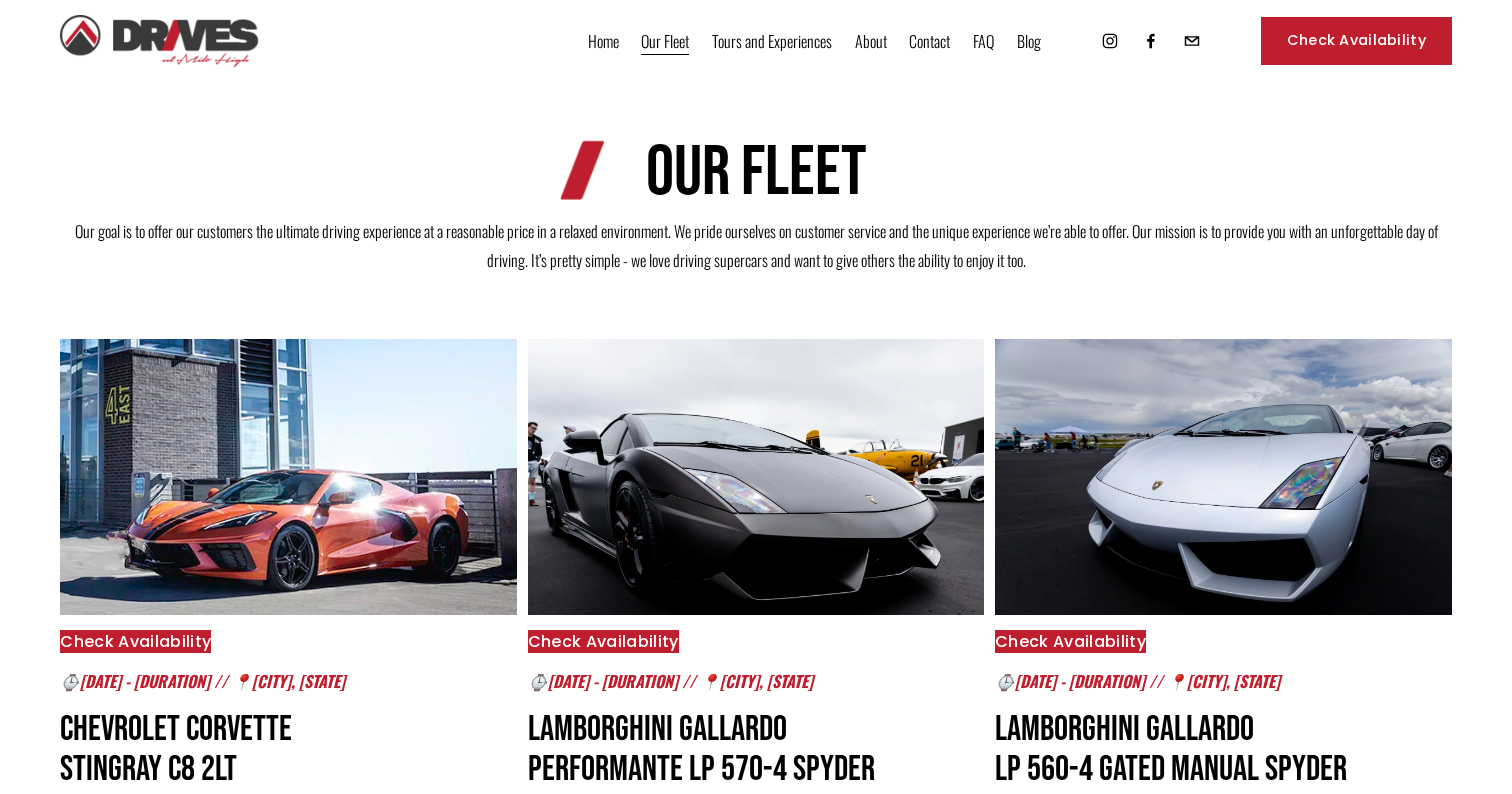 click on "FAQ" at bounding box center [983, 41] 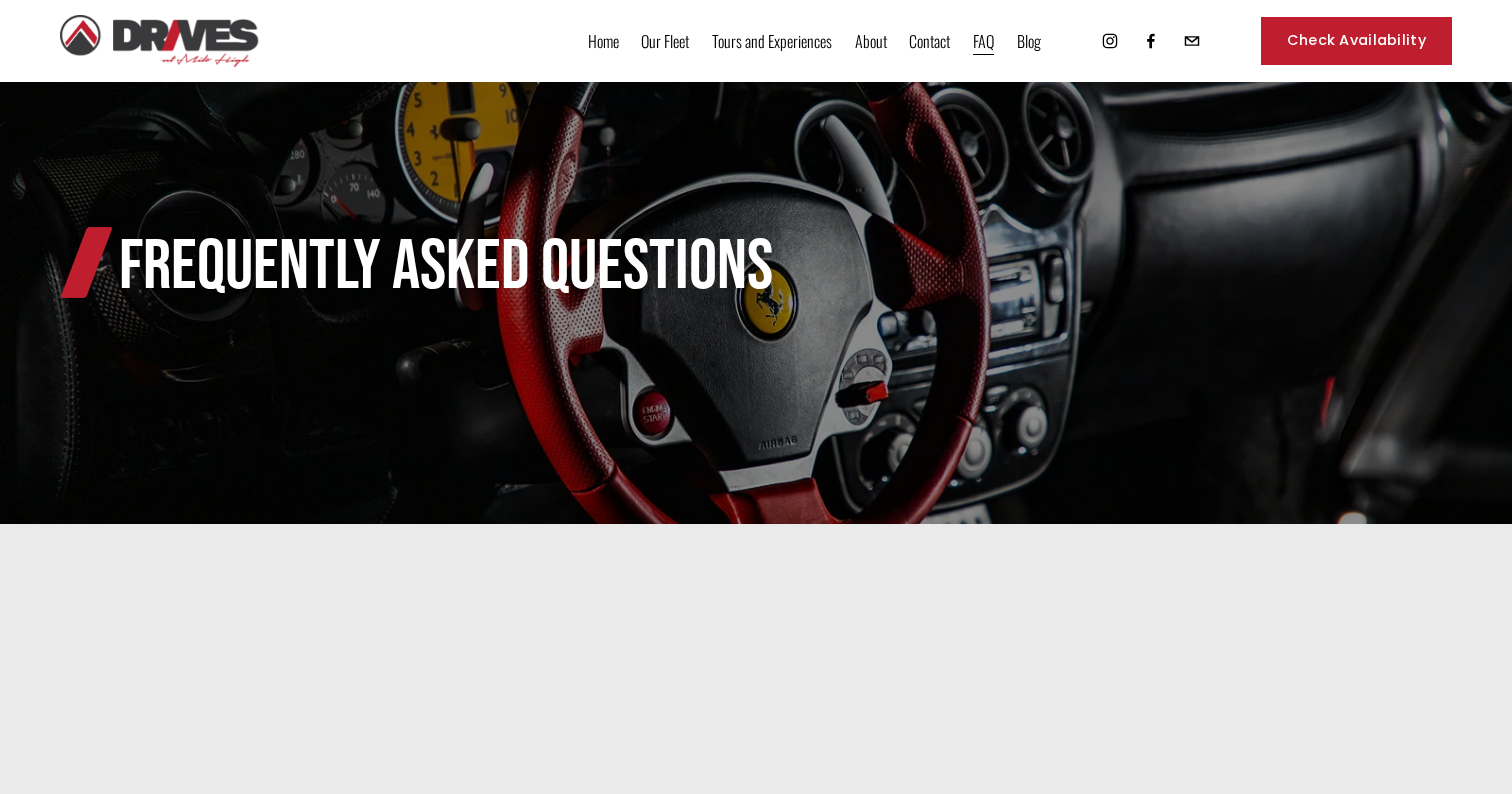 scroll, scrollTop: 0, scrollLeft: 0, axis: both 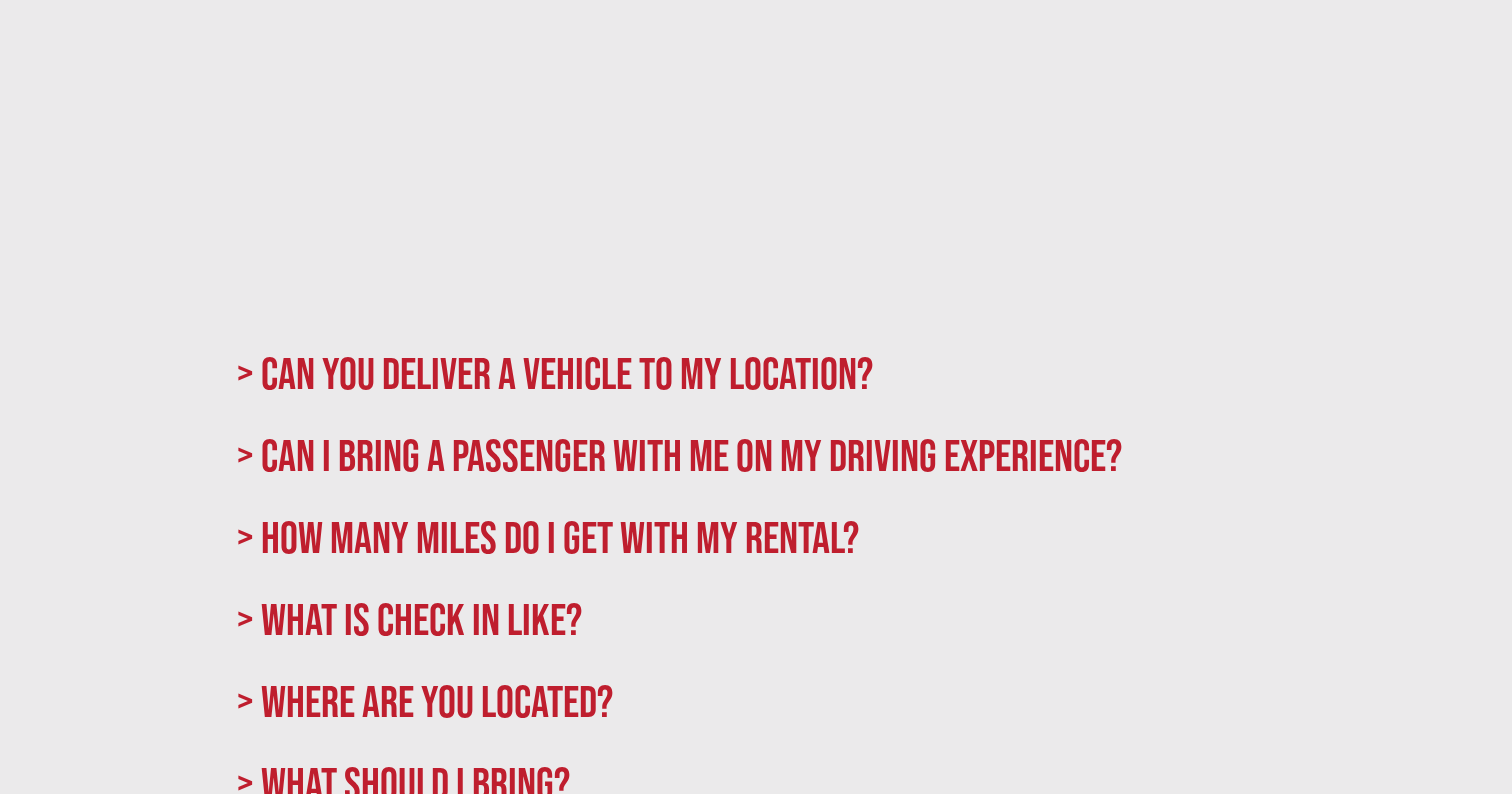 click on "> Can I bring a passenger with me on my driving experience?" at bounding box center [756, 456] 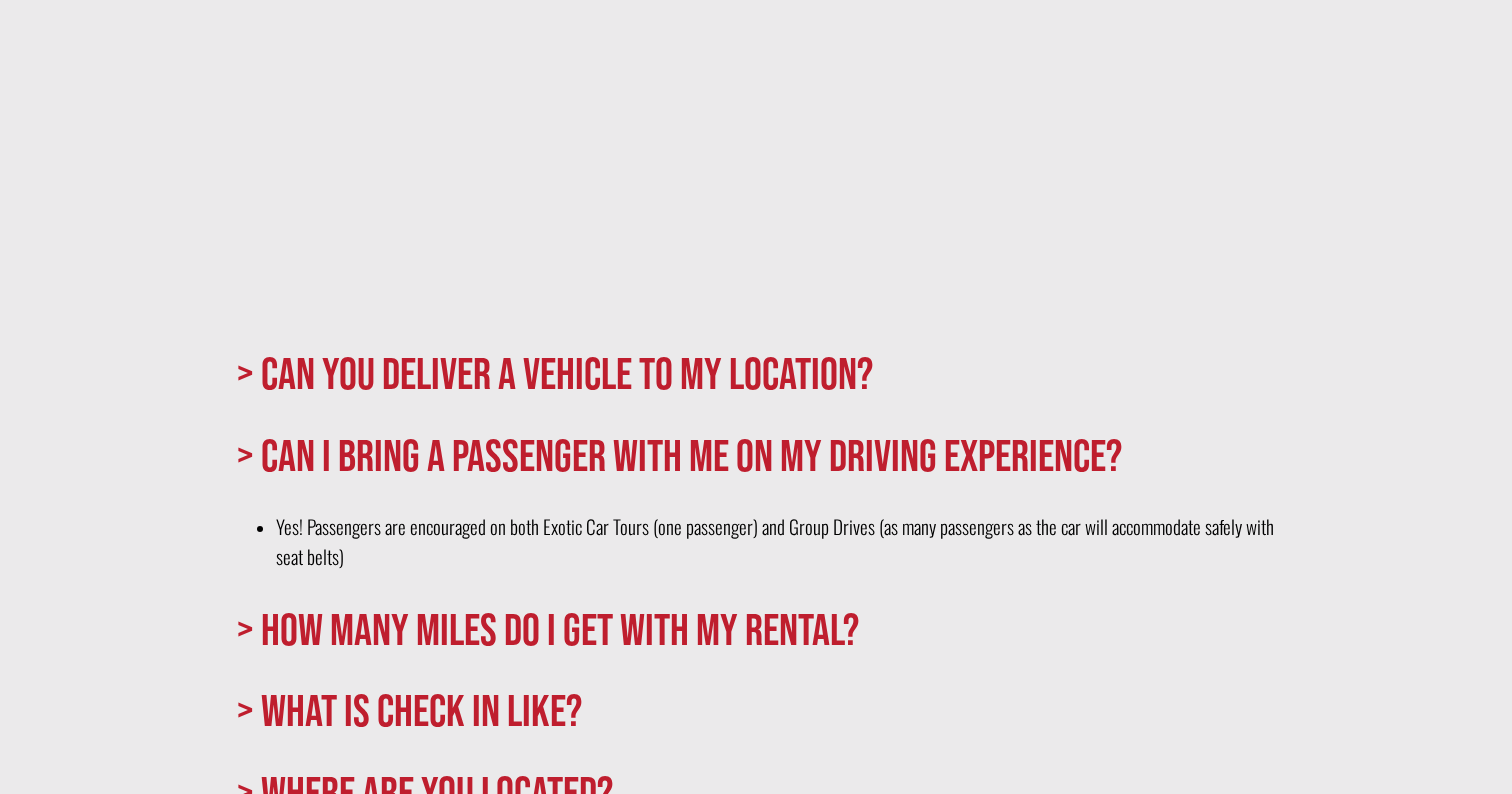click on "> Can I bring a passenger with me on my driving experience?" at bounding box center [756, 456] 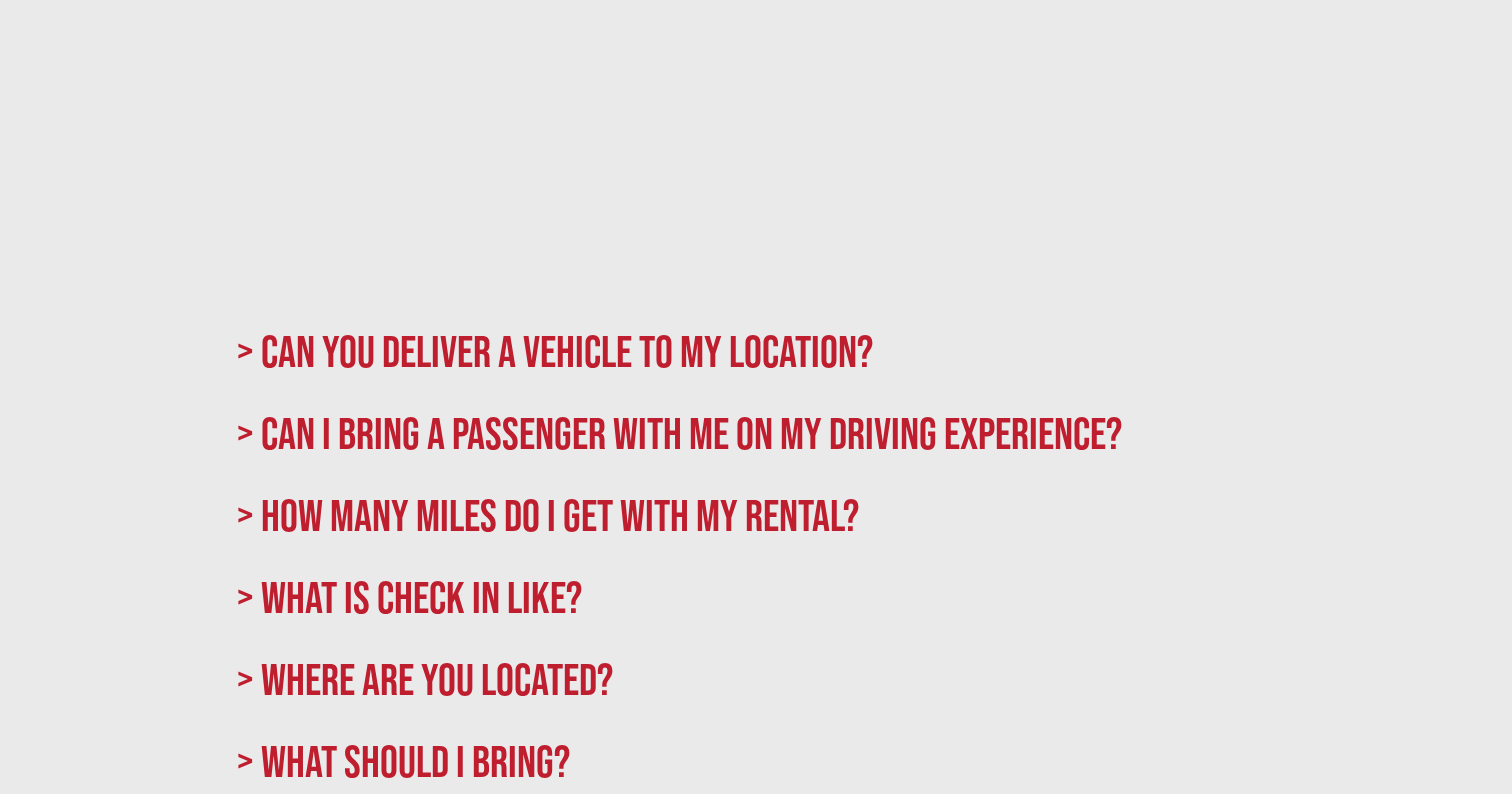 scroll, scrollTop: 585, scrollLeft: 0, axis: vertical 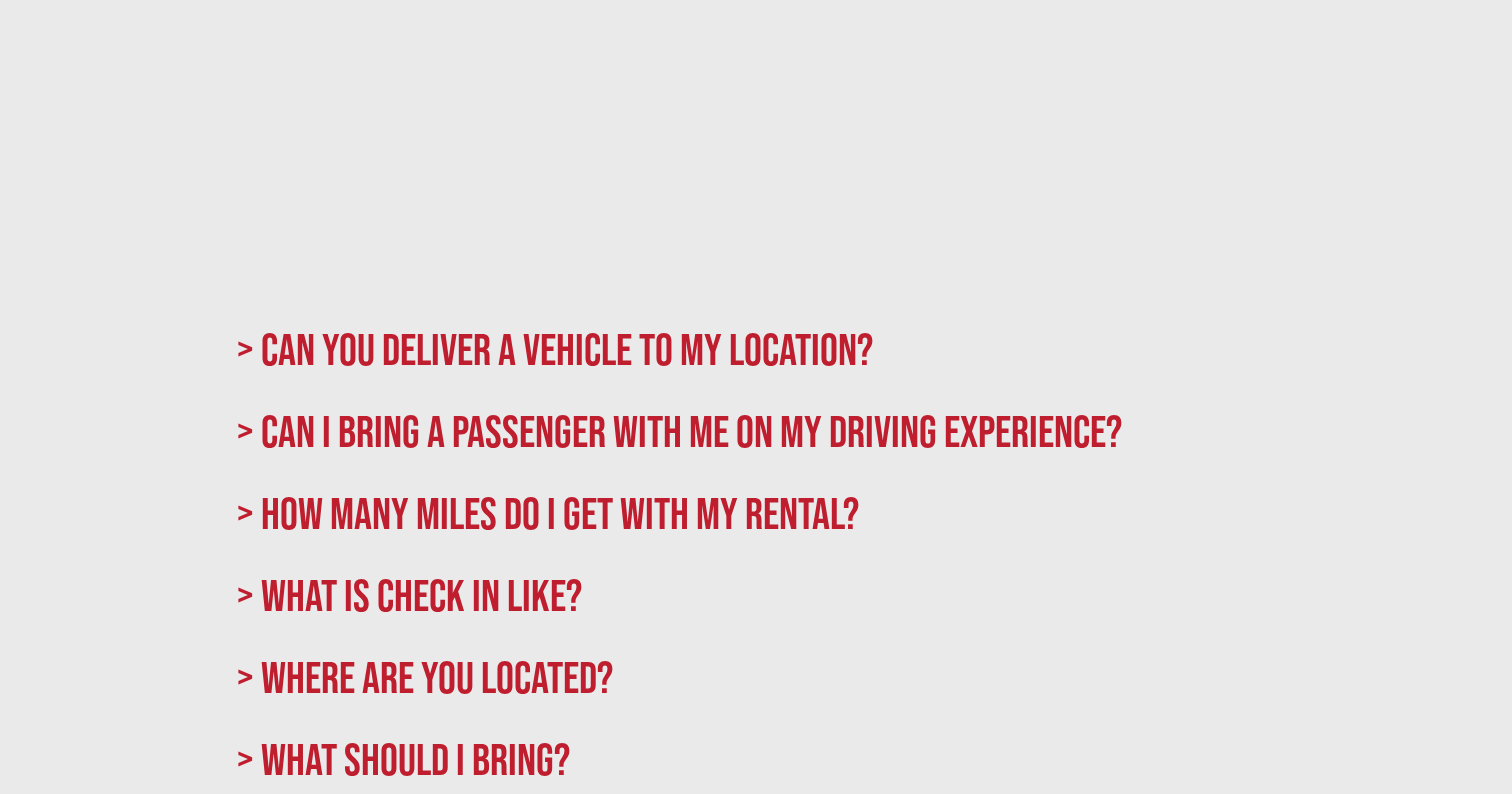 click on "> How many miles do I get with my rental?" at bounding box center [756, 514] 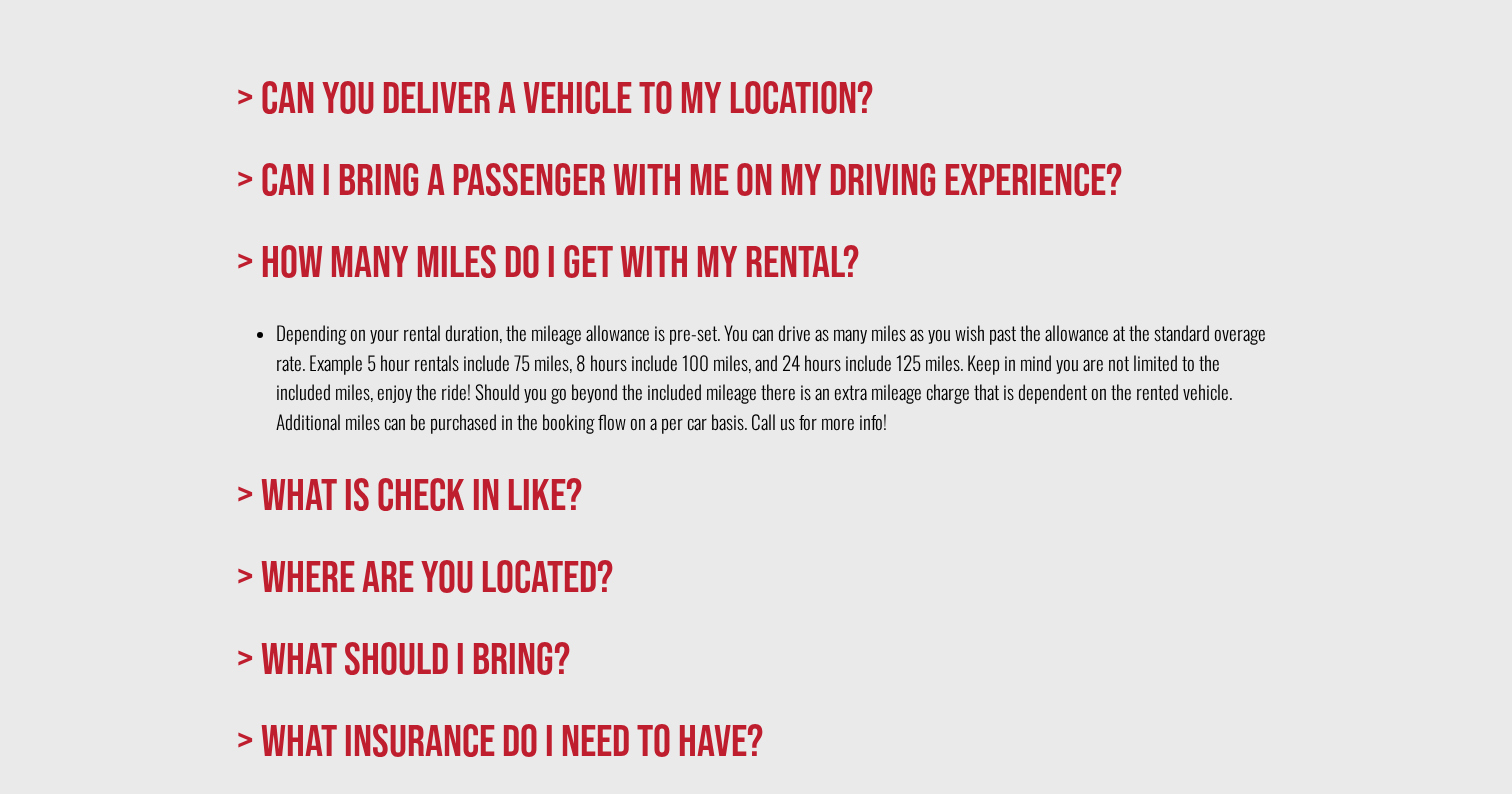 scroll, scrollTop: 860, scrollLeft: 0, axis: vertical 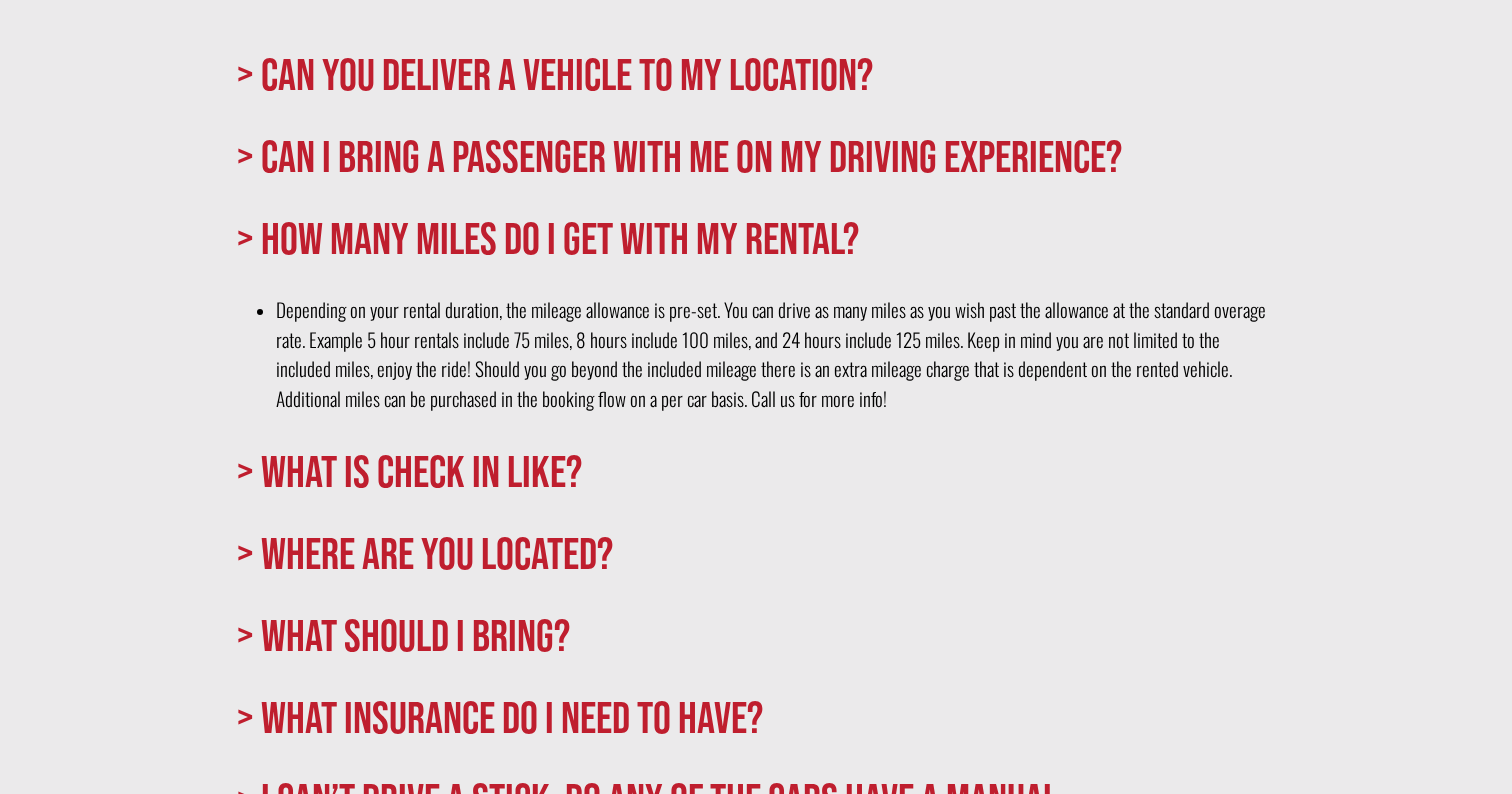 click on "> Where are you located?" at bounding box center [756, 554] 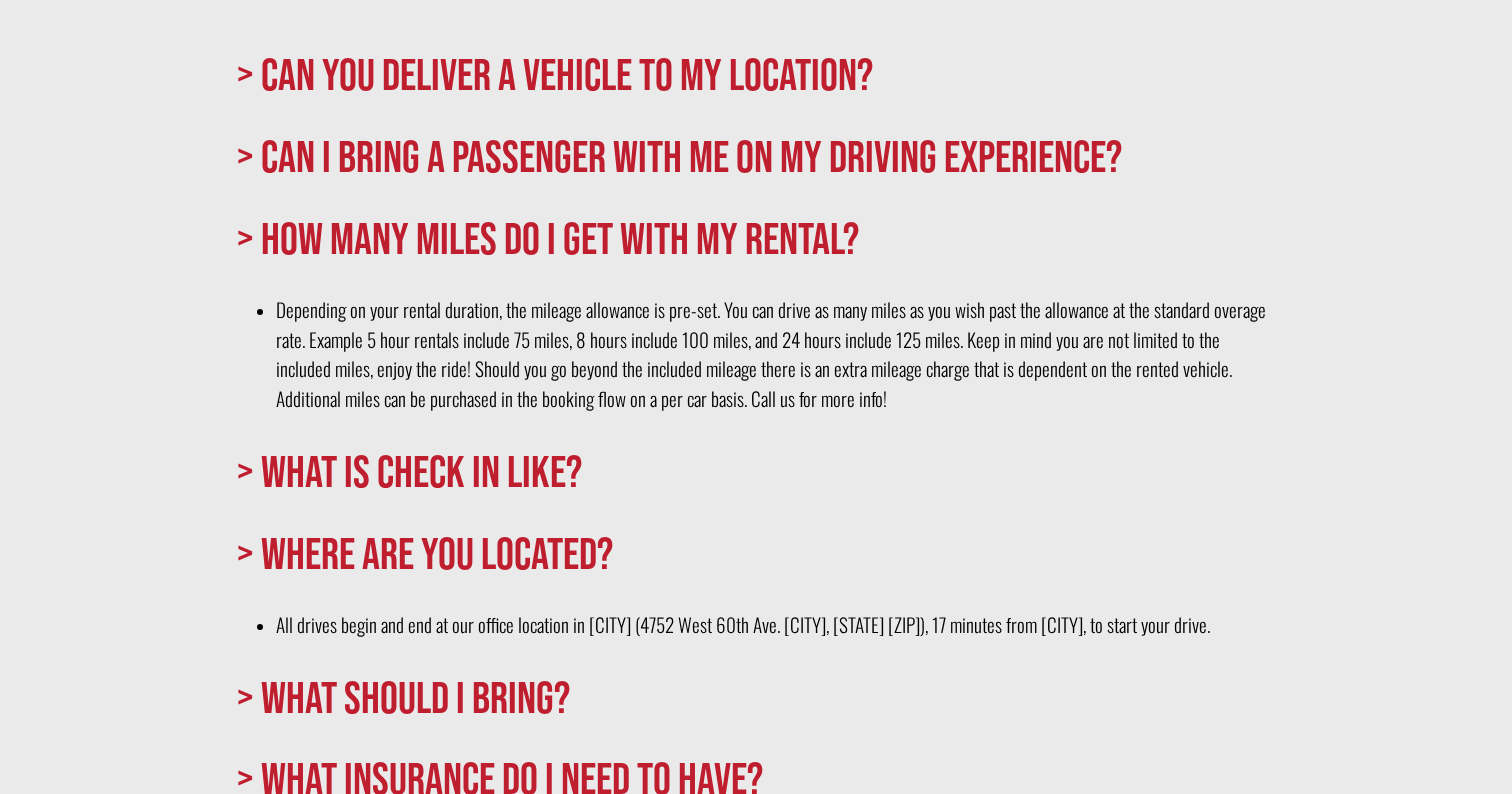 click on "> Where are you located?" at bounding box center [756, 554] 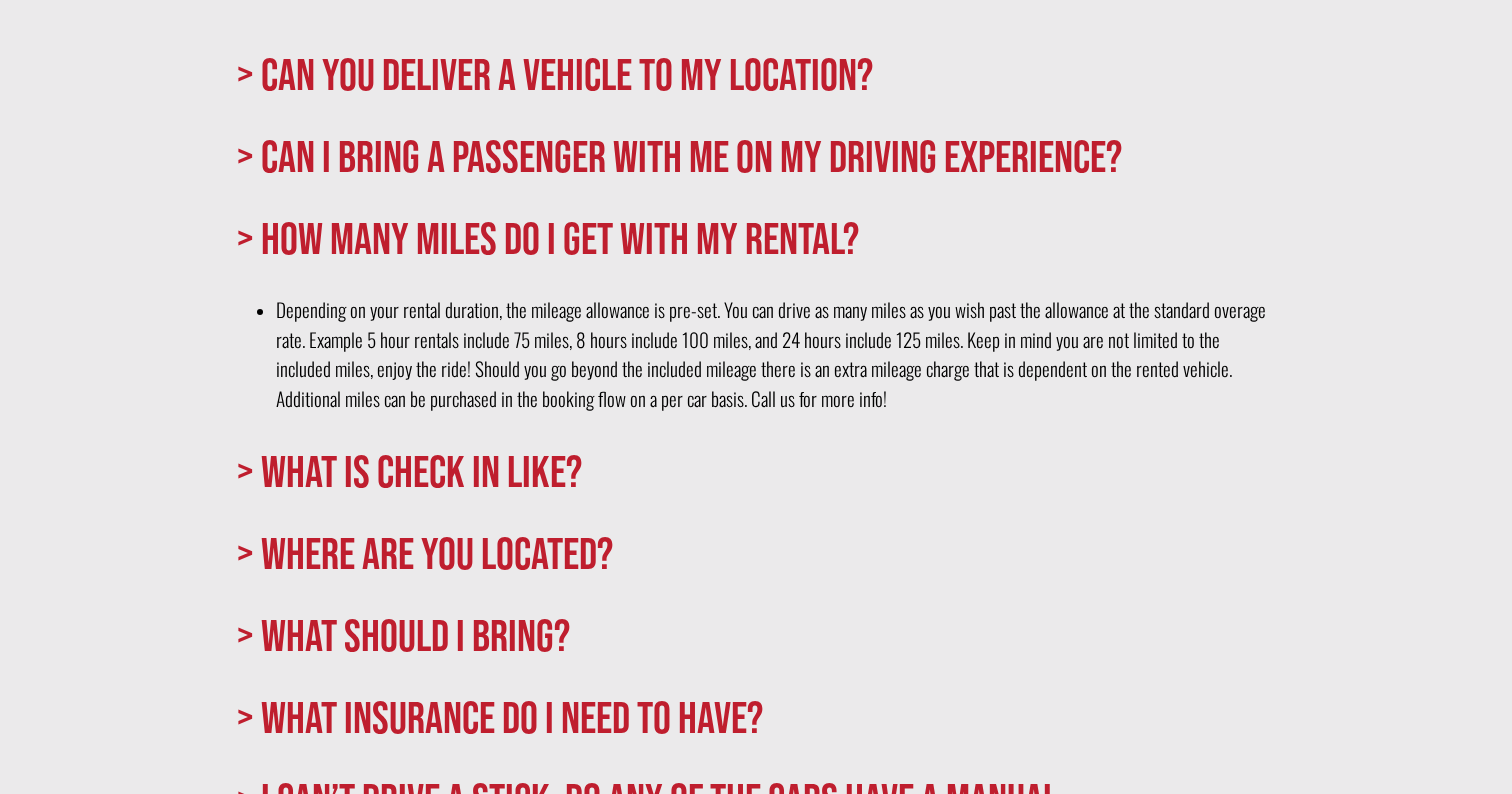 click on "> Where are you located?" at bounding box center (756, 554) 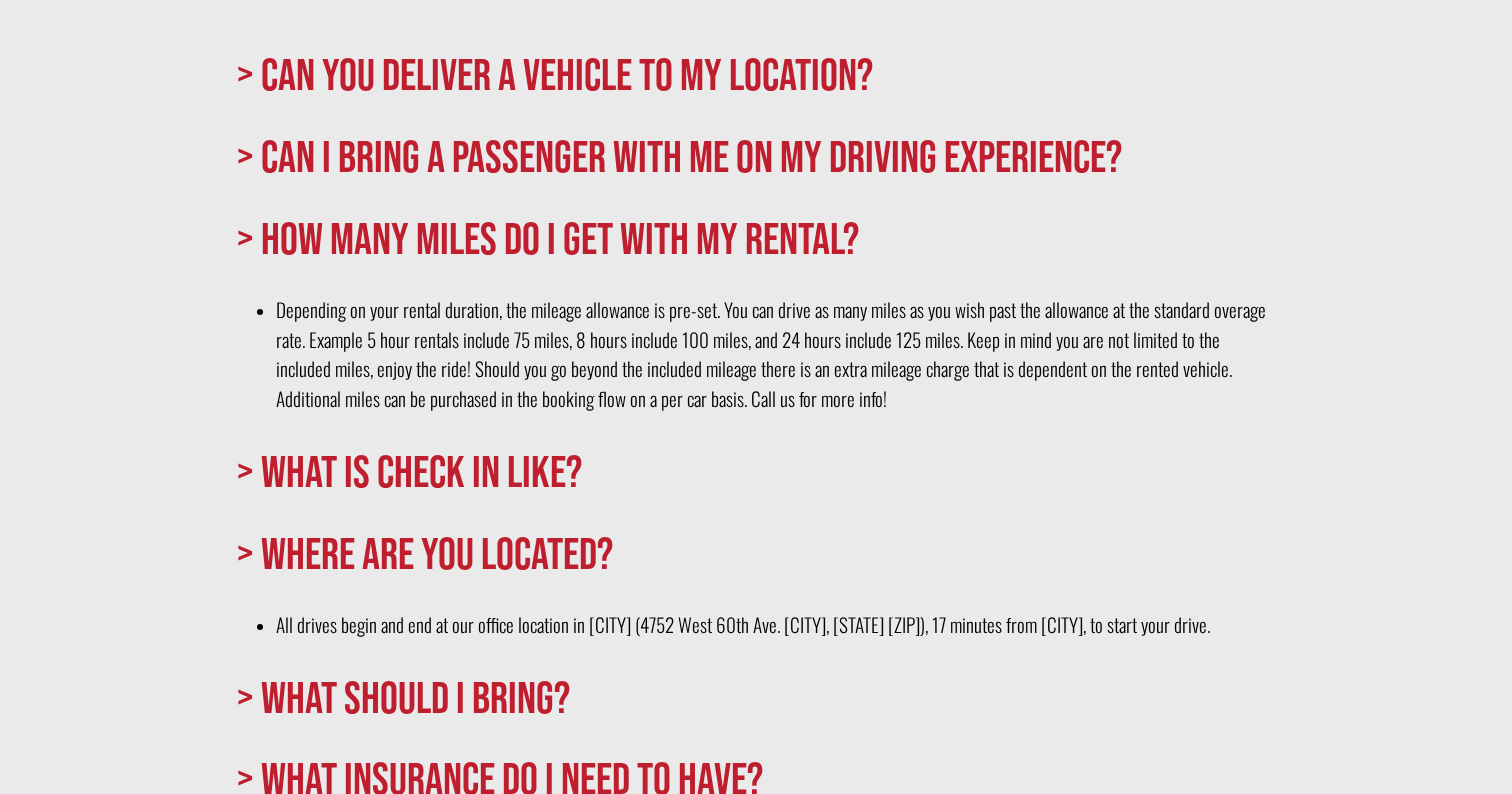 click on "> Where are you located?" at bounding box center [756, 554] 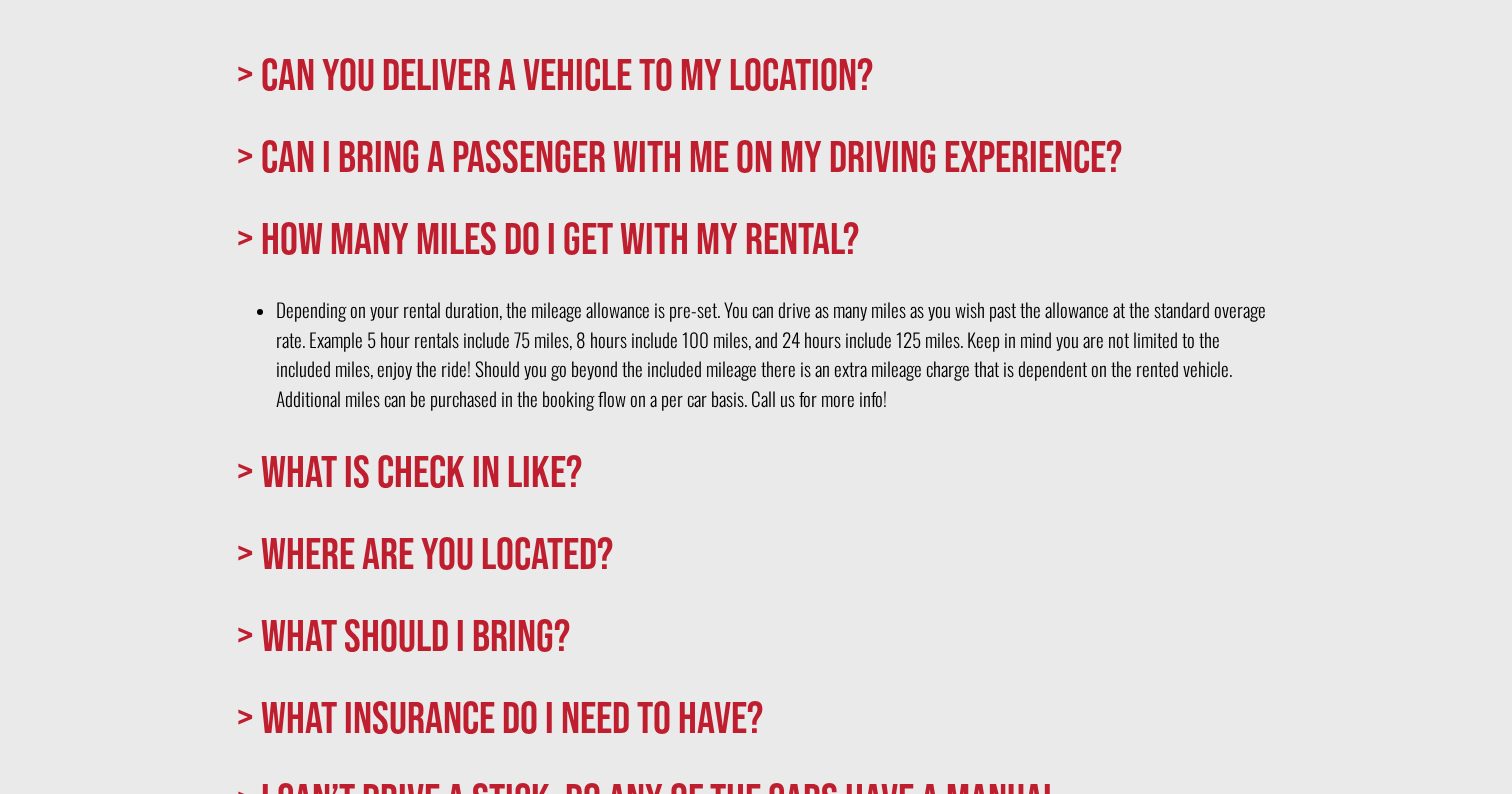 click on "> Where are you located?" at bounding box center (756, 554) 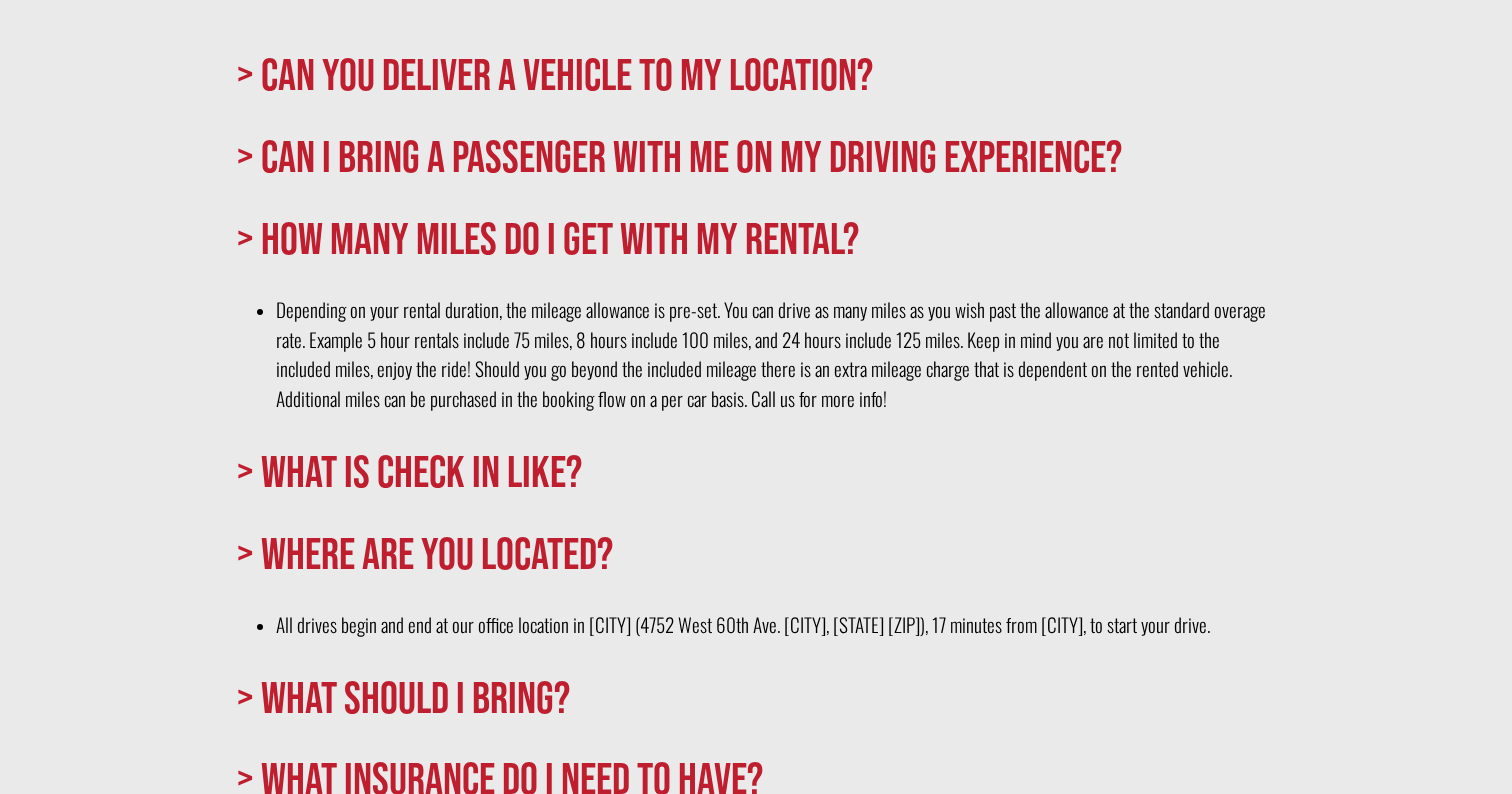 click on "> Where are you located?" at bounding box center (756, 554) 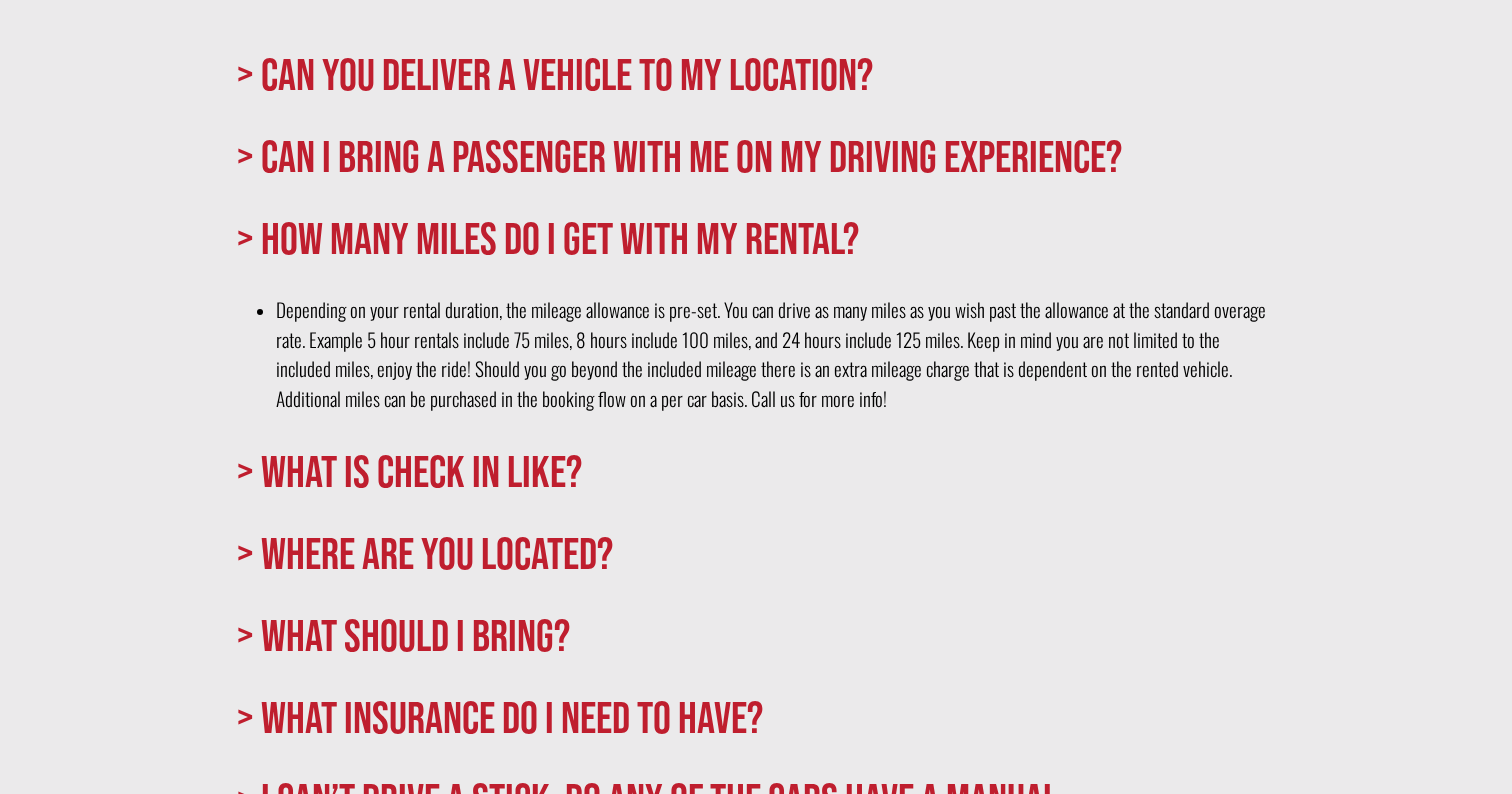 click on "> What Should I bring?" at bounding box center [756, 636] 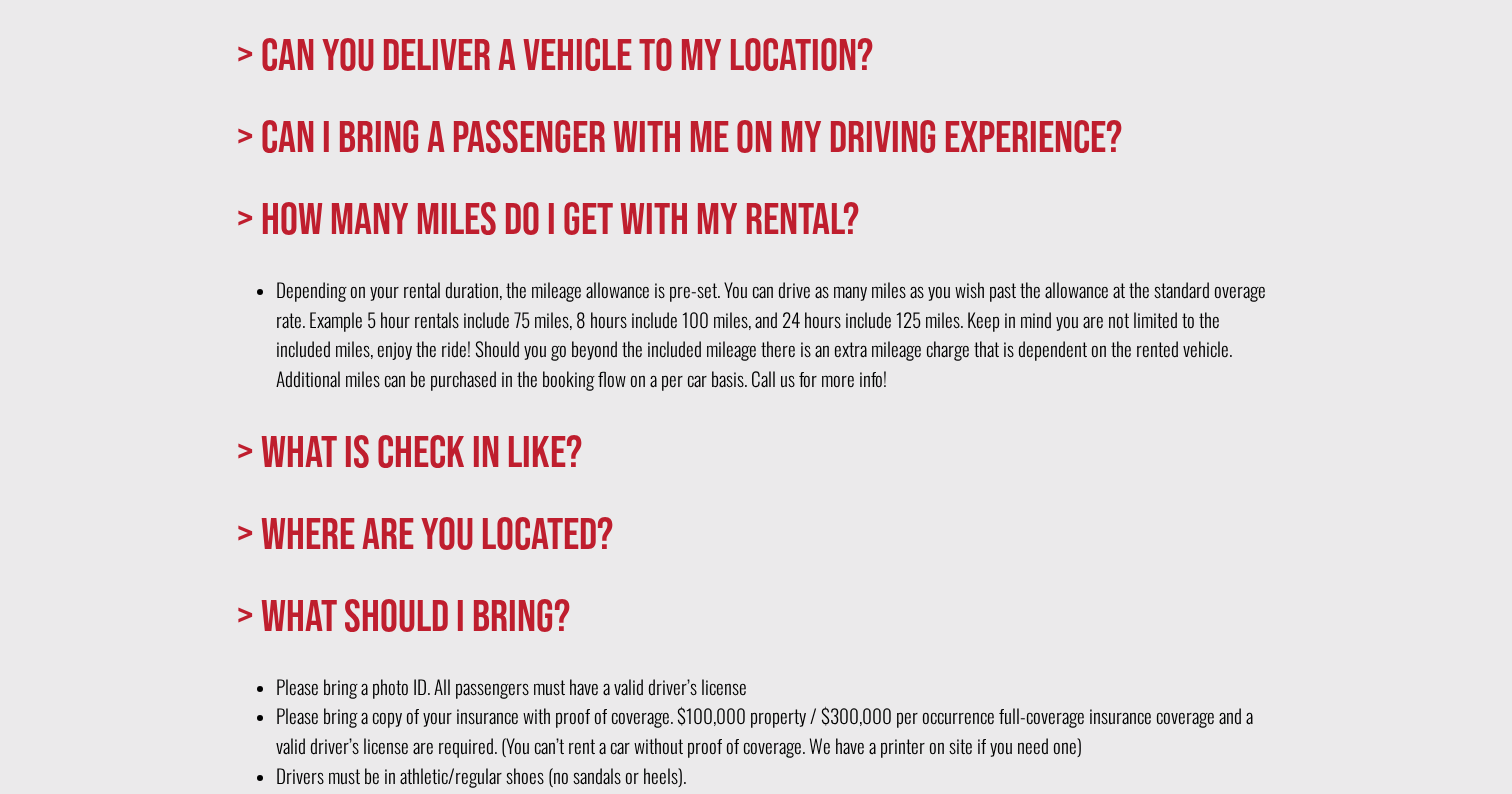 scroll, scrollTop: 880, scrollLeft: 1, axis: both 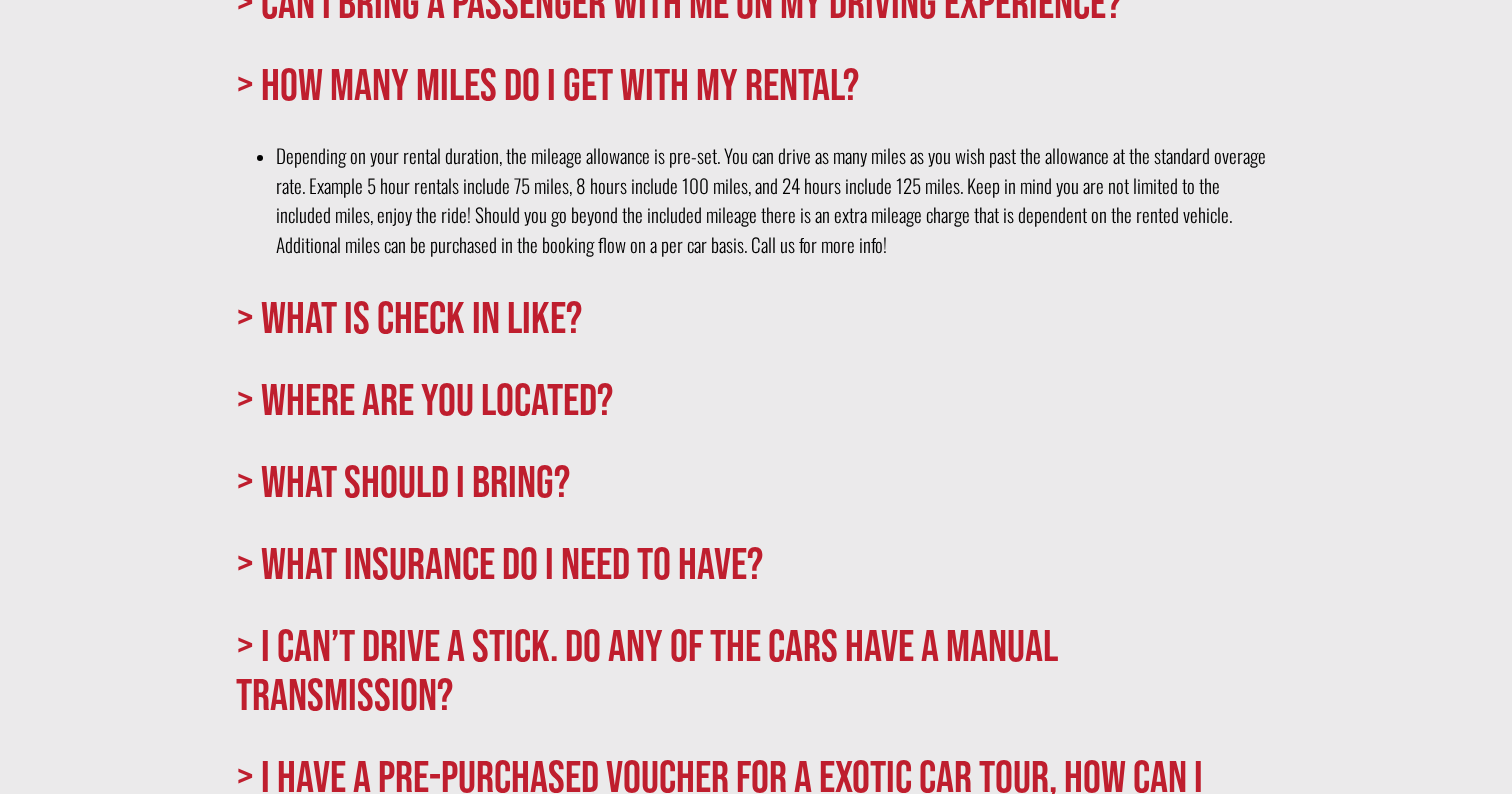 click on "> What insurance do I need to have?" at bounding box center [756, 564] 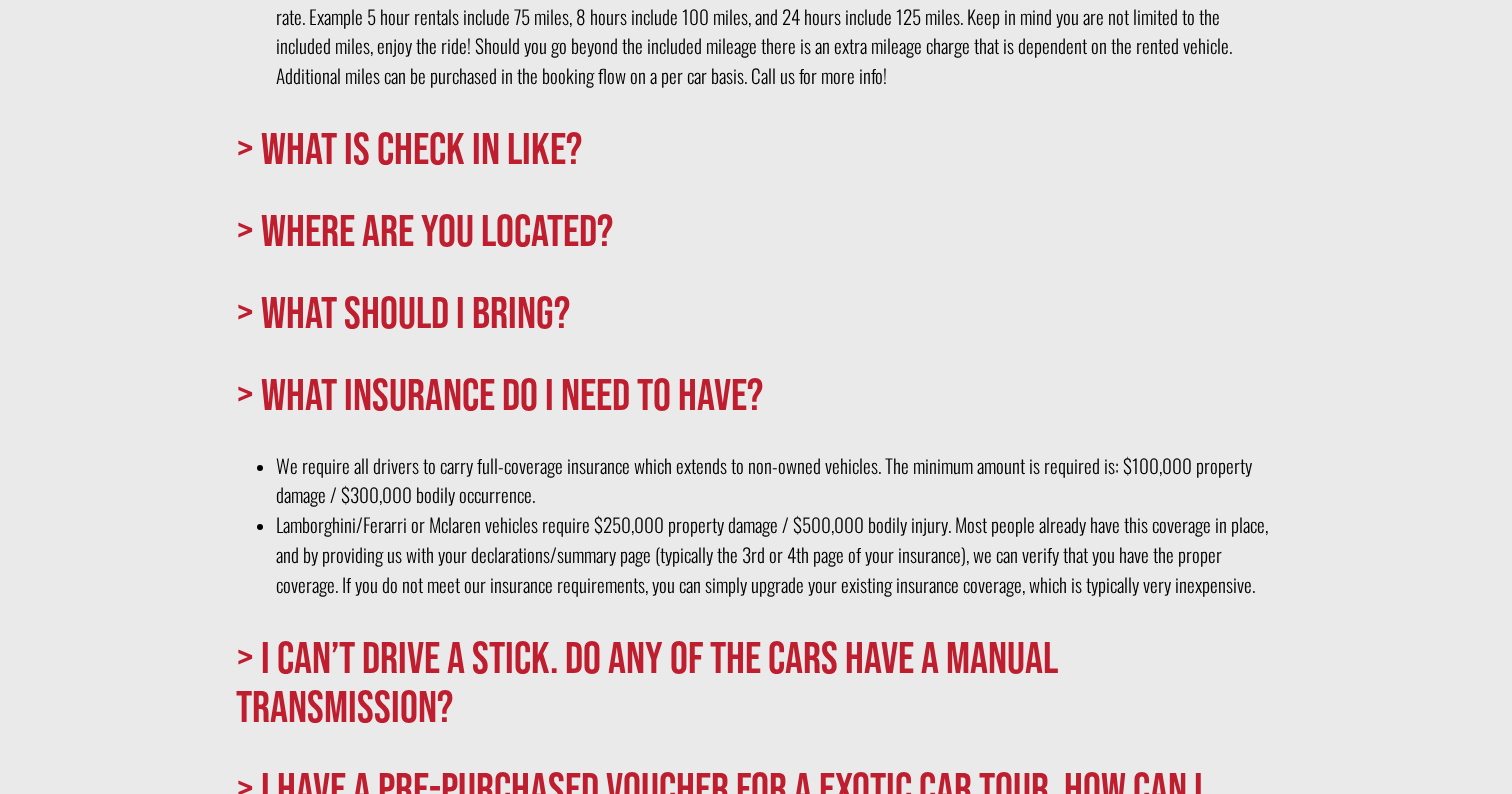 scroll, scrollTop: 1190, scrollLeft: 0, axis: vertical 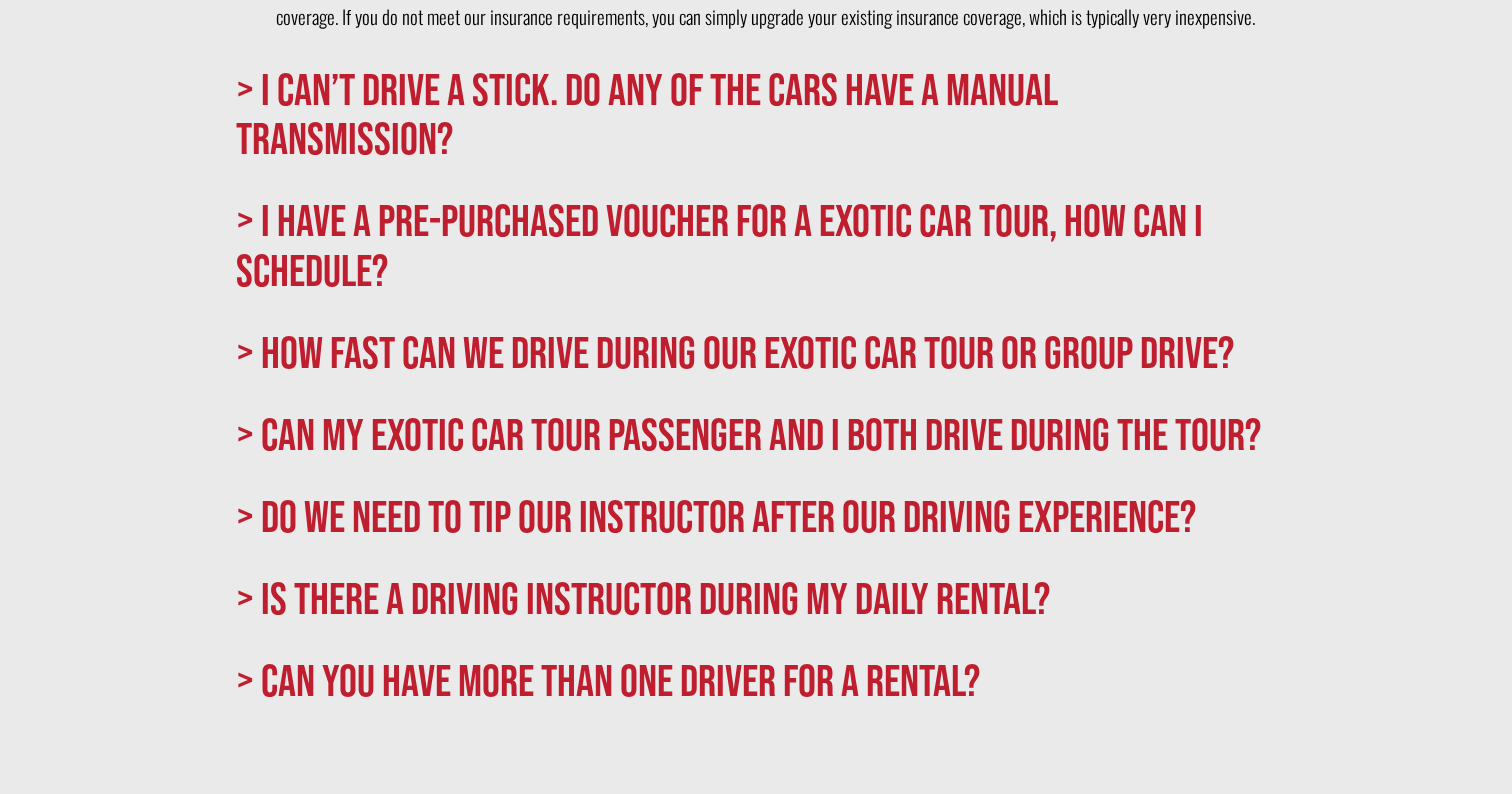 click on "> How fast can we drive during our Exotic Car Tour or Group Drive?" at bounding box center [756, 353] 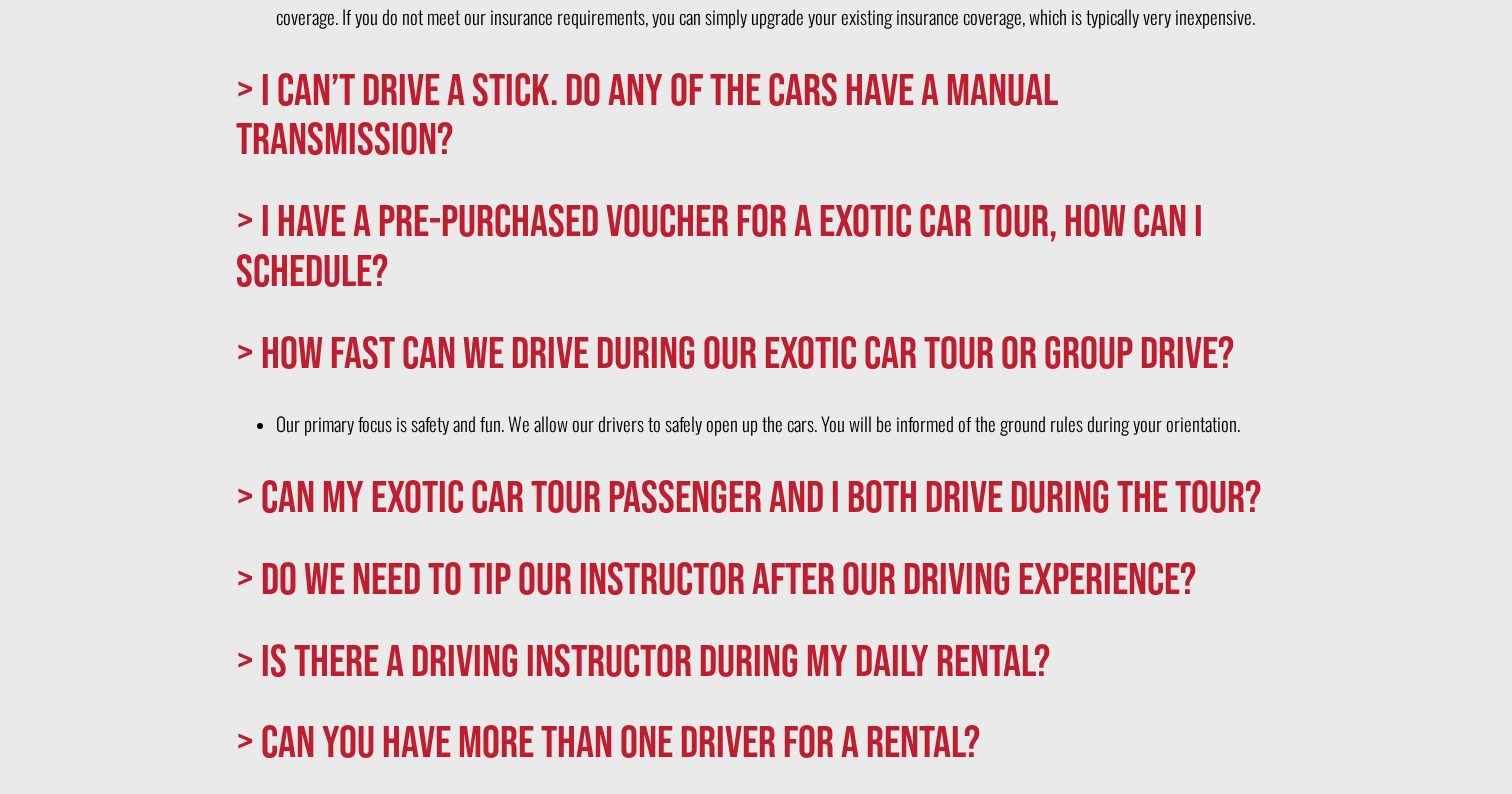 click on "> How fast can we drive during our Exotic Car Tour or Group Drive?" at bounding box center [756, 353] 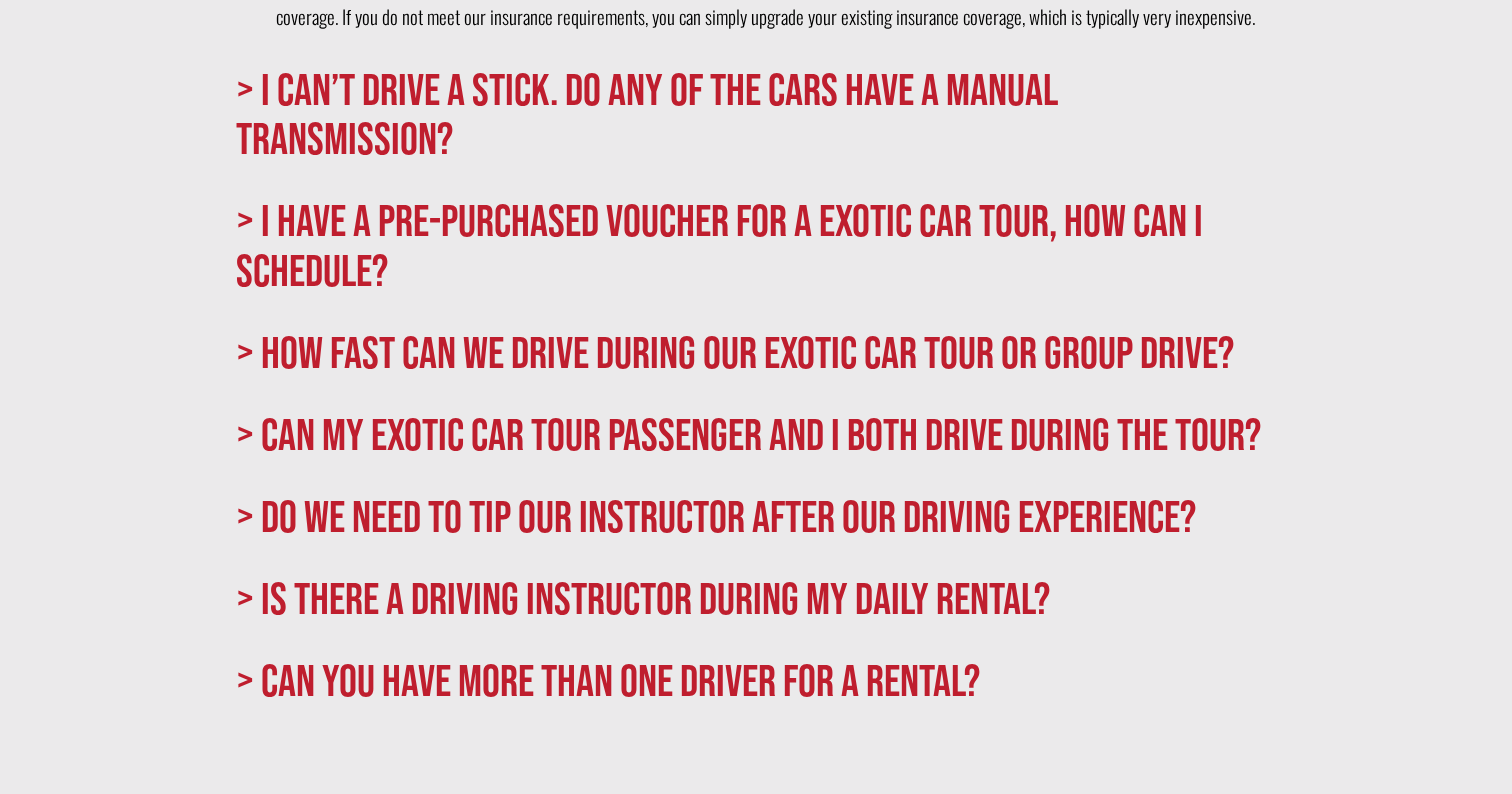 click on "> Can my Exotic Car Tour passenger and I both drive during the Tour?" at bounding box center (756, 435) 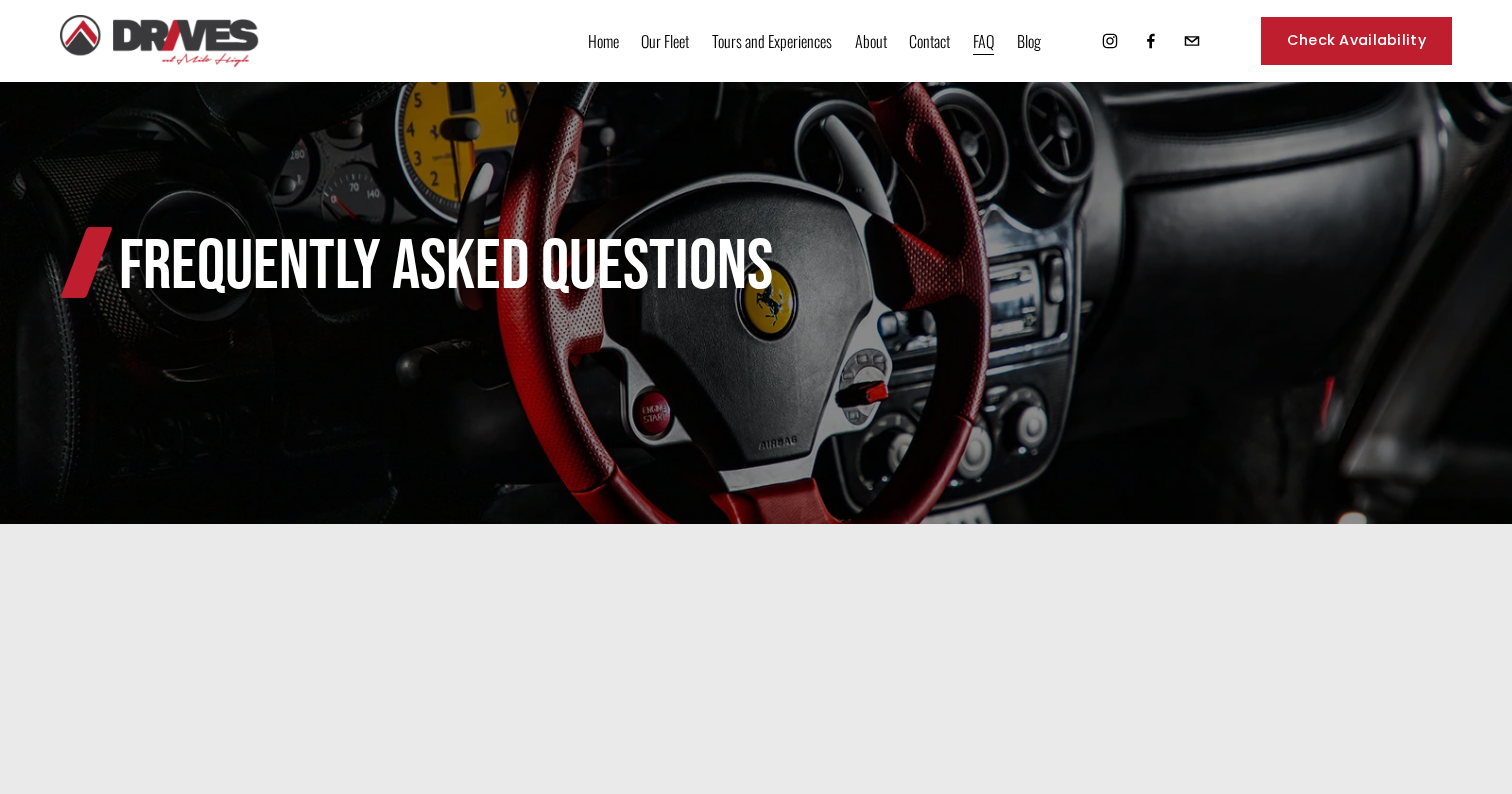 scroll, scrollTop: 0, scrollLeft: 0, axis: both 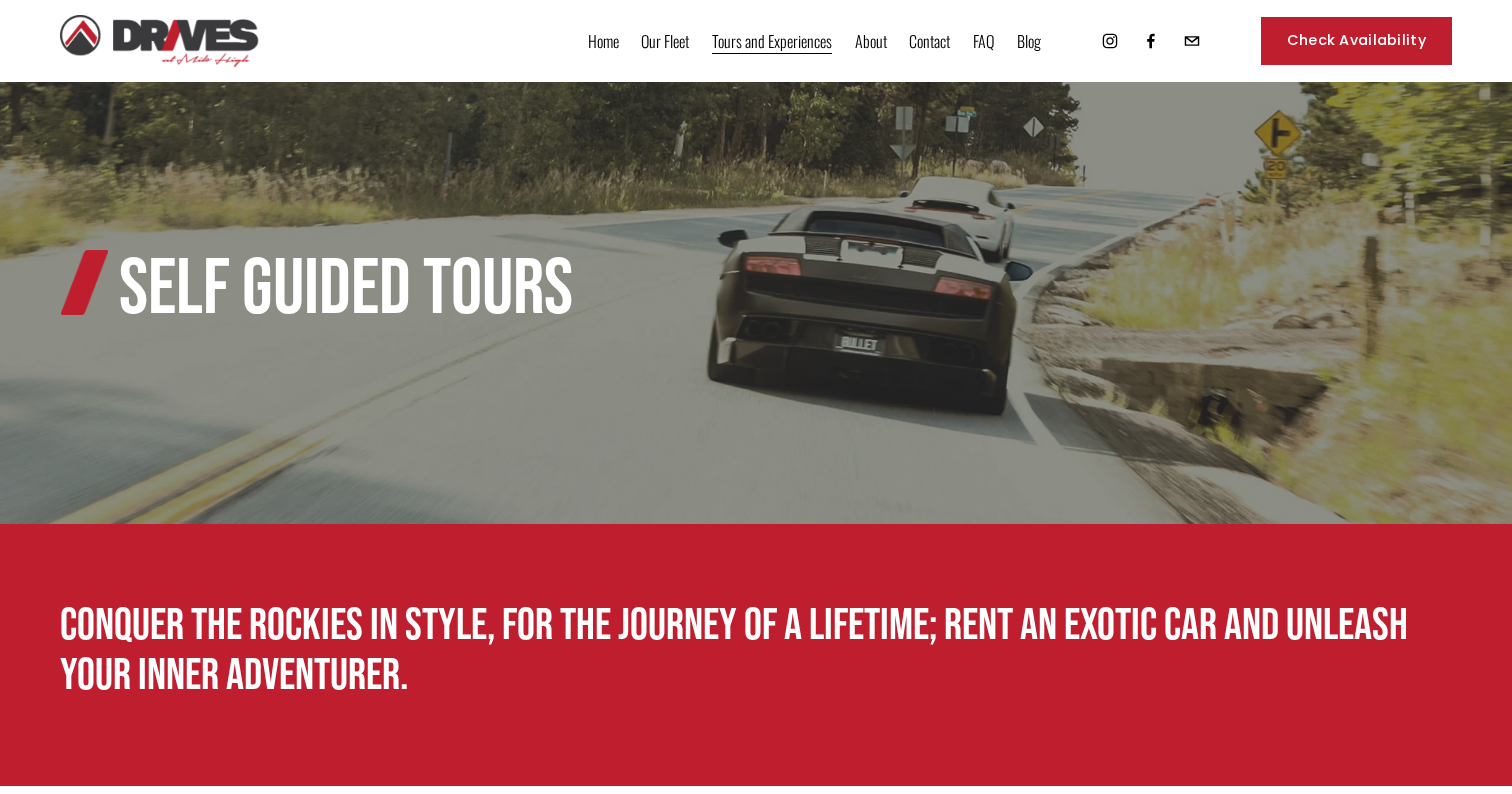 click on "Check Availability" at bounding box center (1356, 41) 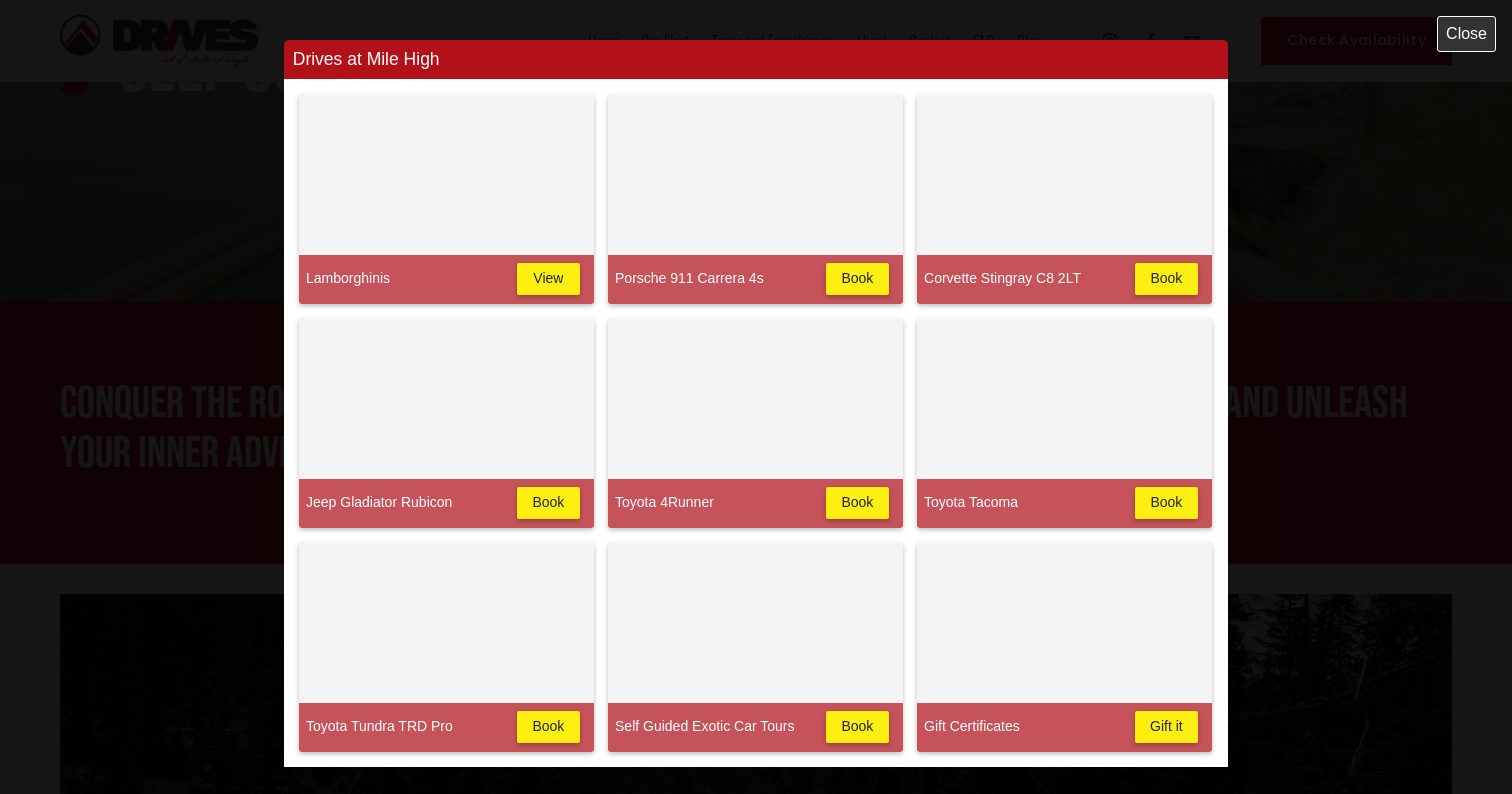 scroll, scrollTop: 216, scrollLeft: 0, axis: vertical 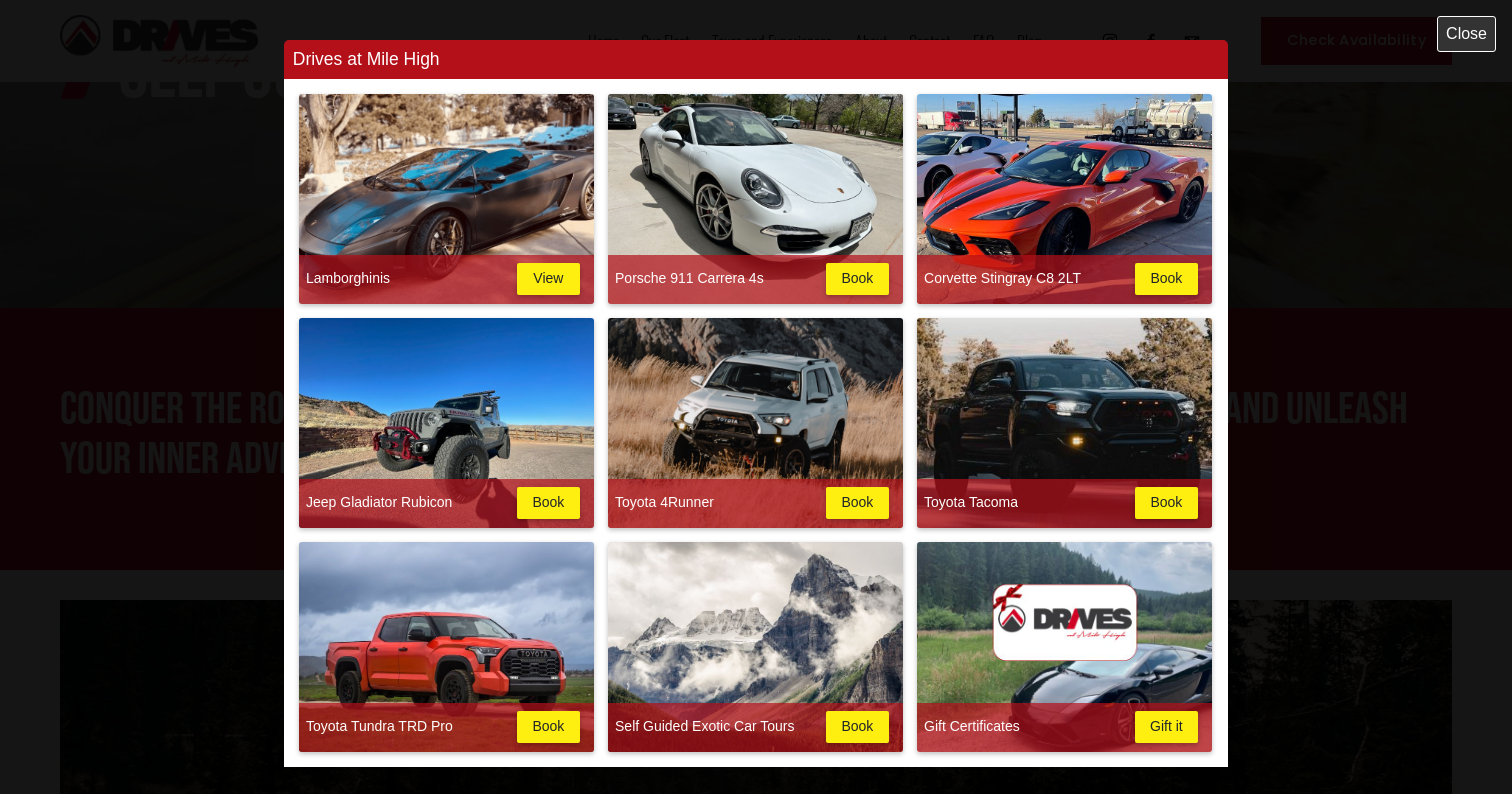 click on "Close" at bounding box center (1466, 34) 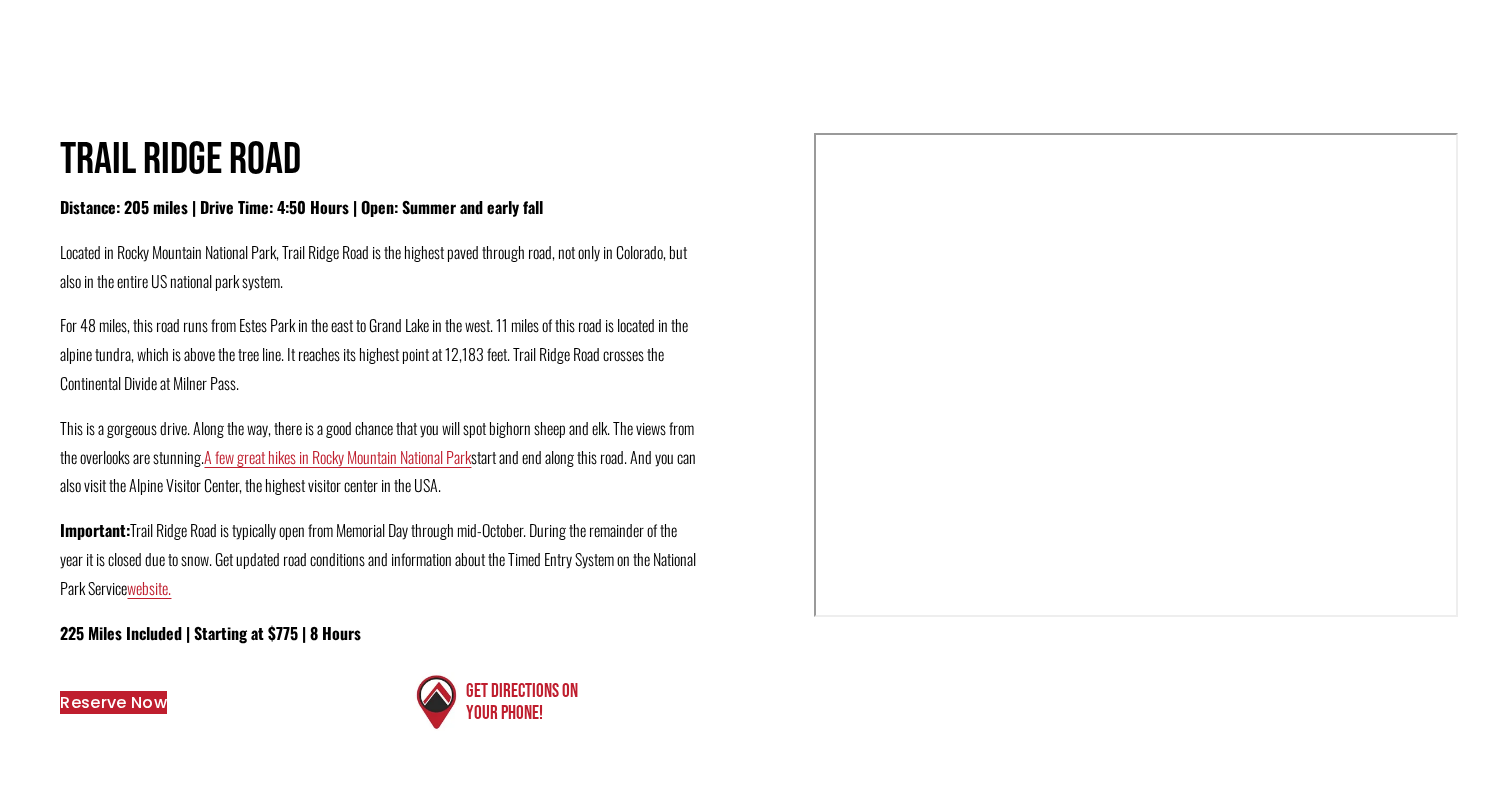 scroll, scrollTop: 2833, scrollLeft: 0, axis: vertical 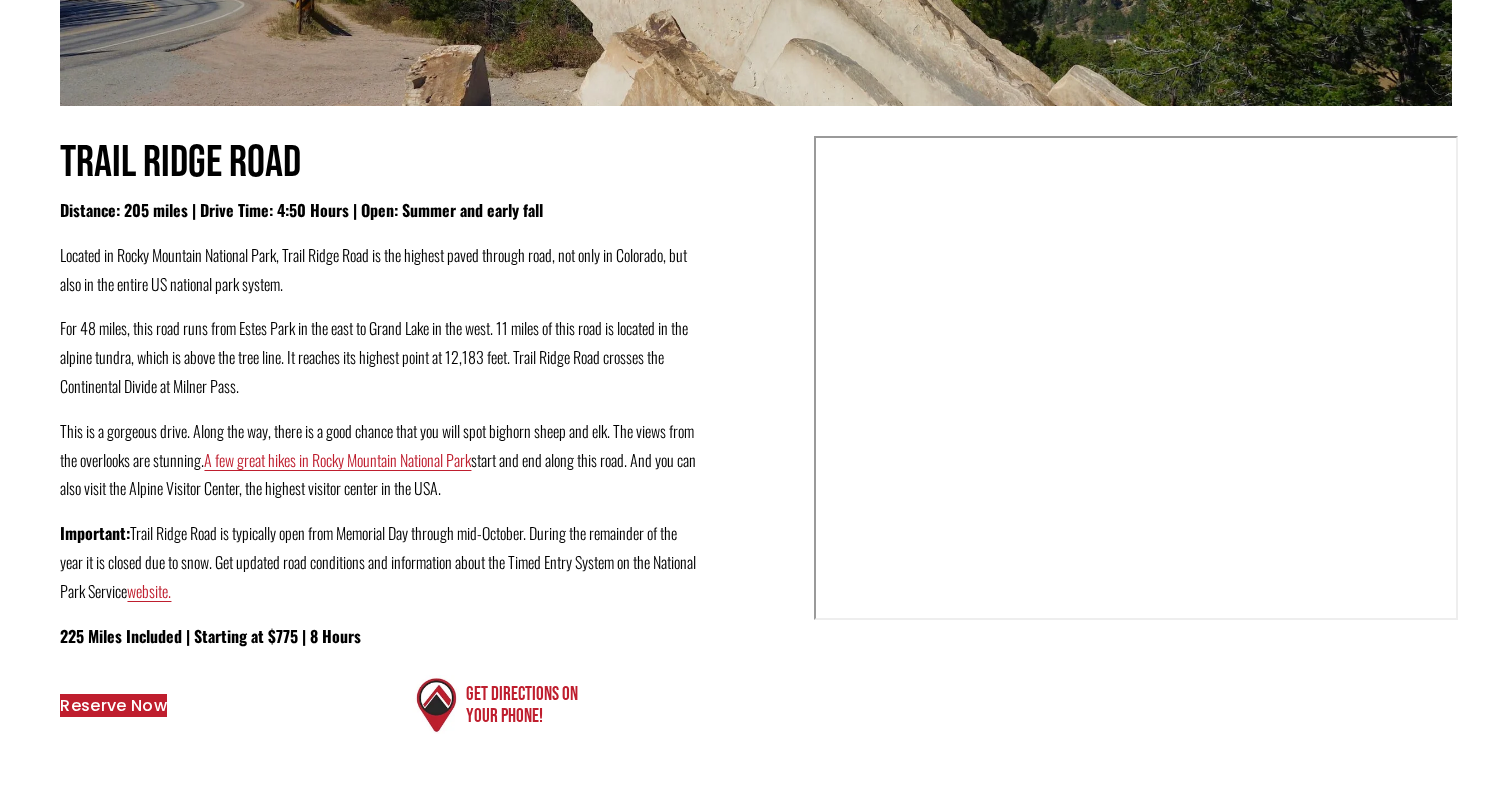 click on "Reserve Now" at bounding box center (113, 705) 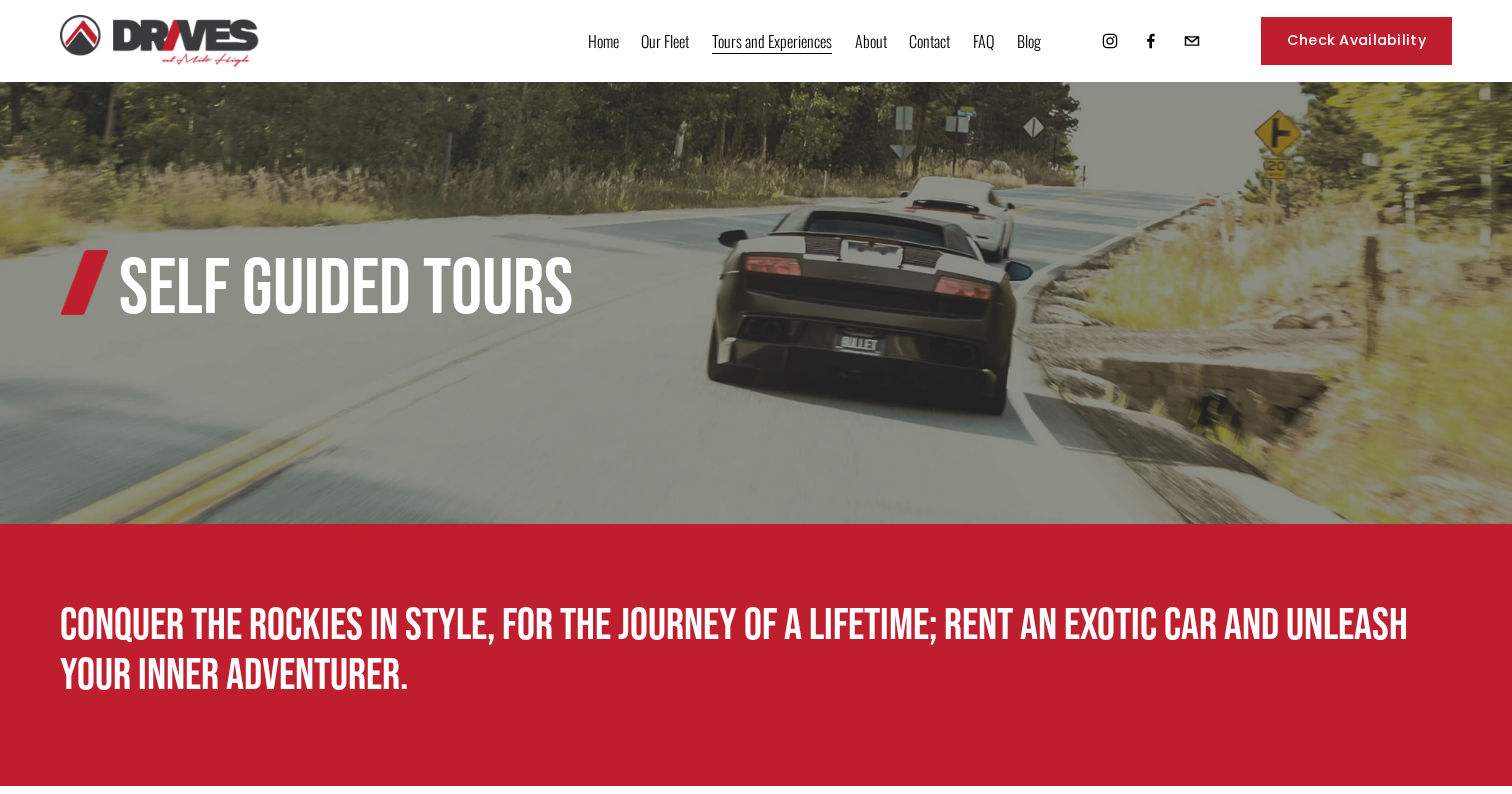 scroll, scrollTop: 0, scrollLeft: 0, axis: both 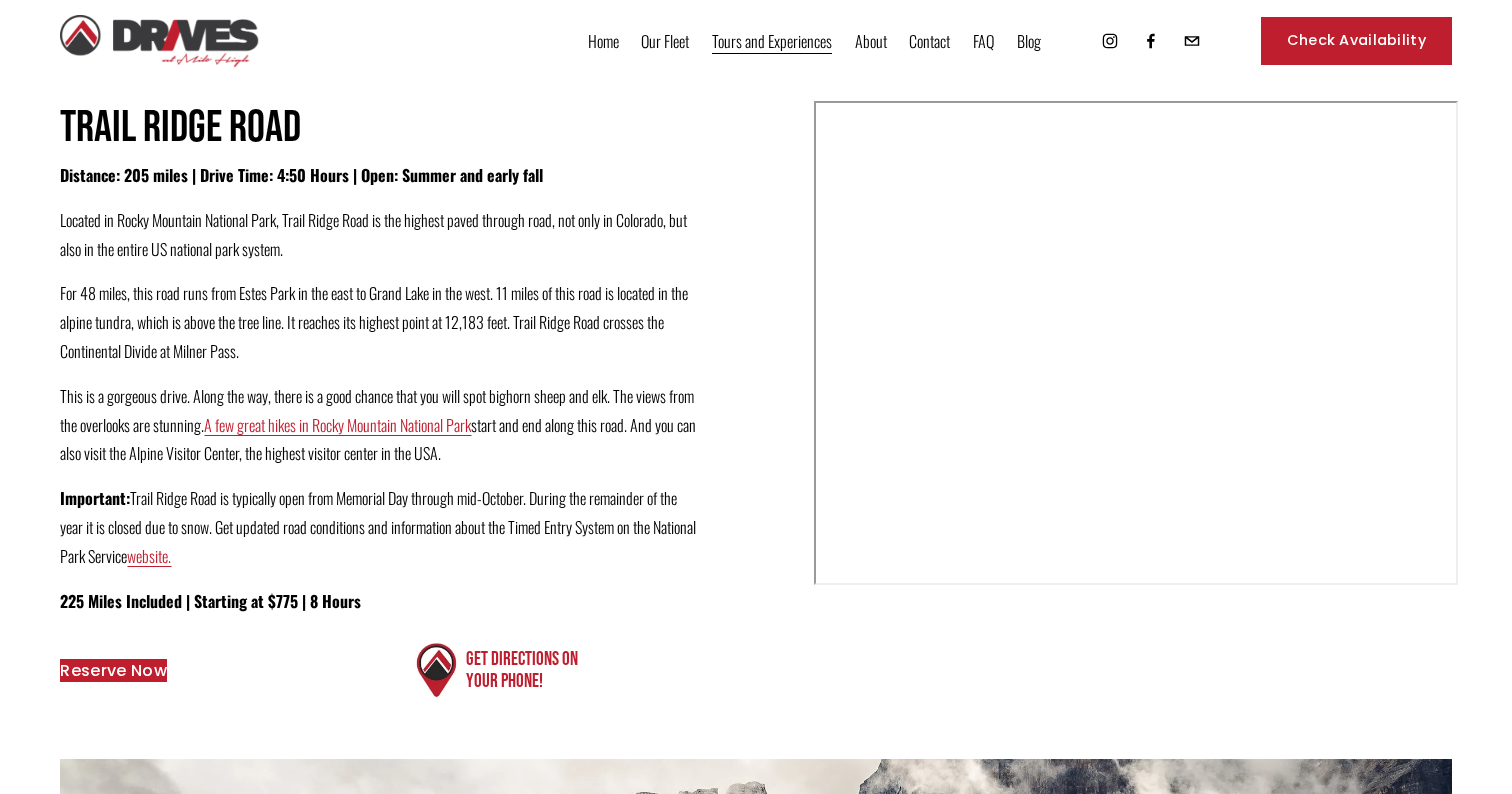 click on "Reserve Now" at bounding box center (113, 670) 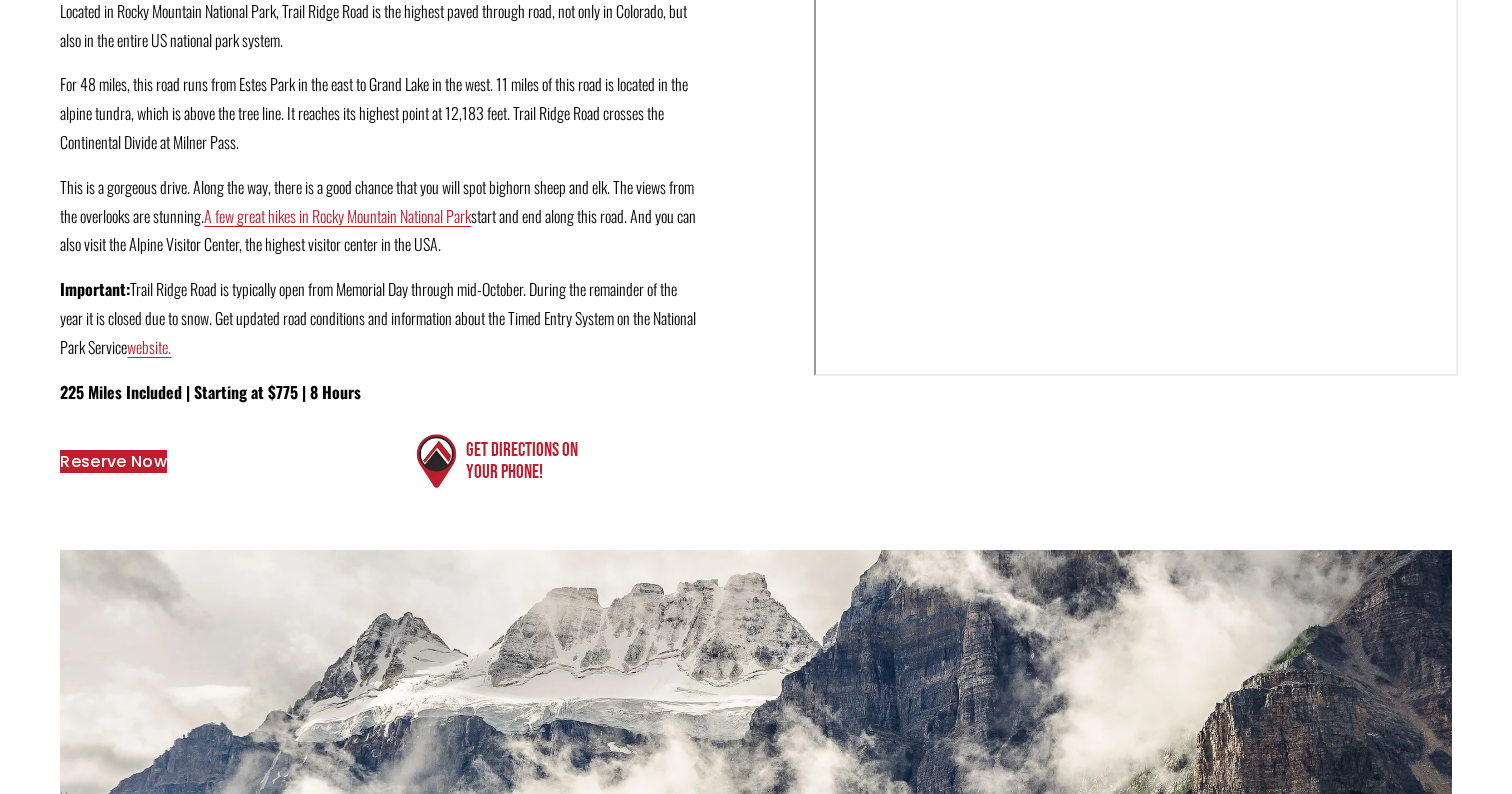 scroll, scrollTop: 2404, scrollLeft: 0, axis: vertical 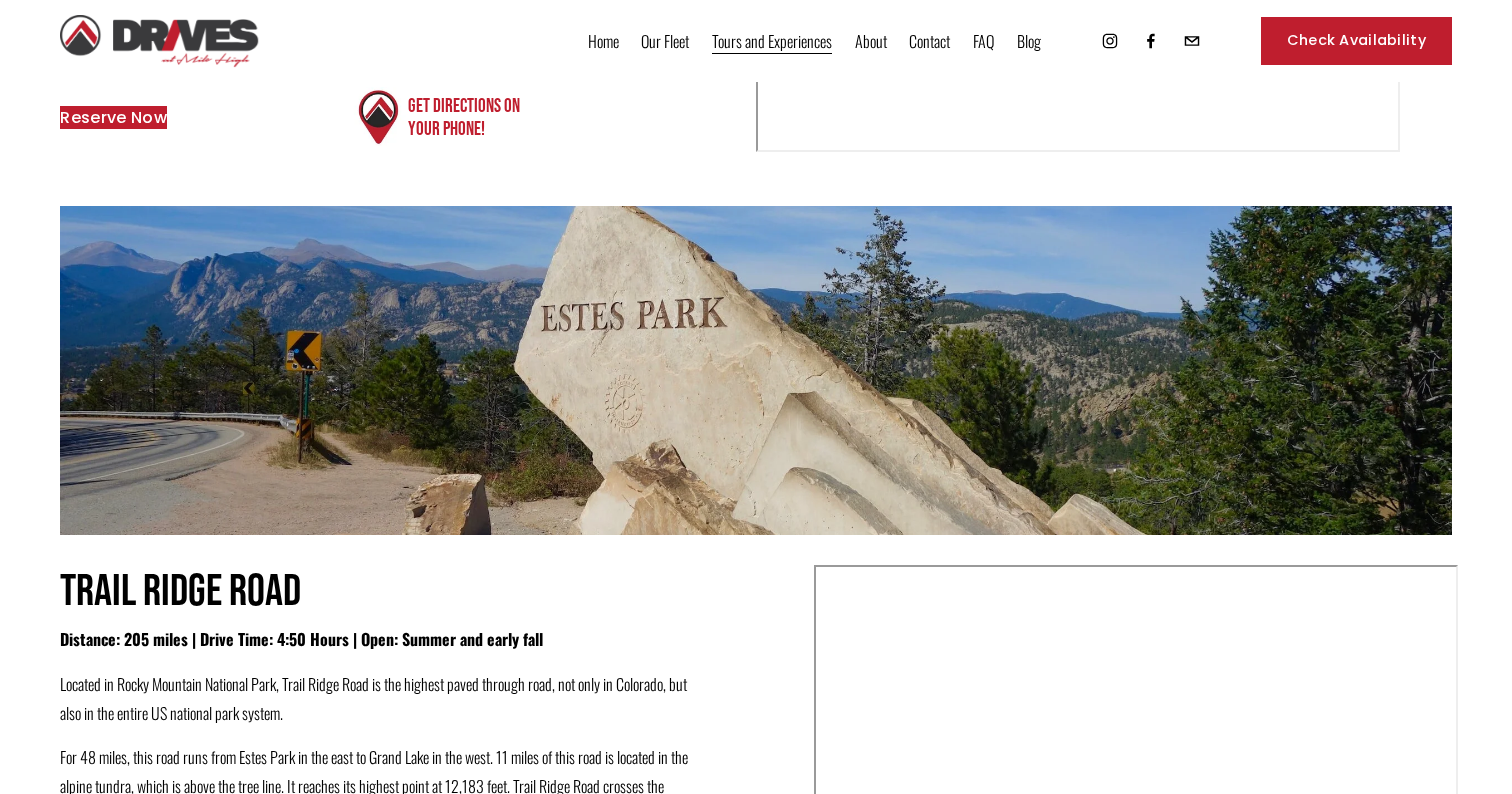click on "Reserve Now" at bounding box center [113, 117] 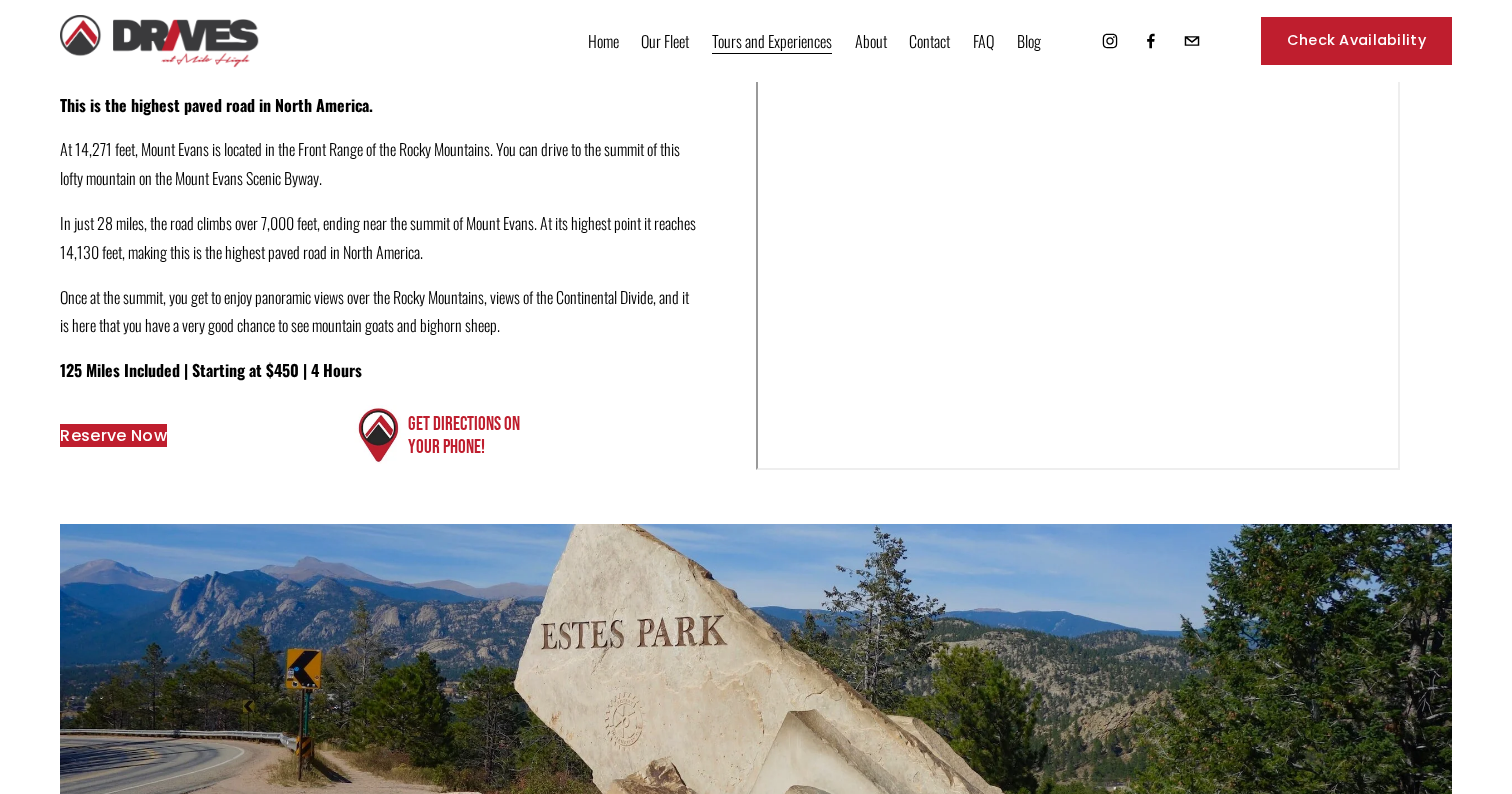 scroll, scrollTop: 1679, scrollLeft: 0, axis: vertical 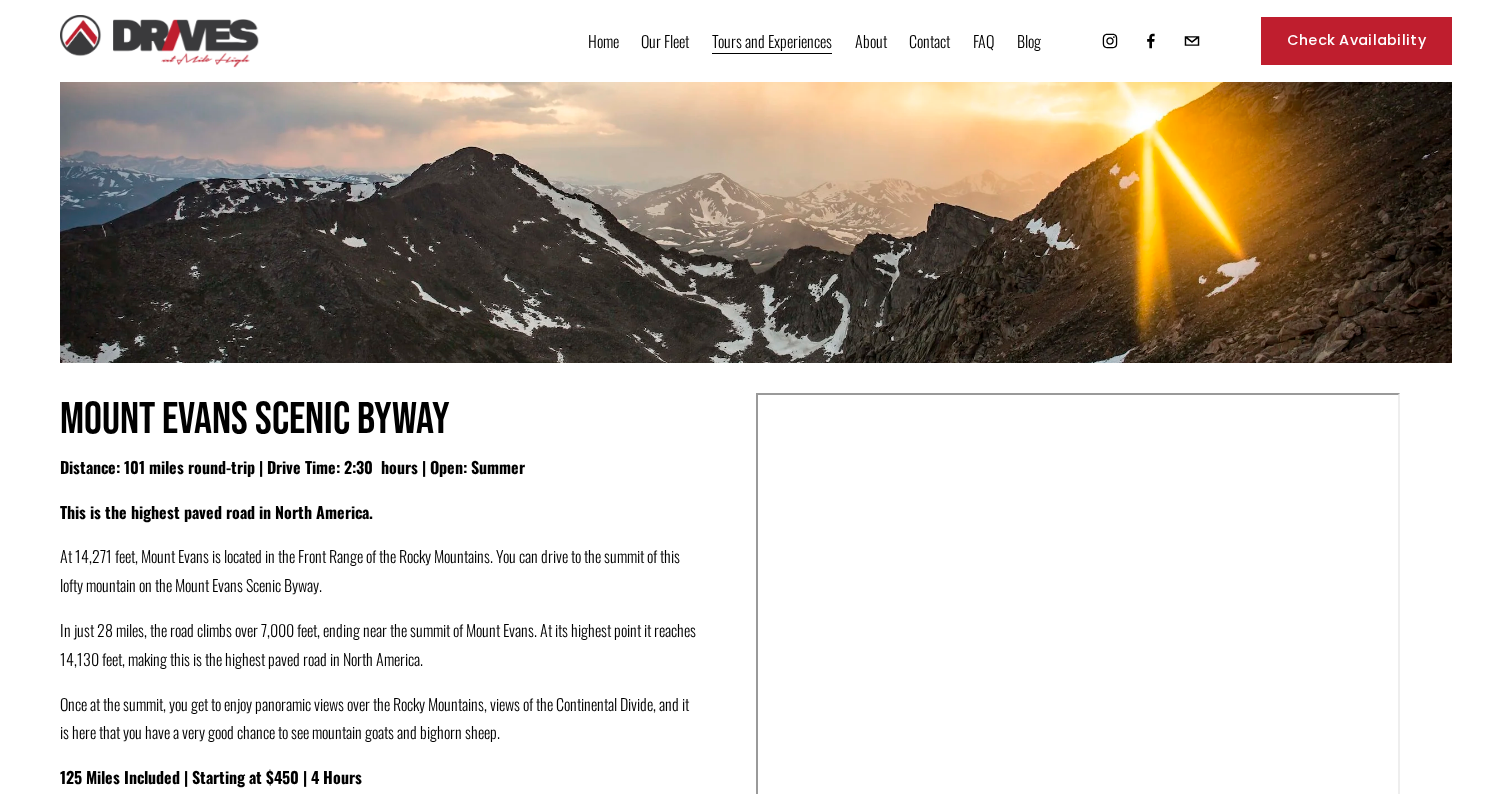 click on "FAQ" at bounding box center (983, 41) 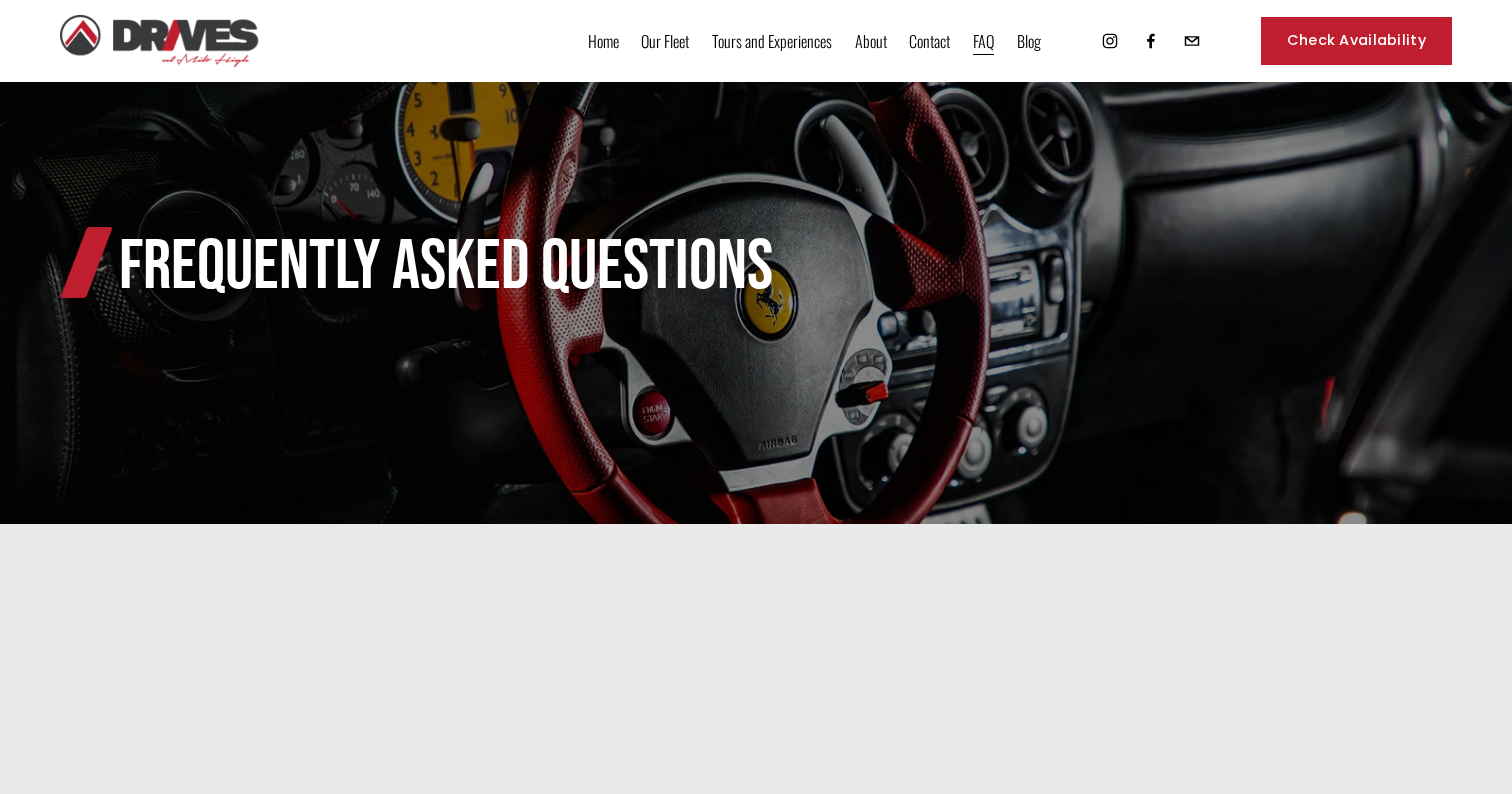 scroll, scrollTop: 0, scrollLeft: 0, axis: both 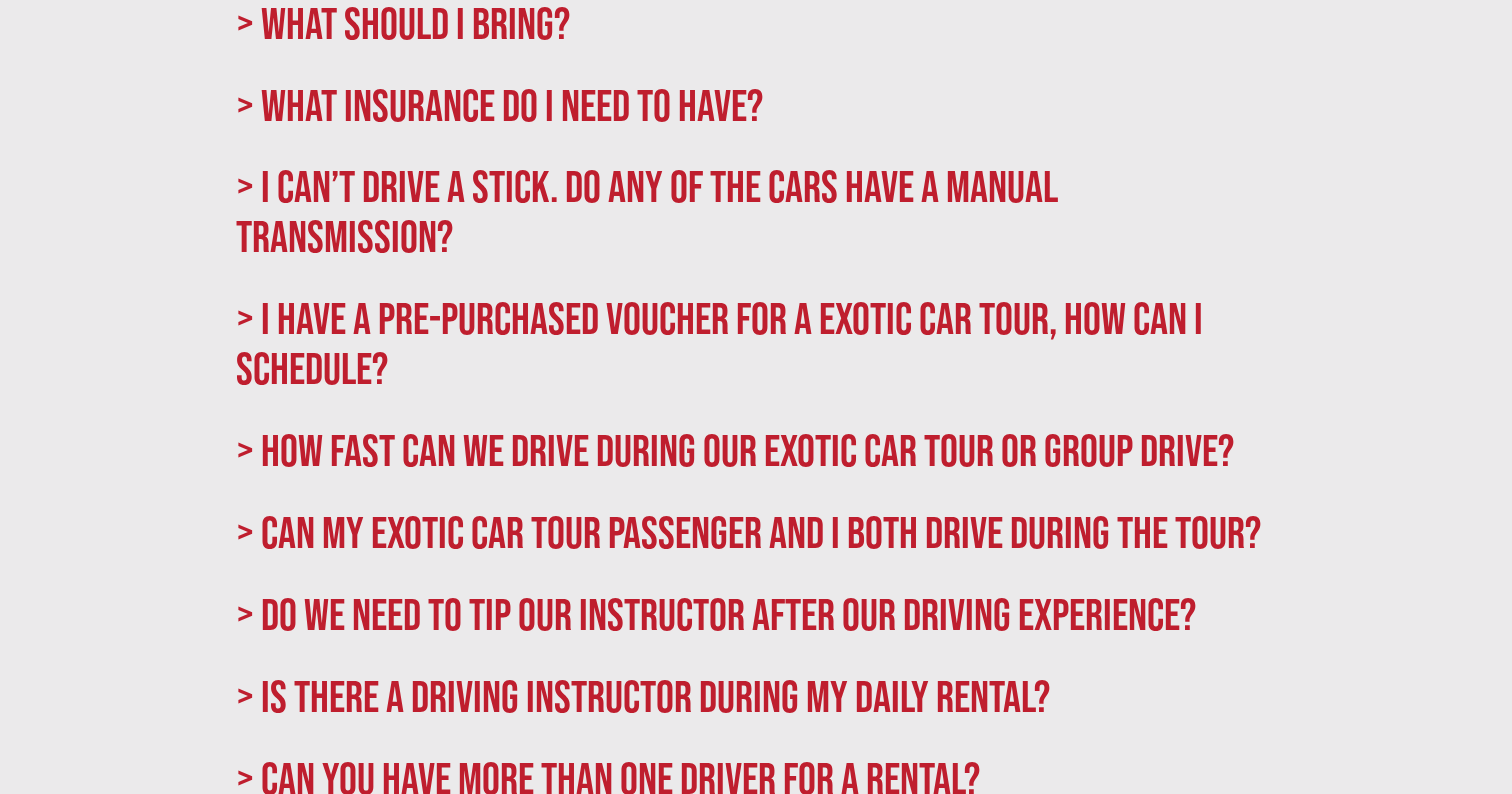 click on "> Can you deliver a vehicle to my location?
We do offer delivery to most metro-area hotels (downtown Denver and surrounding); however, we do not deliver outside of those locations and kindly request that you come to our shop to pick up and return your rental.
> Can I bring a passenger with me on my driving experience?
Yes! Passengers are encouraged on both Exotic Car Tours (one passenger) and Group Drives (as many passengers as the car will accommodate safely with seat belts)
> How many miles do I get with my rental?
> What is check in like?
All rentals require a damage deposit (between $1,000.00-$100,000.00 depending on the vehicle) to be paid during the booking process or during check-in on site.
Please arrive early for a 15-20-minute check-in period to go over rules and regulations, verify your driver’s license and insurance, and sign the rental agreement and other paperwork.
If you need to book group drives (3+ drivers), multi-day, & multi-week rentals, give us a call." at bounding box center (756, 212) 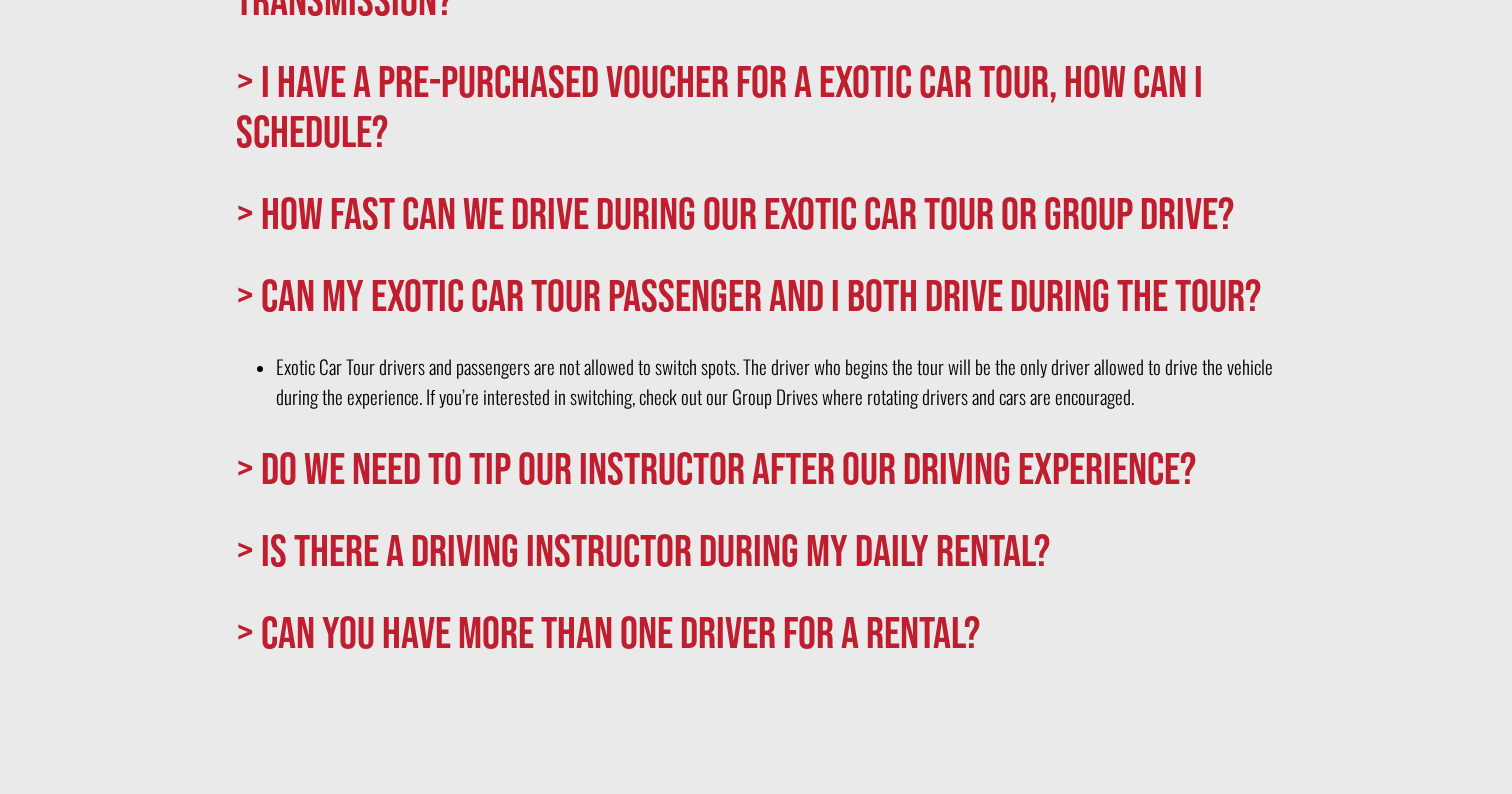 scroll, scrollTop: 1558, scrollLeft: 0, axis: vertical 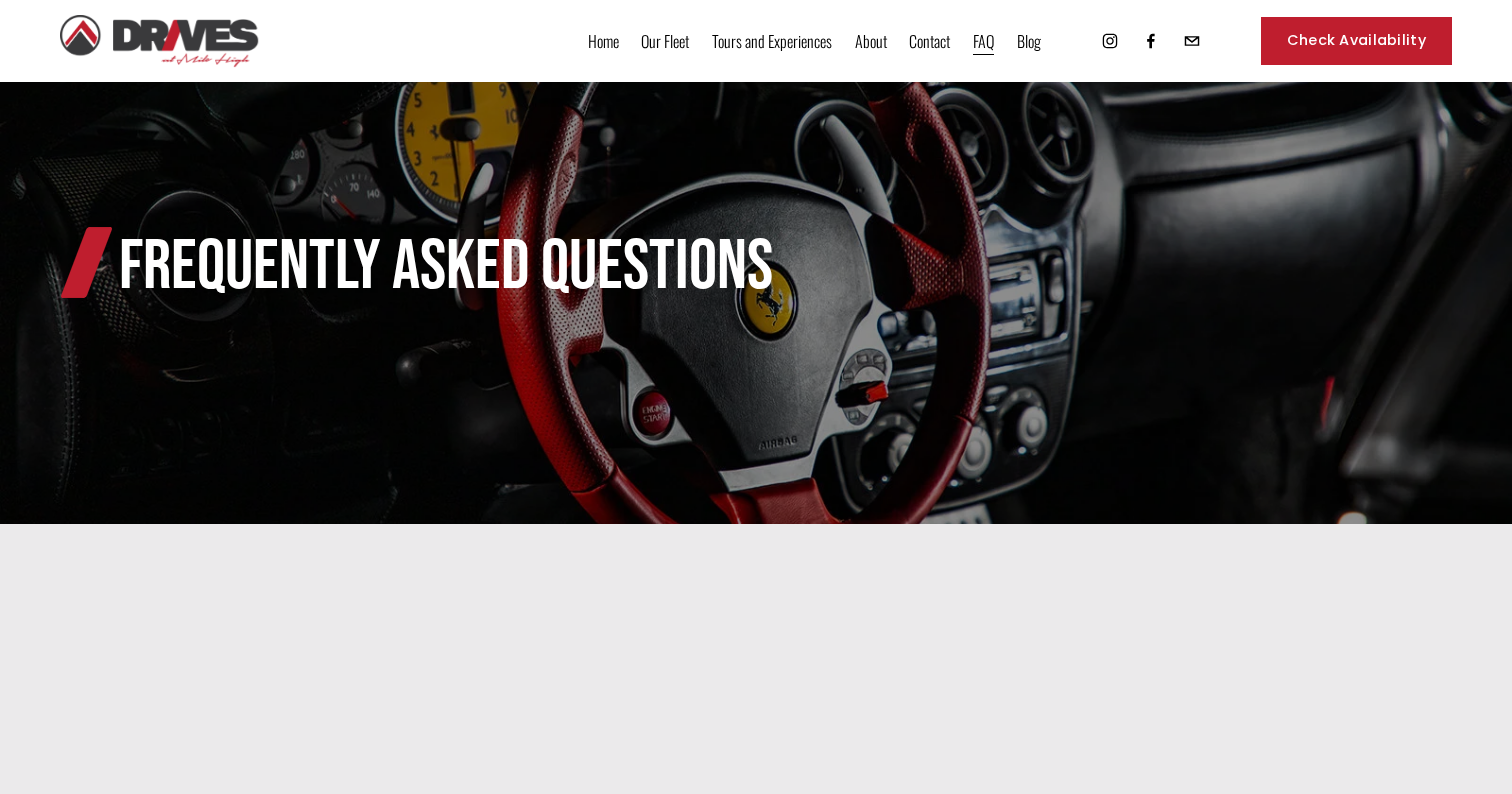 click on "Self Guided Tours" at bounding box center (0, 0) 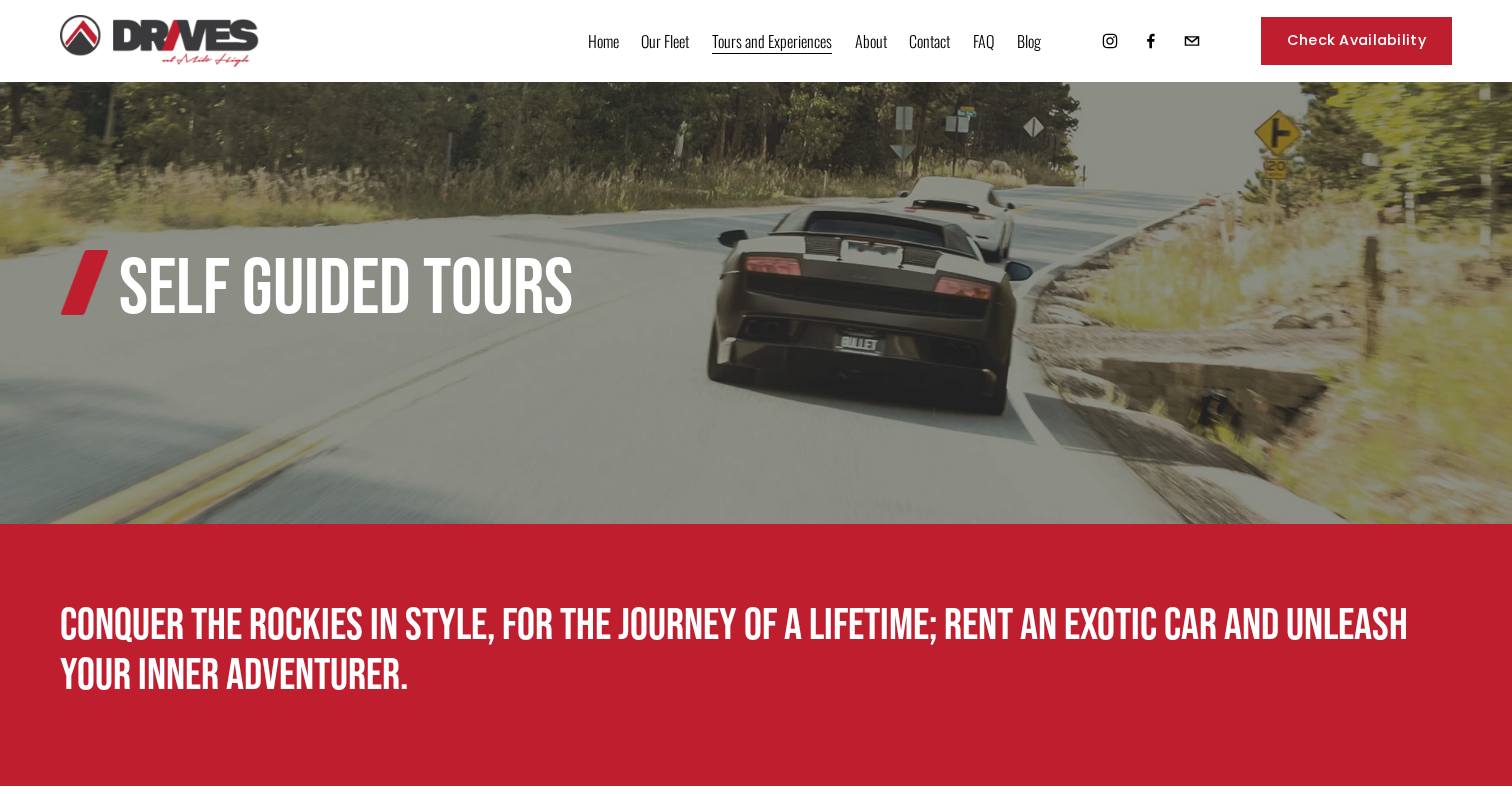 scroll, scrollTop: 0, scrollLeft: 0, axis: both 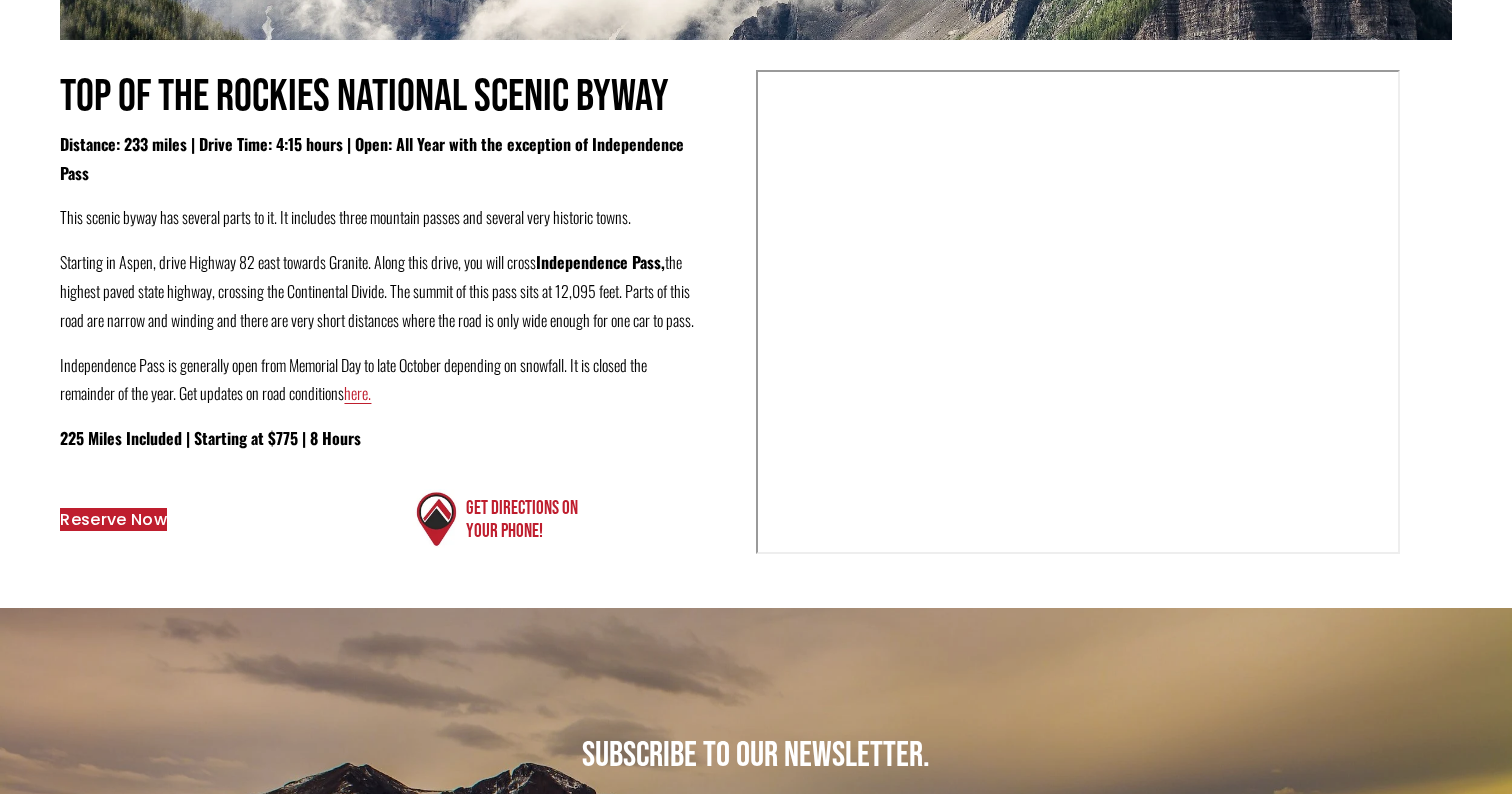 click on "Reserve Now" at bounding box center [113, 519] 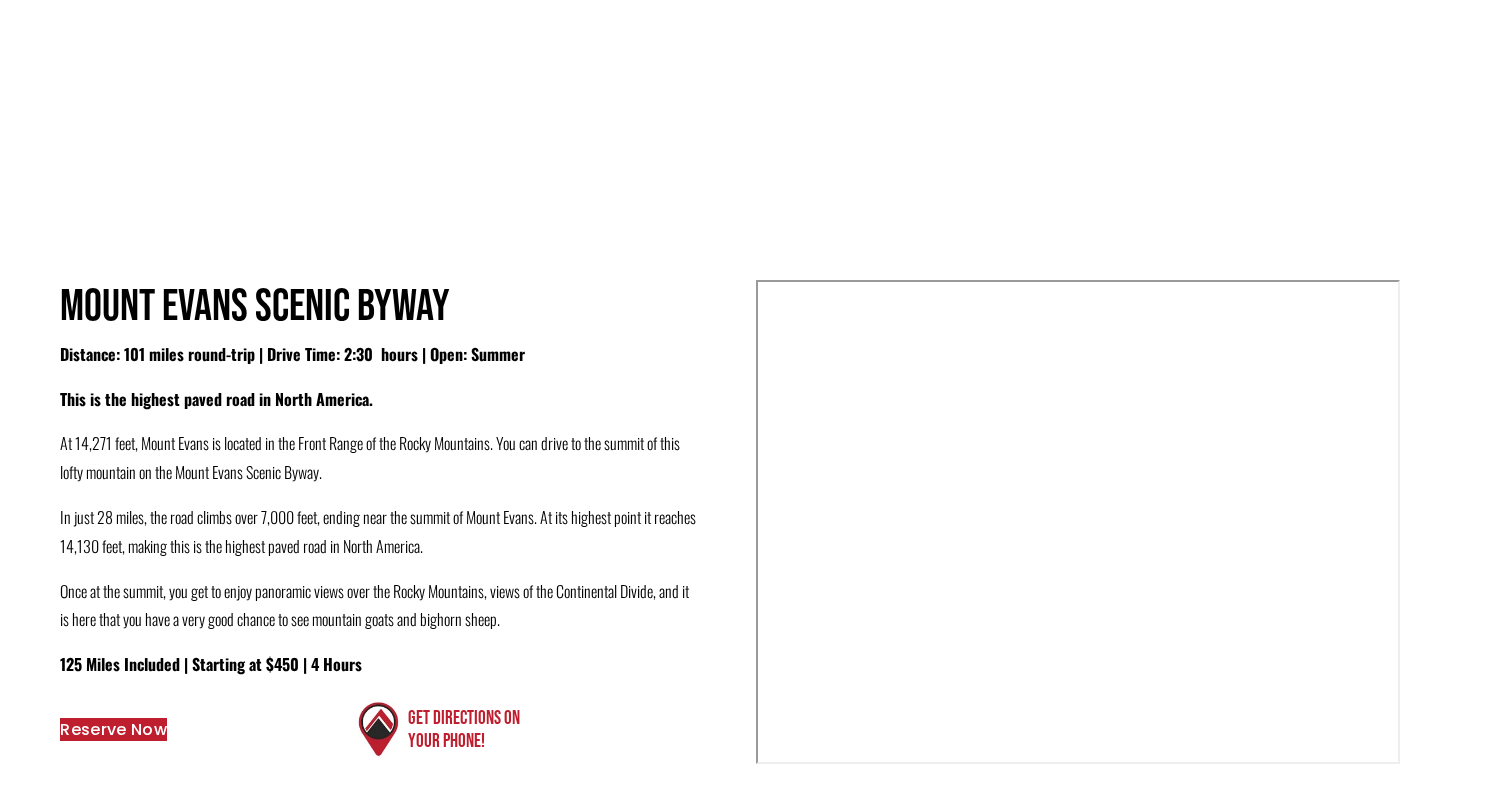 scroll, scrollTop: 1863, scrollLeft: 0, axis: vertical 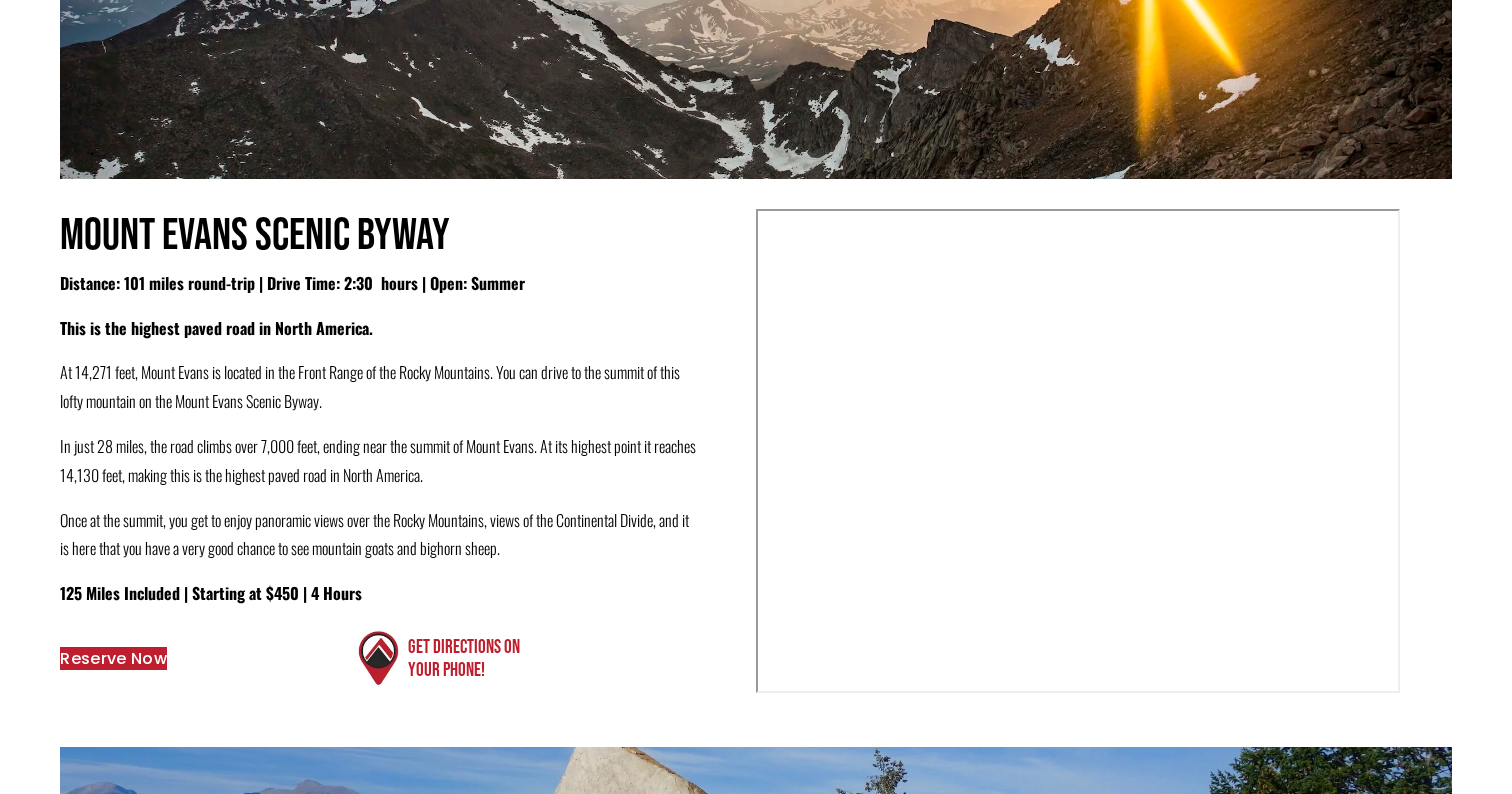 click on "Reserve Now" at bounding box center [113, 658] 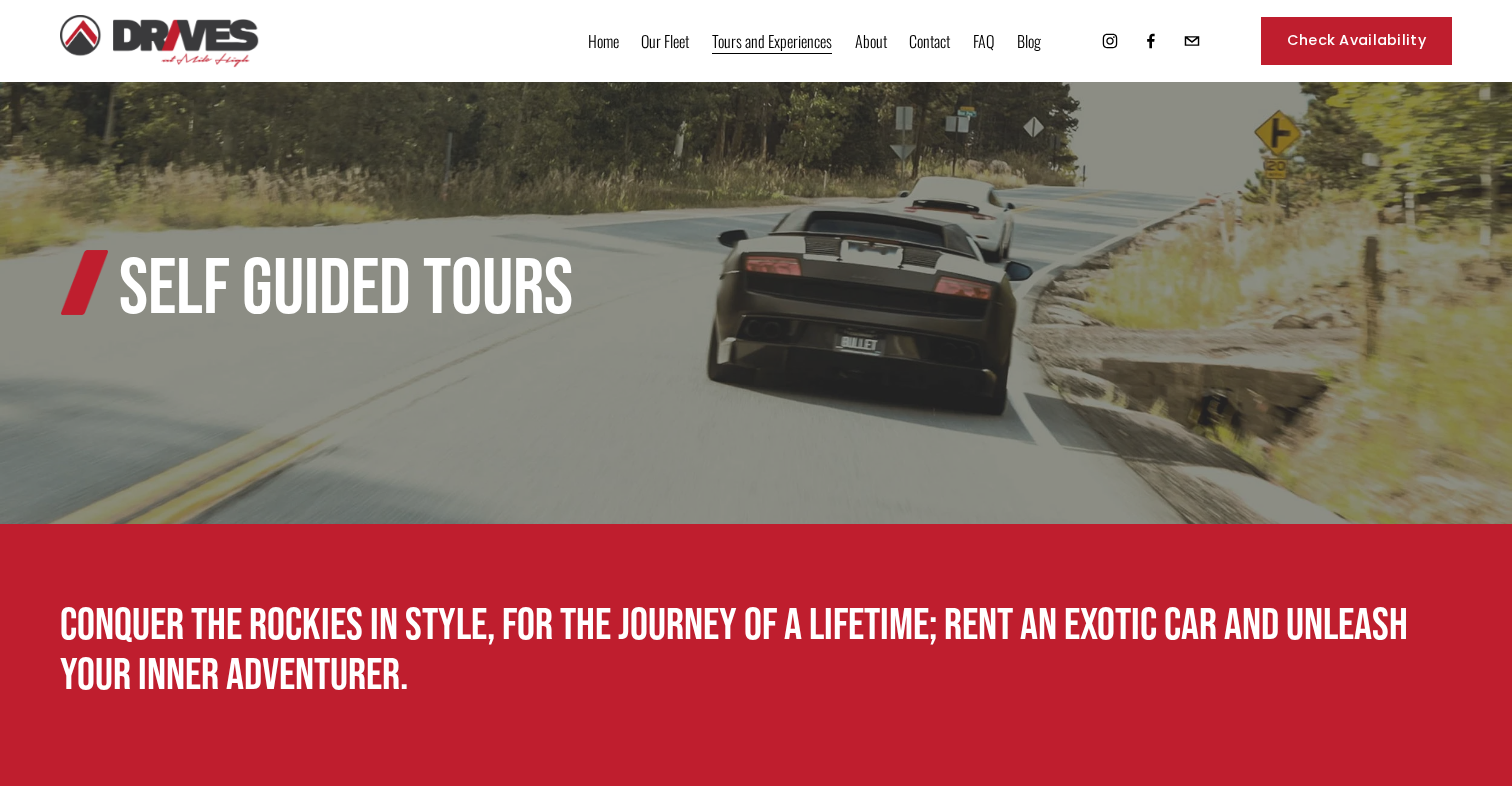 scroll, scrollTop: 0, scrollLeft: 0, axis: both 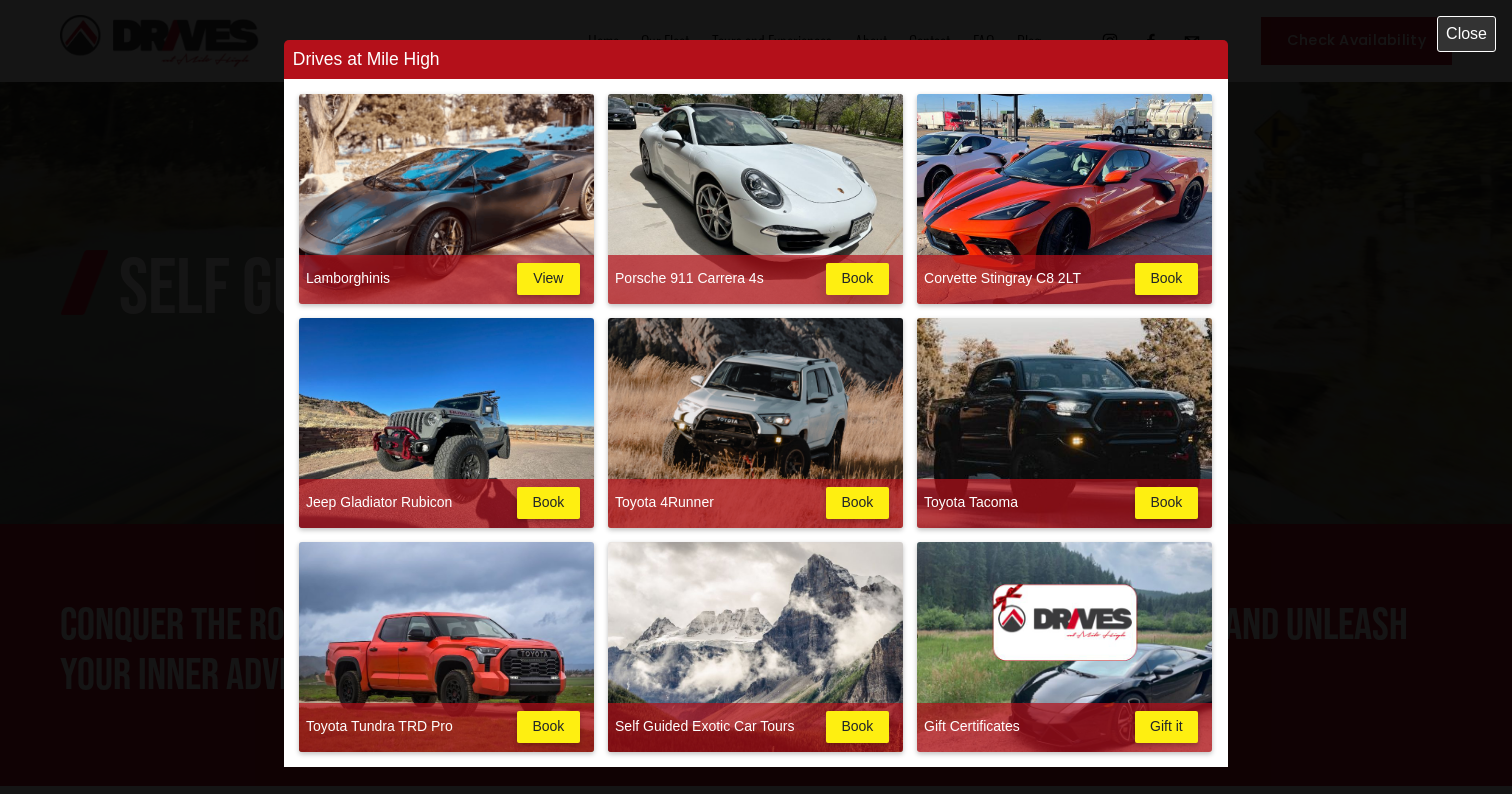 click on "Book" at bounding box center (857, 279) 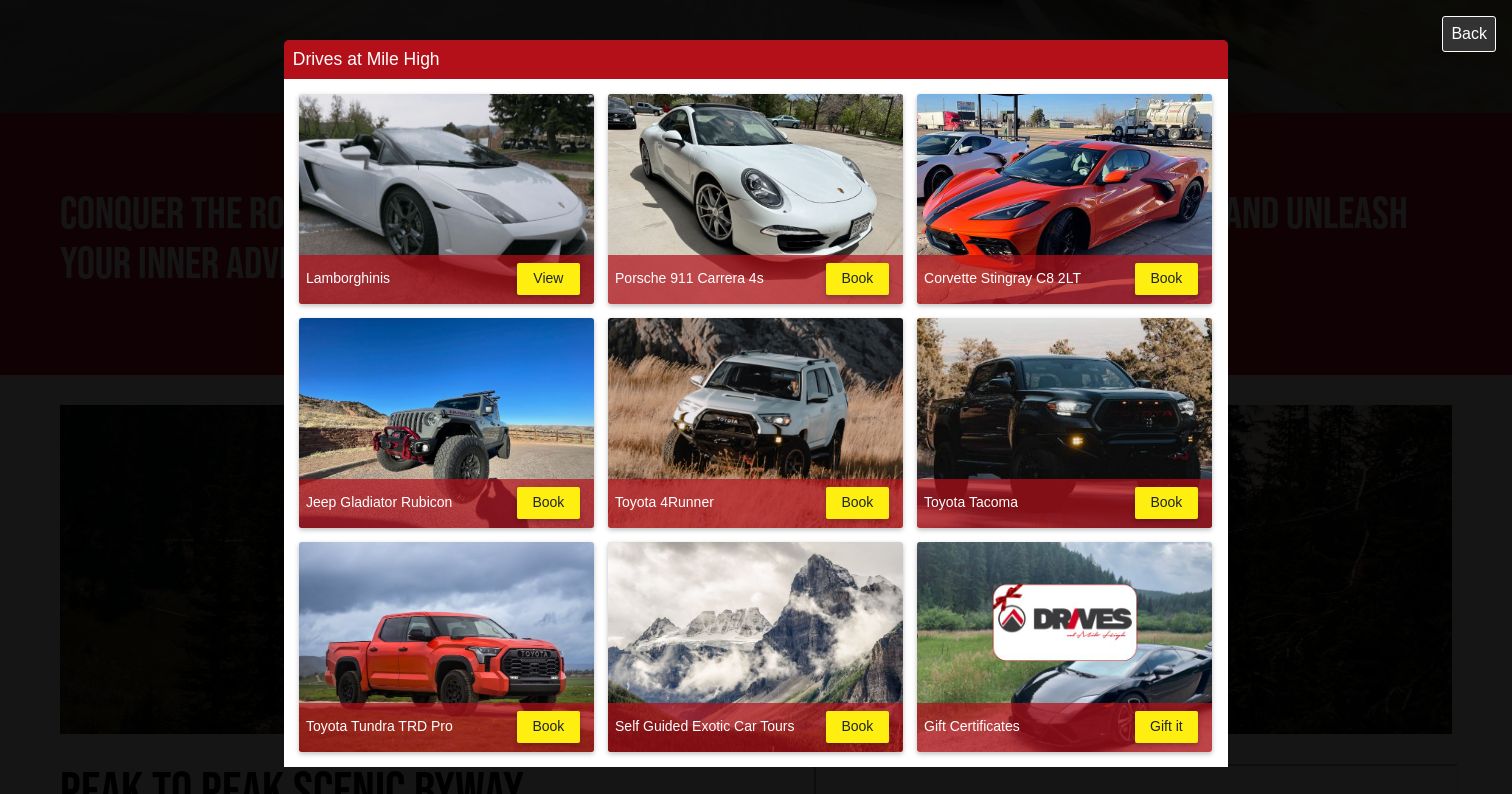 scroll, scrollTop: 415, scrollLeft: 0, axis: vertical 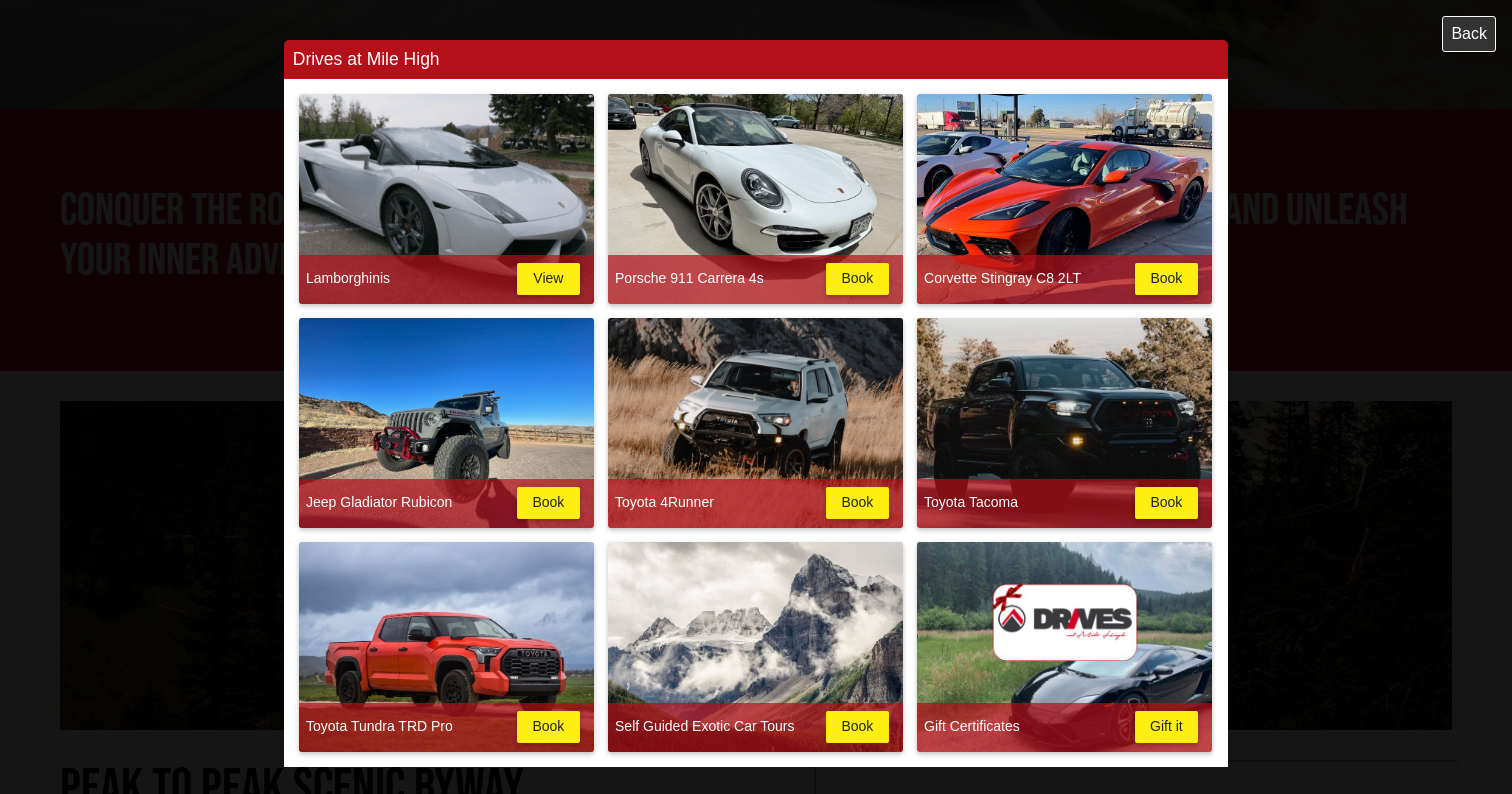 click on "Book" at bounding box center [857, 727] 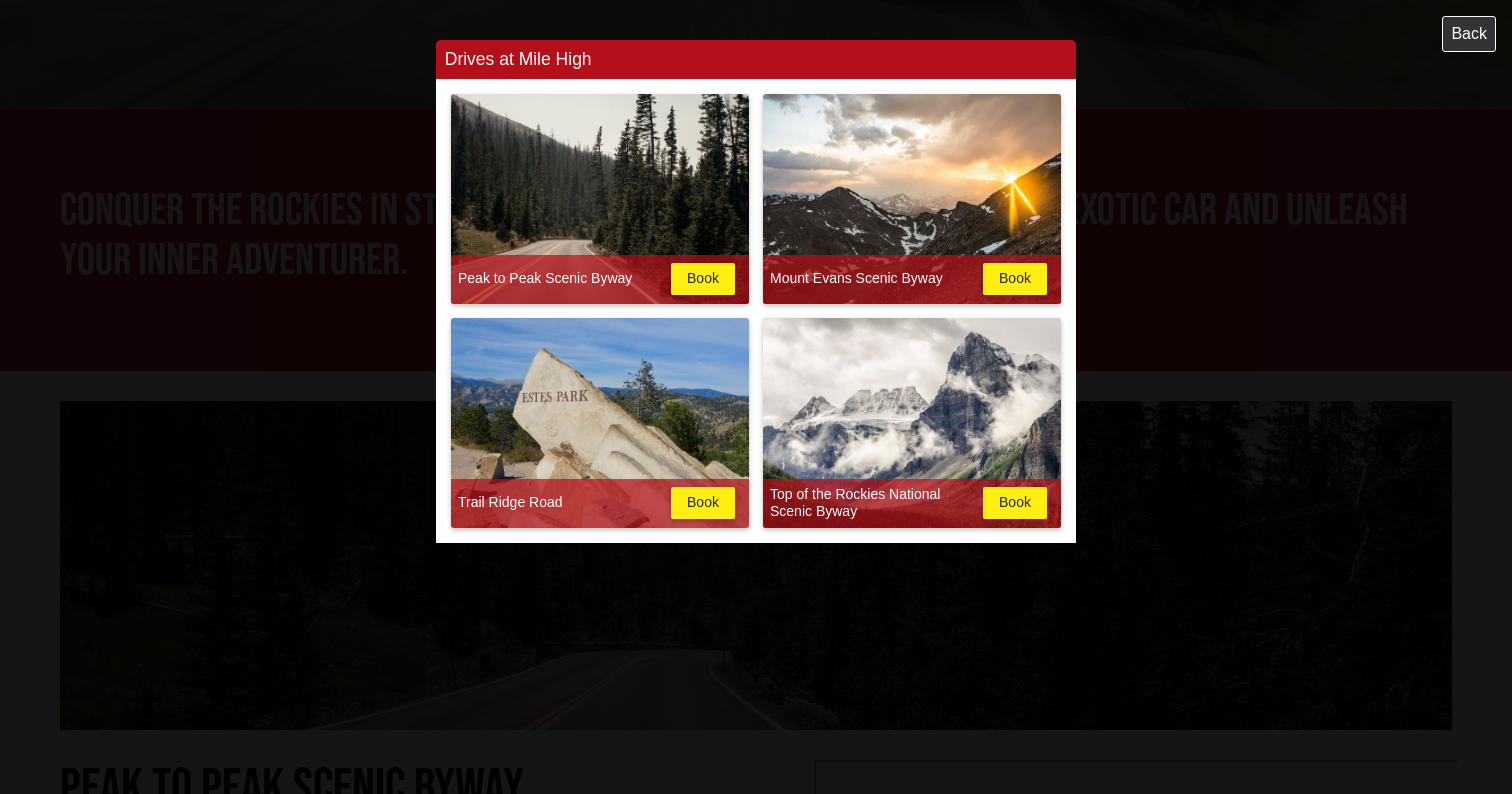 click on "Book" at bounding box center [1015, 503] 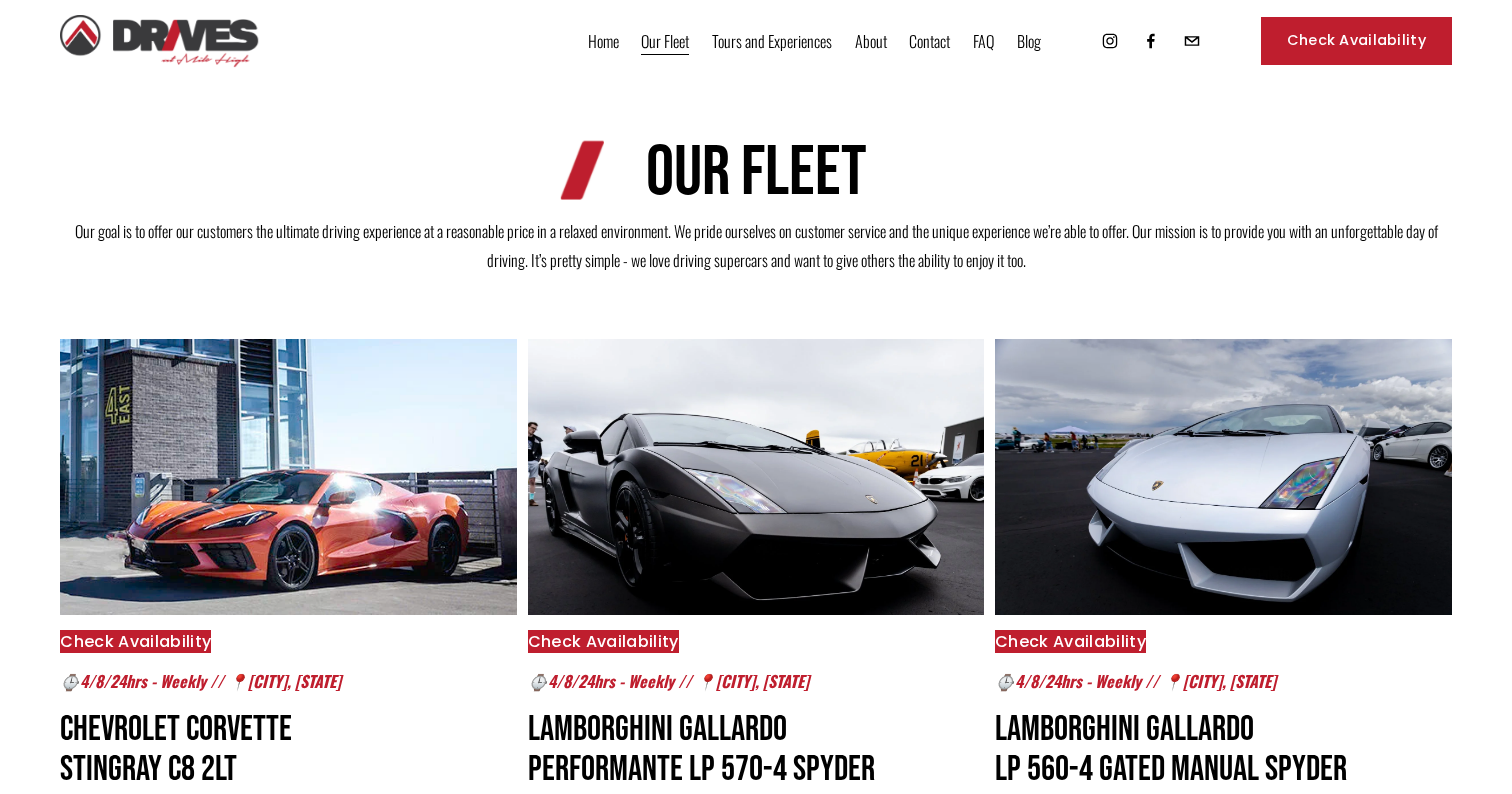scroll, scrollTop: 0, scrollLeft: 0, axis: both 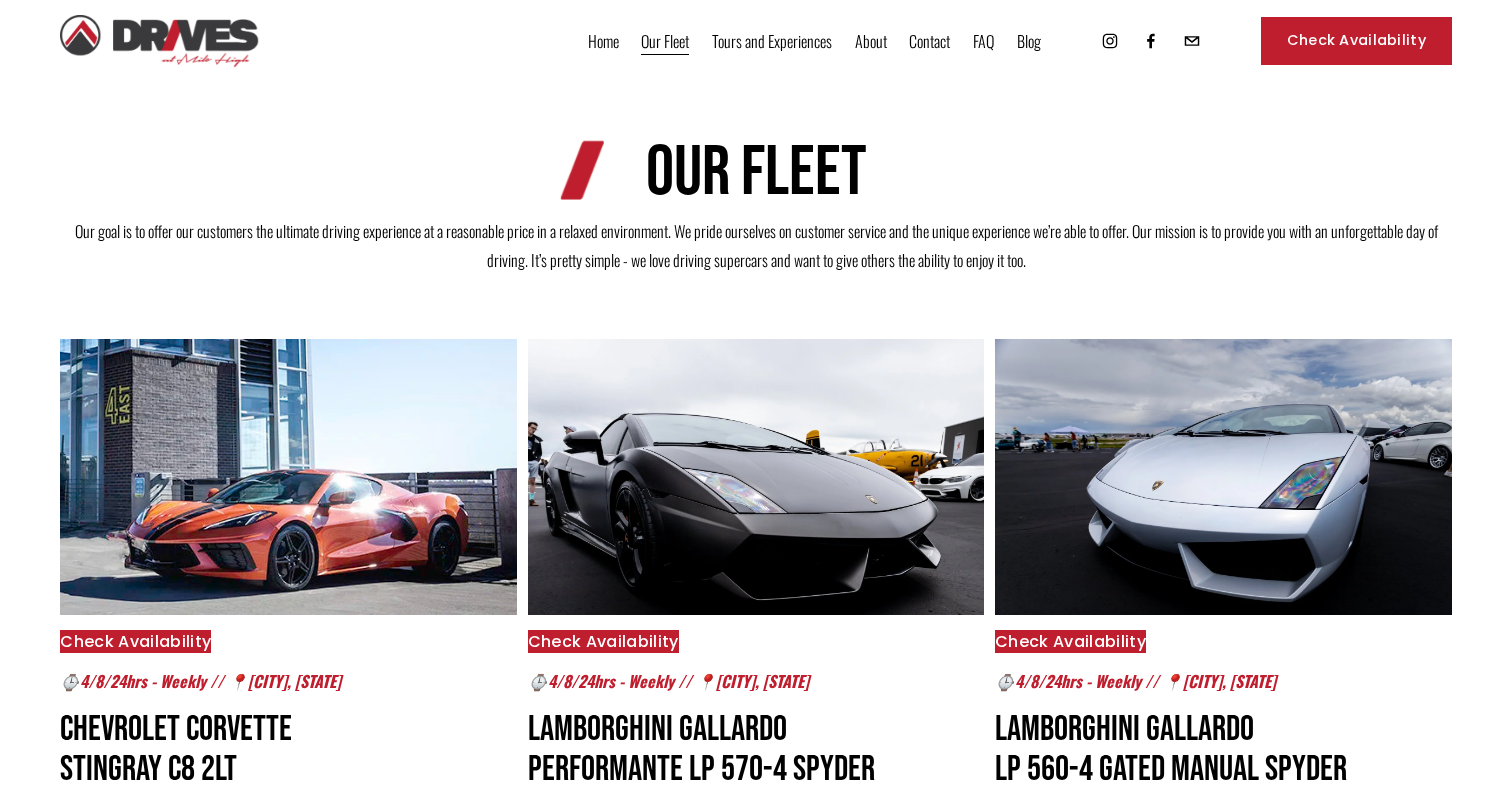 click on "FAQ" at bounding box center [983, 41] 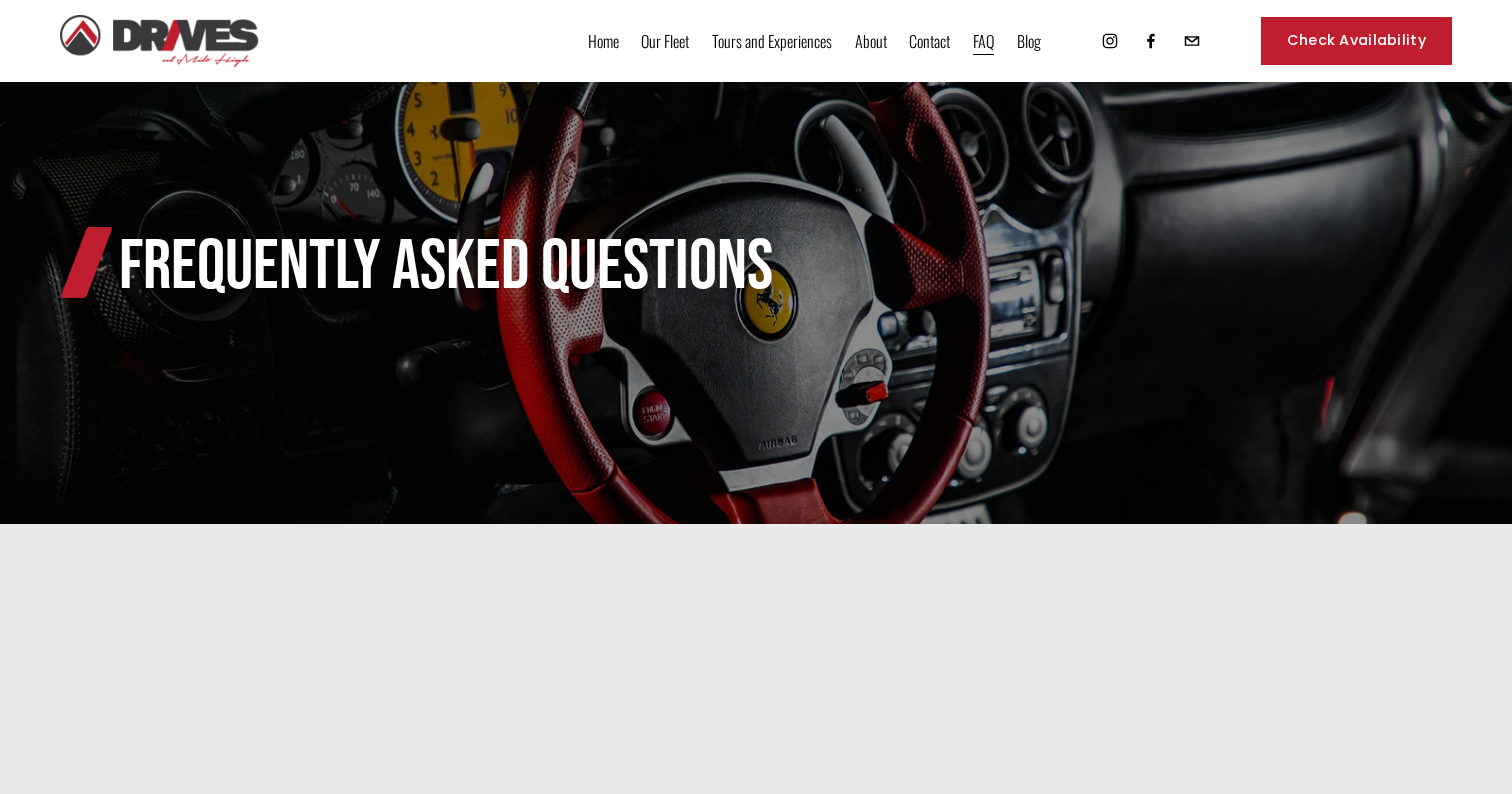 scroll, scrollTop: 0, scrollLeft: 0, axis: both 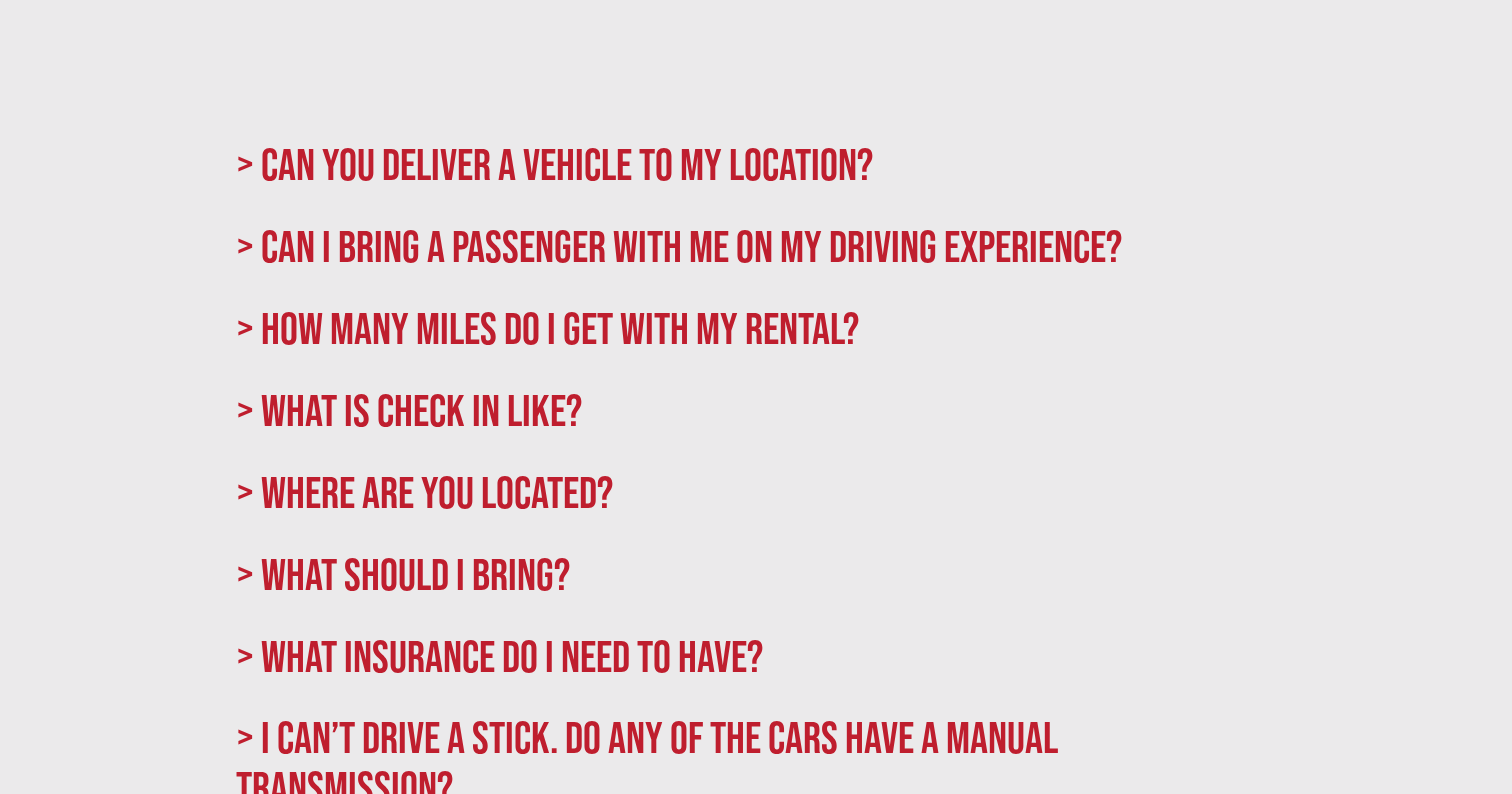 click on "> What insurance do I need to have?" at bounding box center (756, 657) 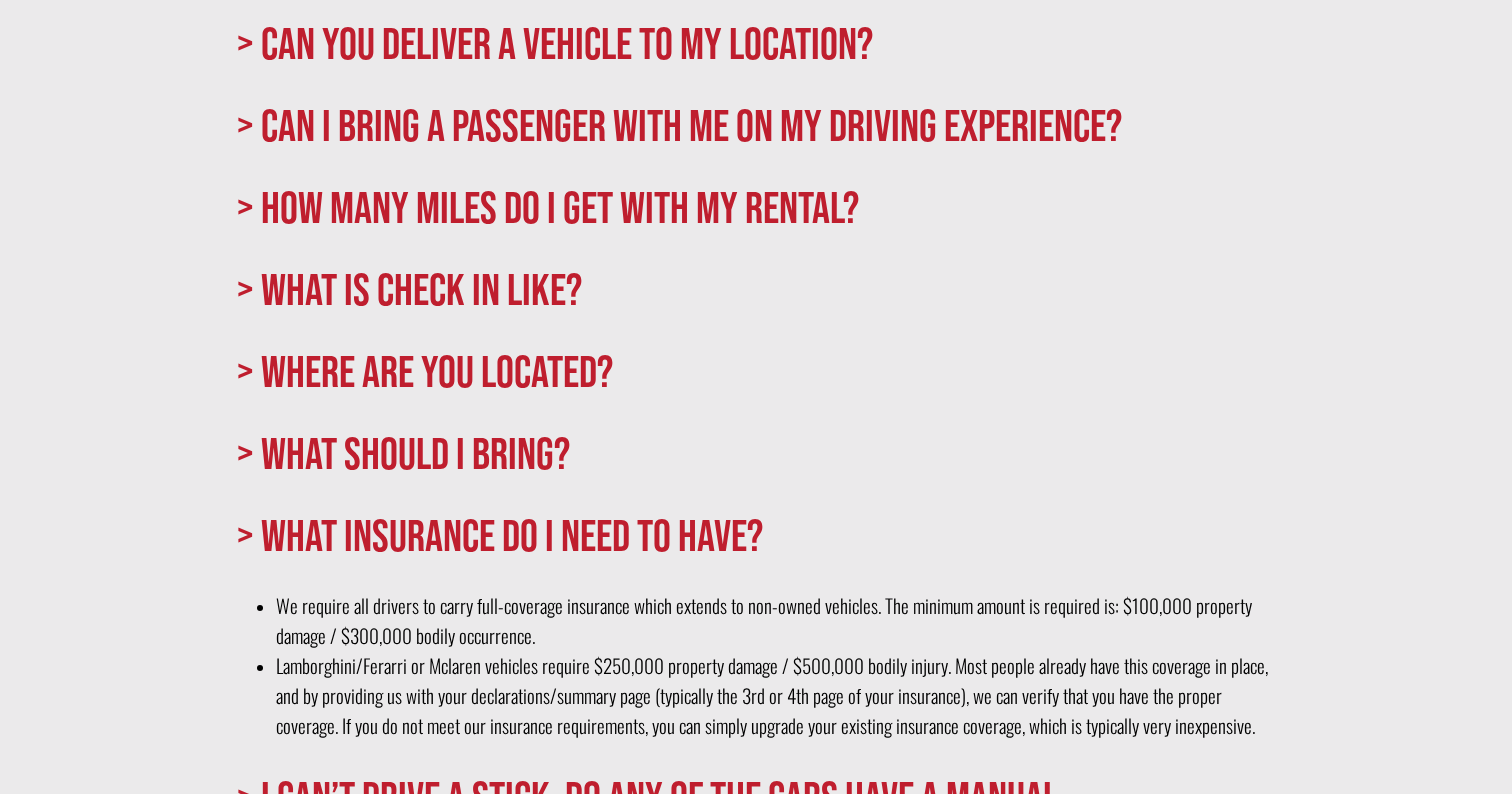 scroll, scrollTop: 891, scrollLeft: 0, axis: vertical 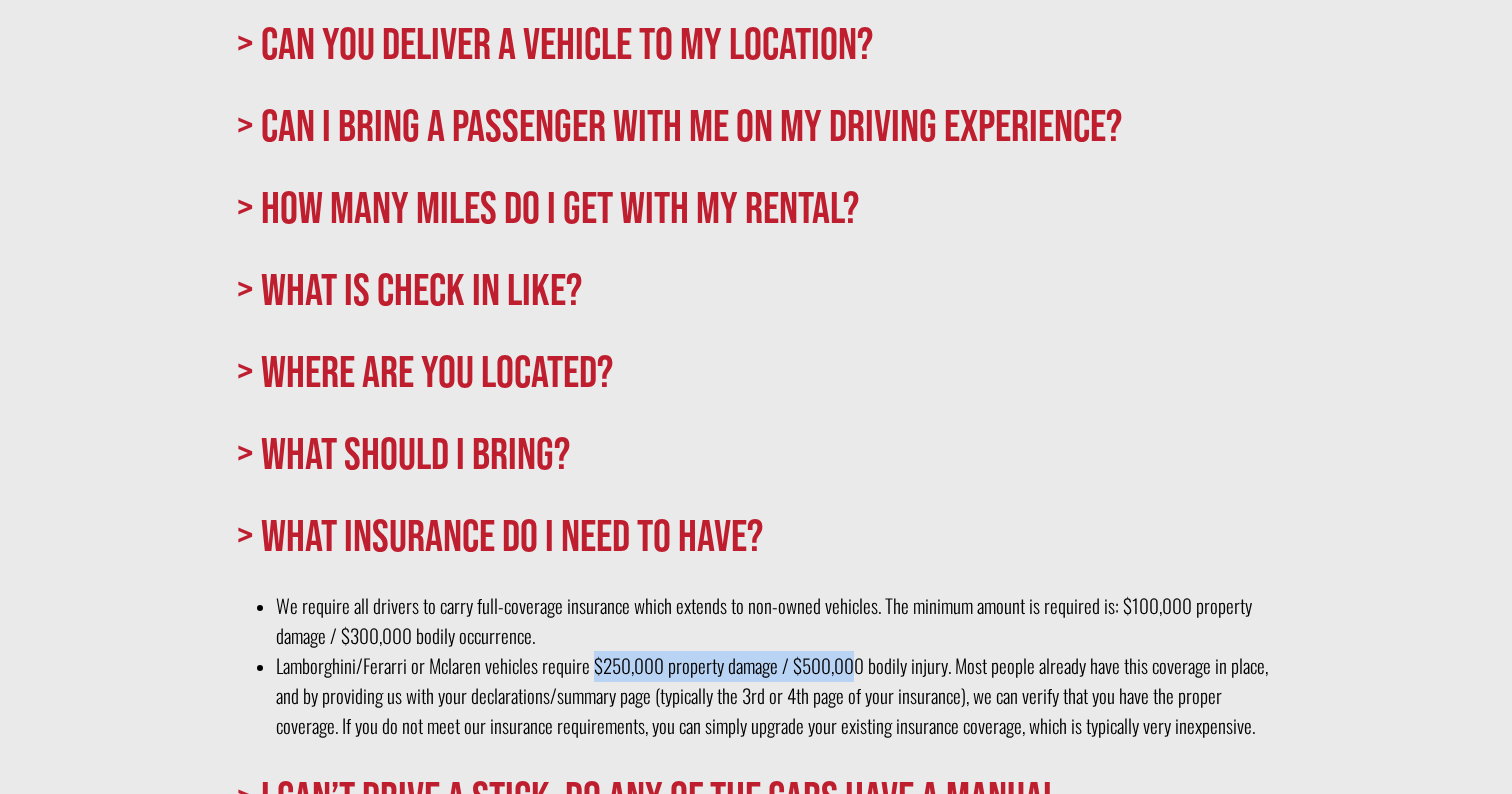 drag, startPoint x: 590, startPoint y: 656, endPoint x: 845, endPoint y: 654, distance: 255.00784 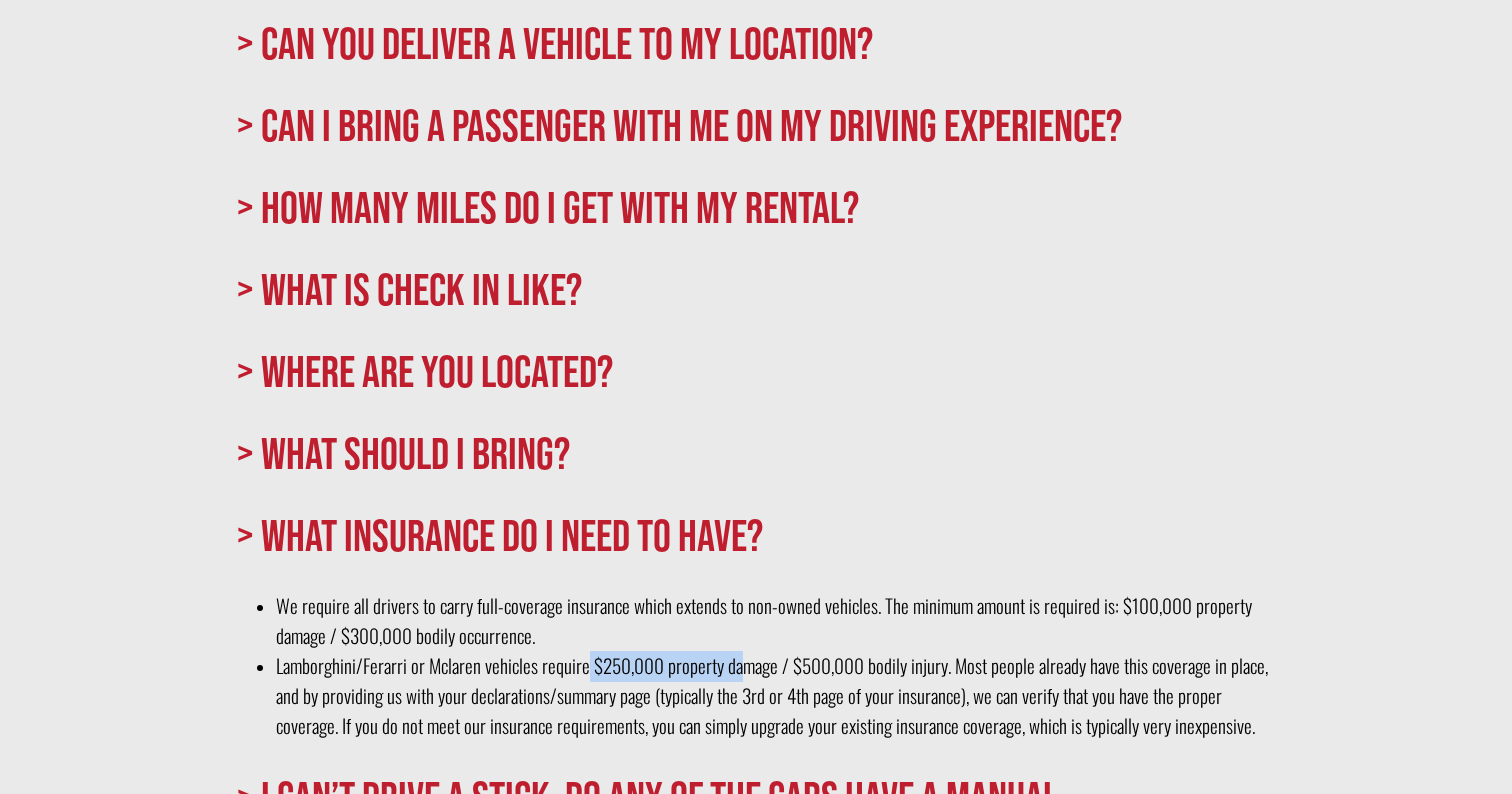 drag, startPoint x: 586, startPoint y: 659, endPoint x: 735, endPoint y: 657, distance: 149.01343 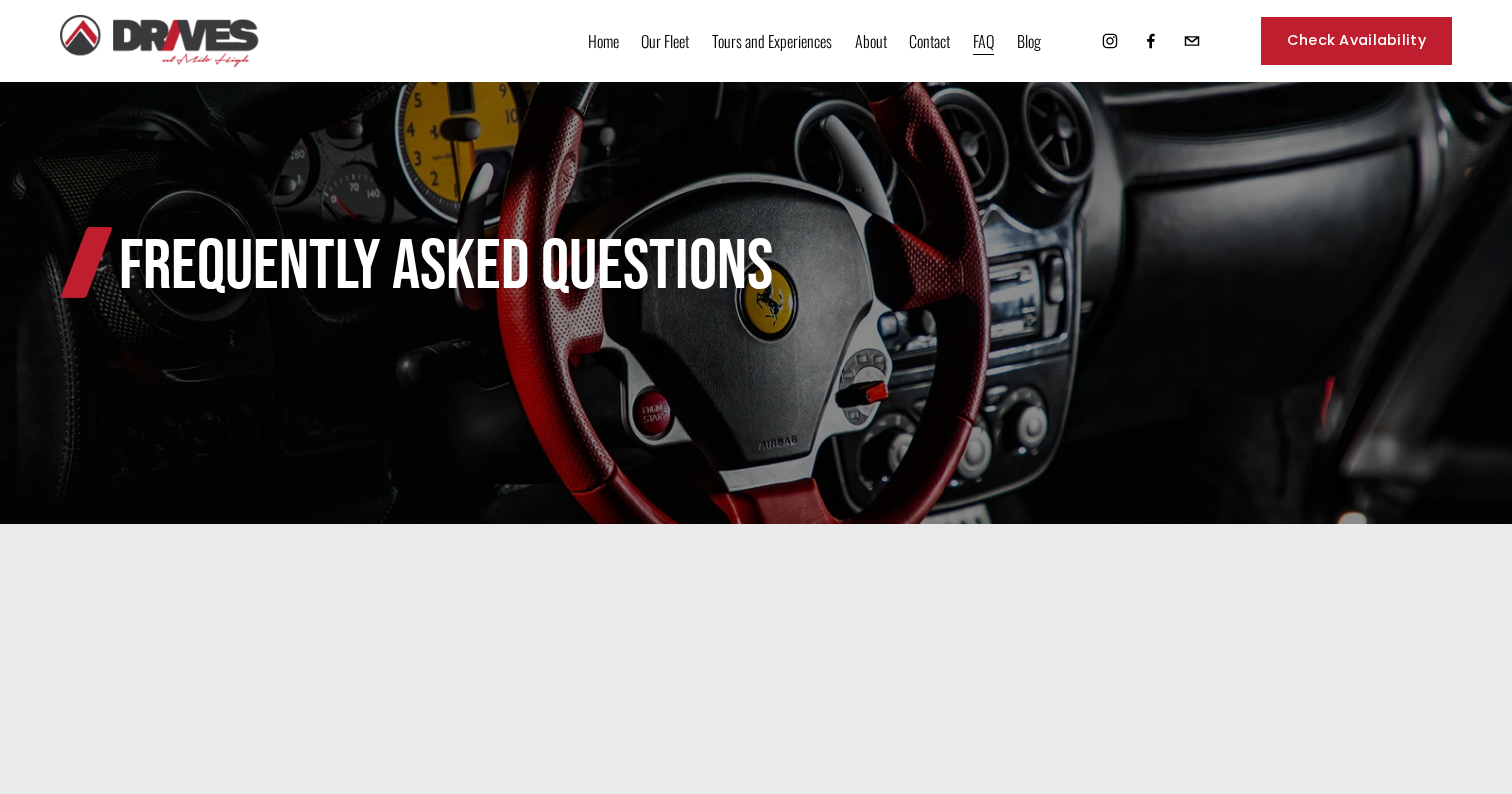 scroll, scrollTop: 0, scrollLeft: 0, axis: both 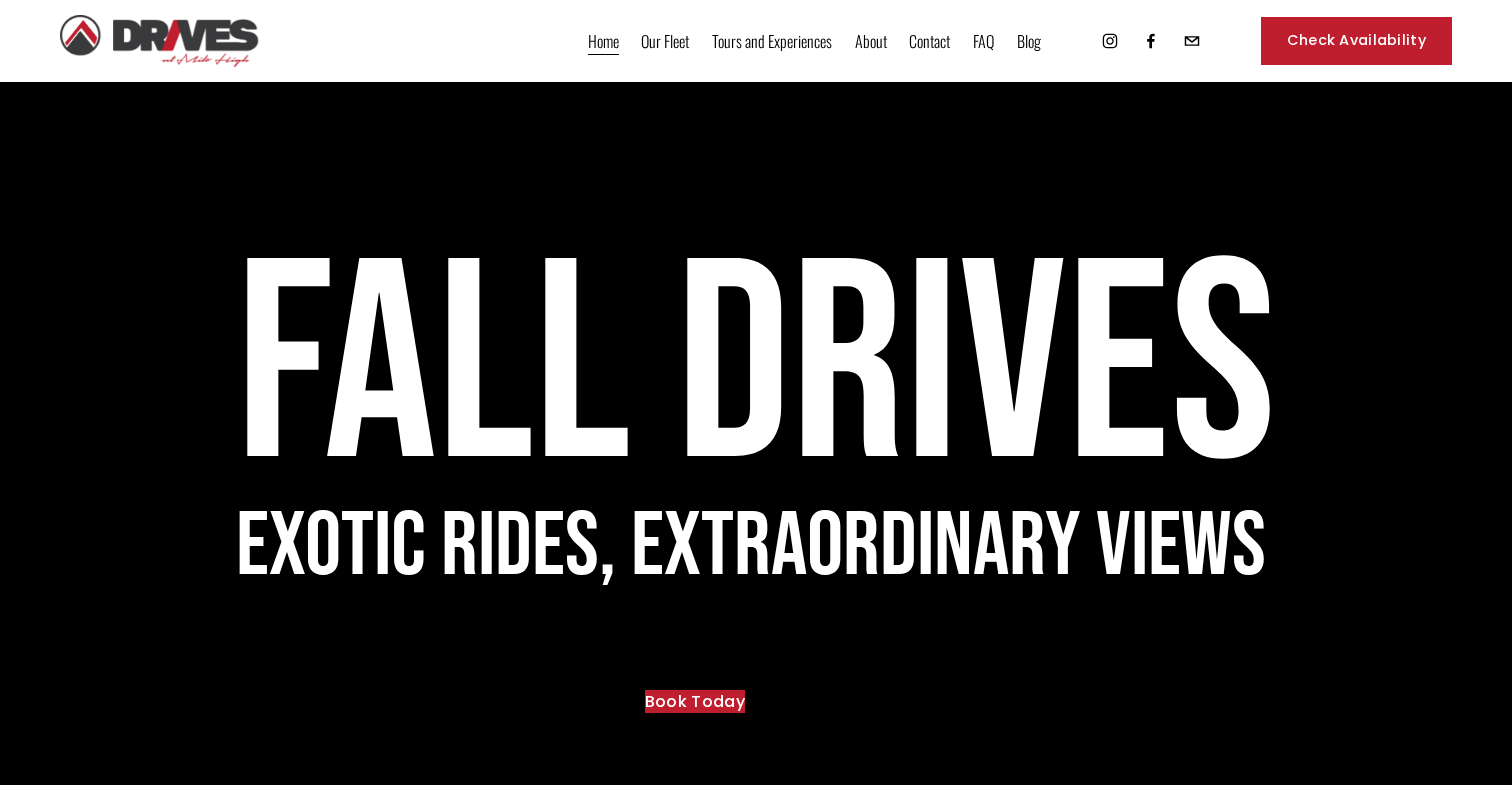 click on "Our Fleet" at bounding box center [665, 41] 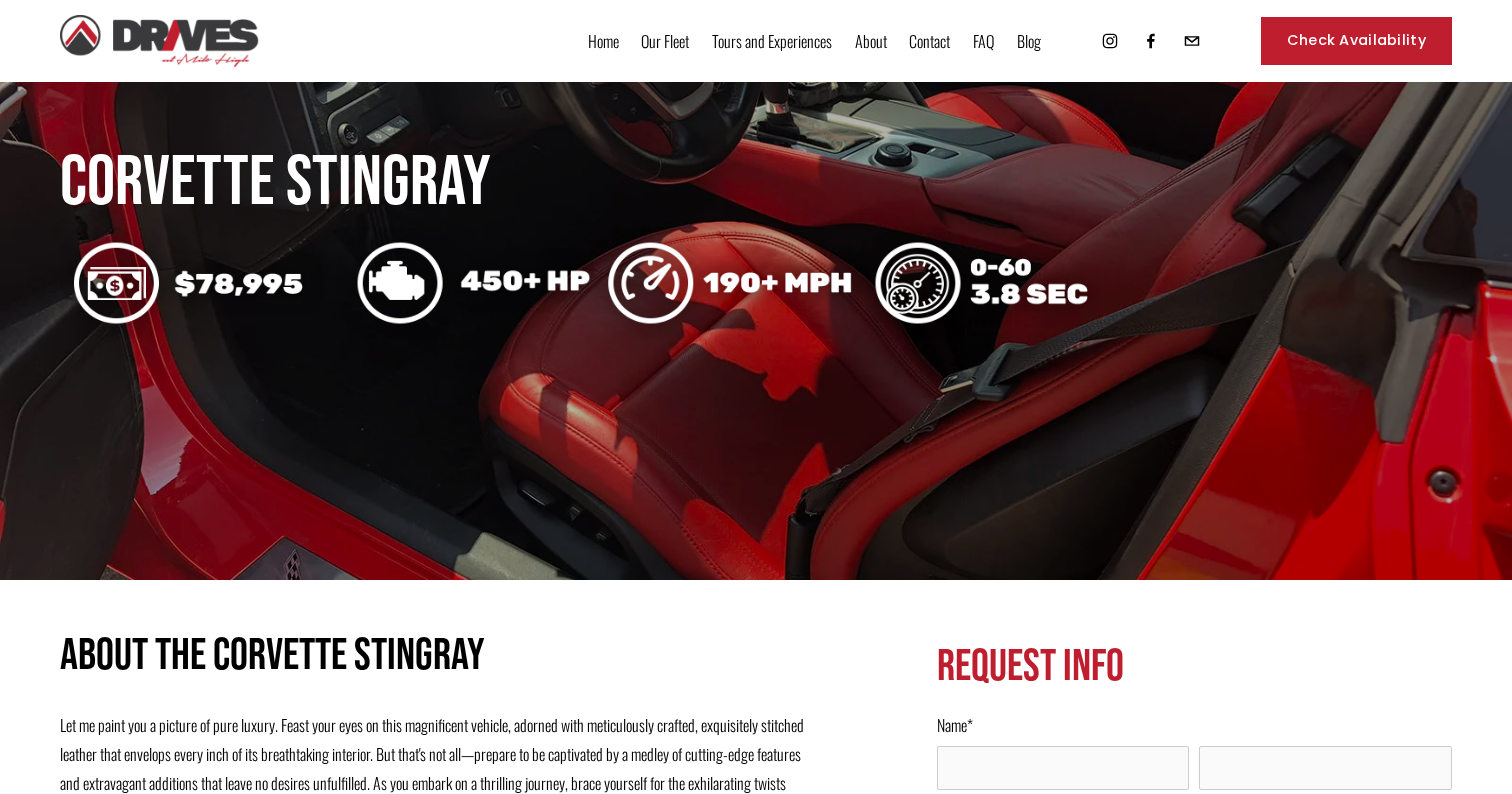 scroll, scrollTop: 0, scrollLeft: 0, axis: both 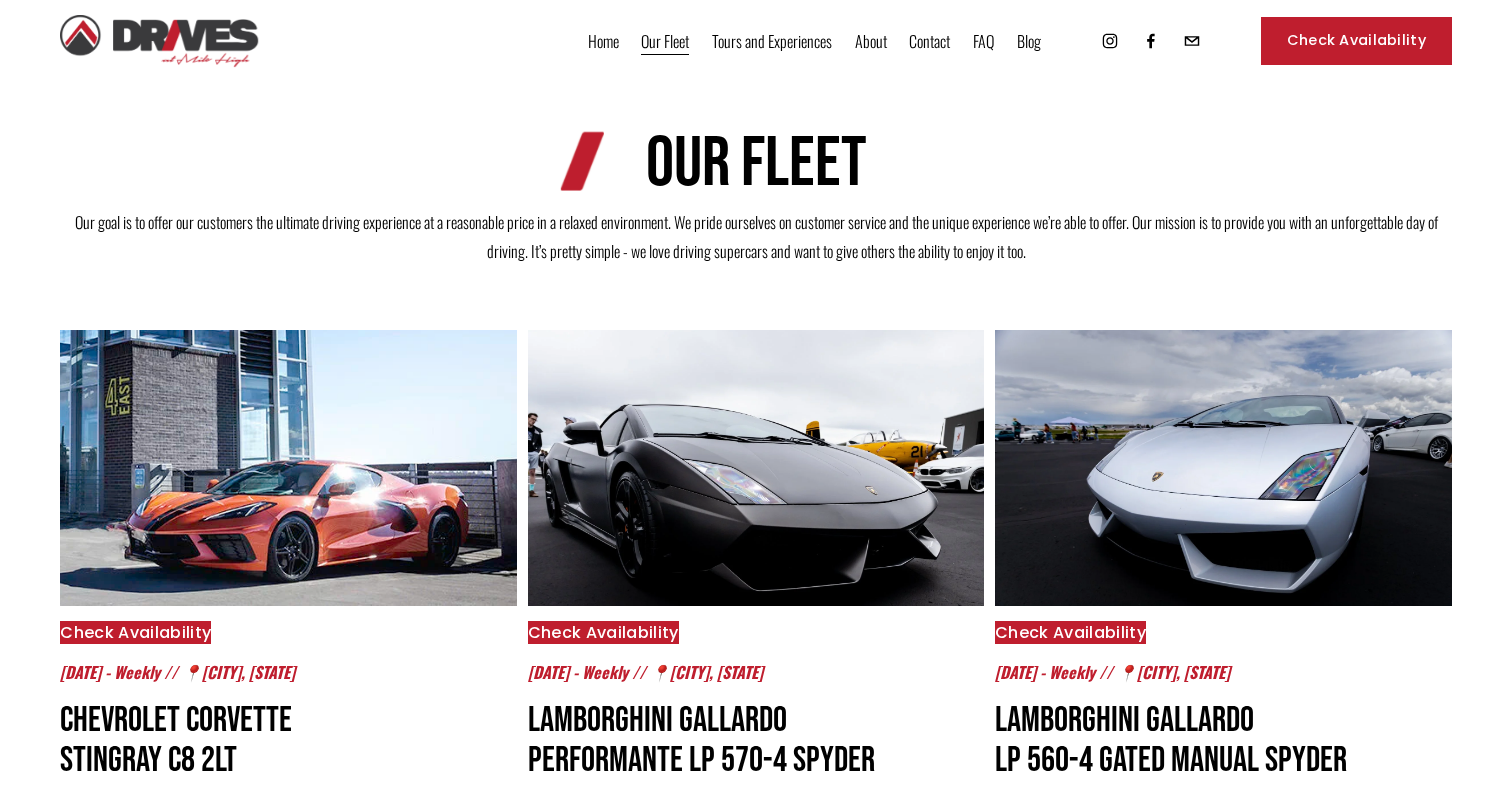 click on "Skip to Content
Home
Our Fleet
Tours and Experiences" at bounding box center [756, 41] 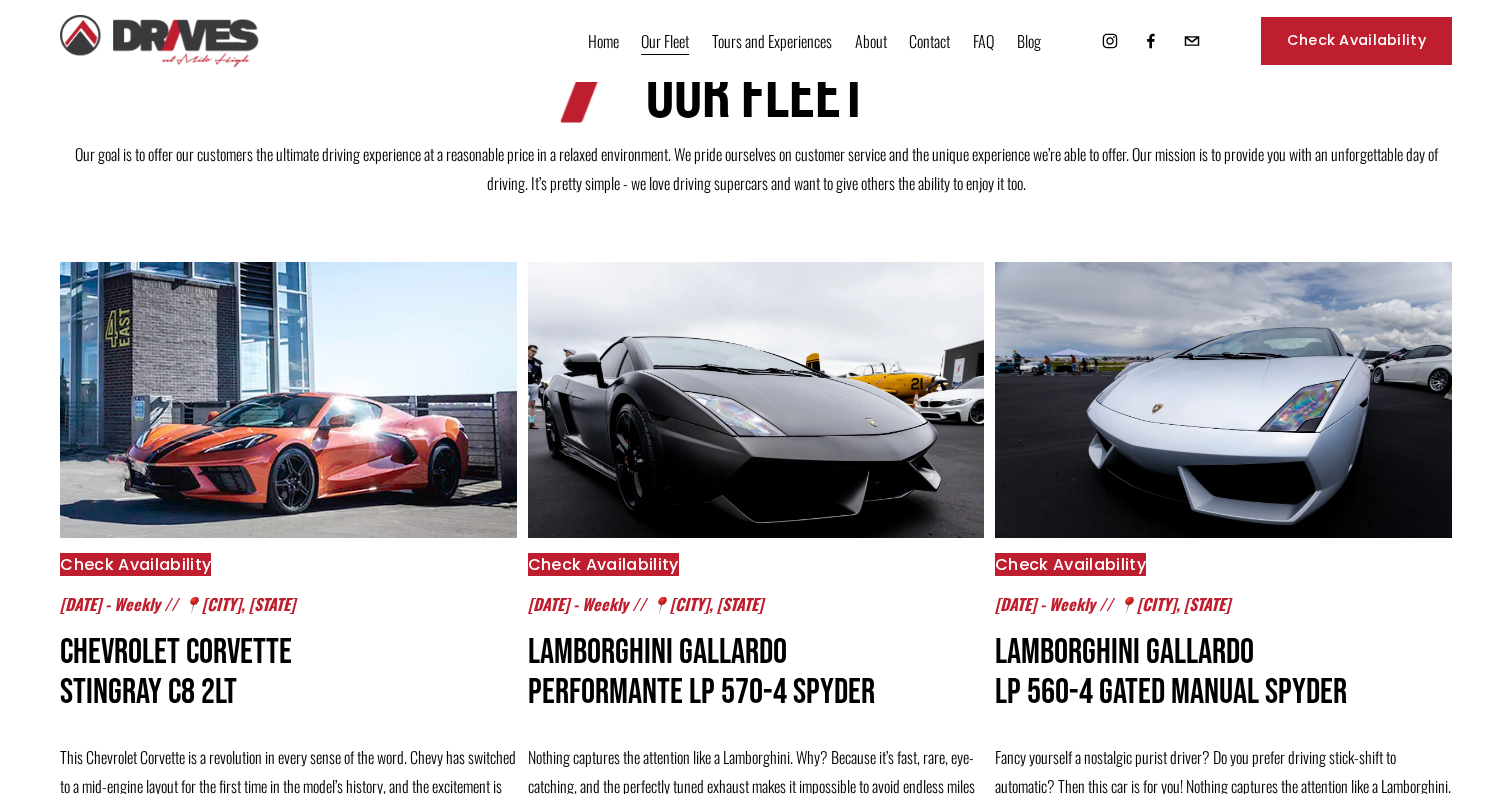 scroll, scrollTop: 85, scrollLeft: 0, axis: vertical 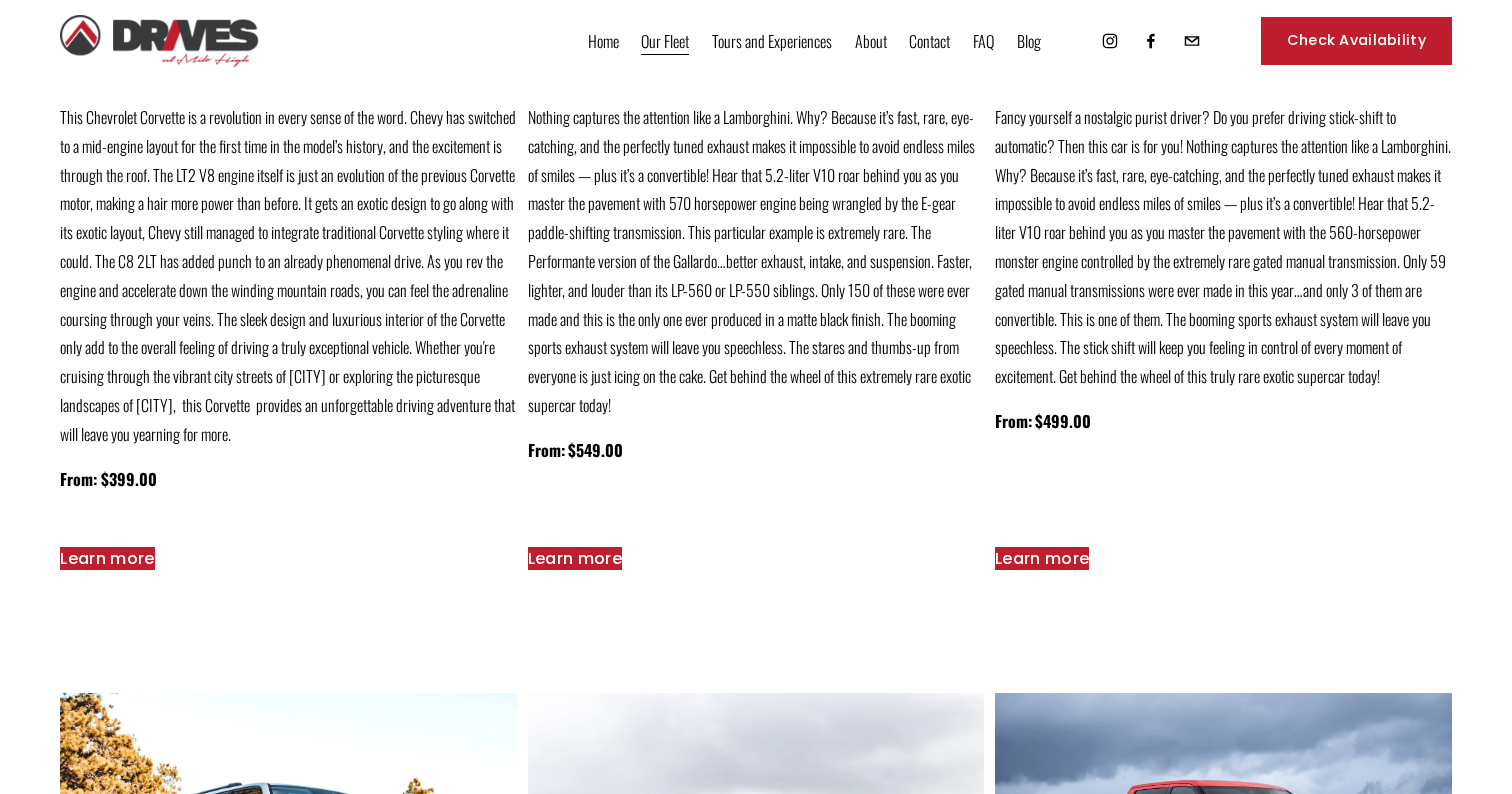 click on "Learn more" at bounding box center [107, 558] 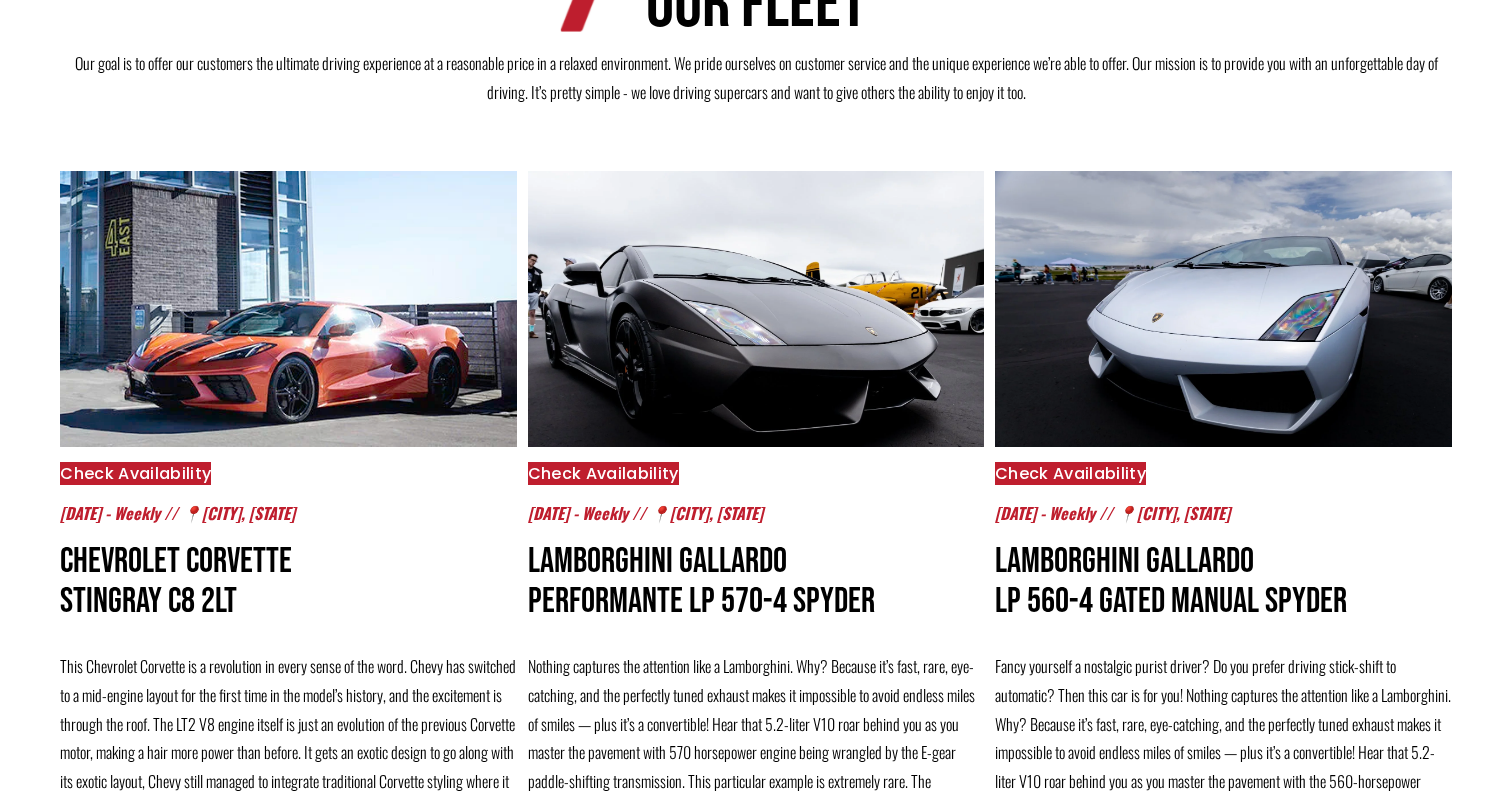 scroll, scrollTop: 172, scrollLeft: 0, axis: vertical 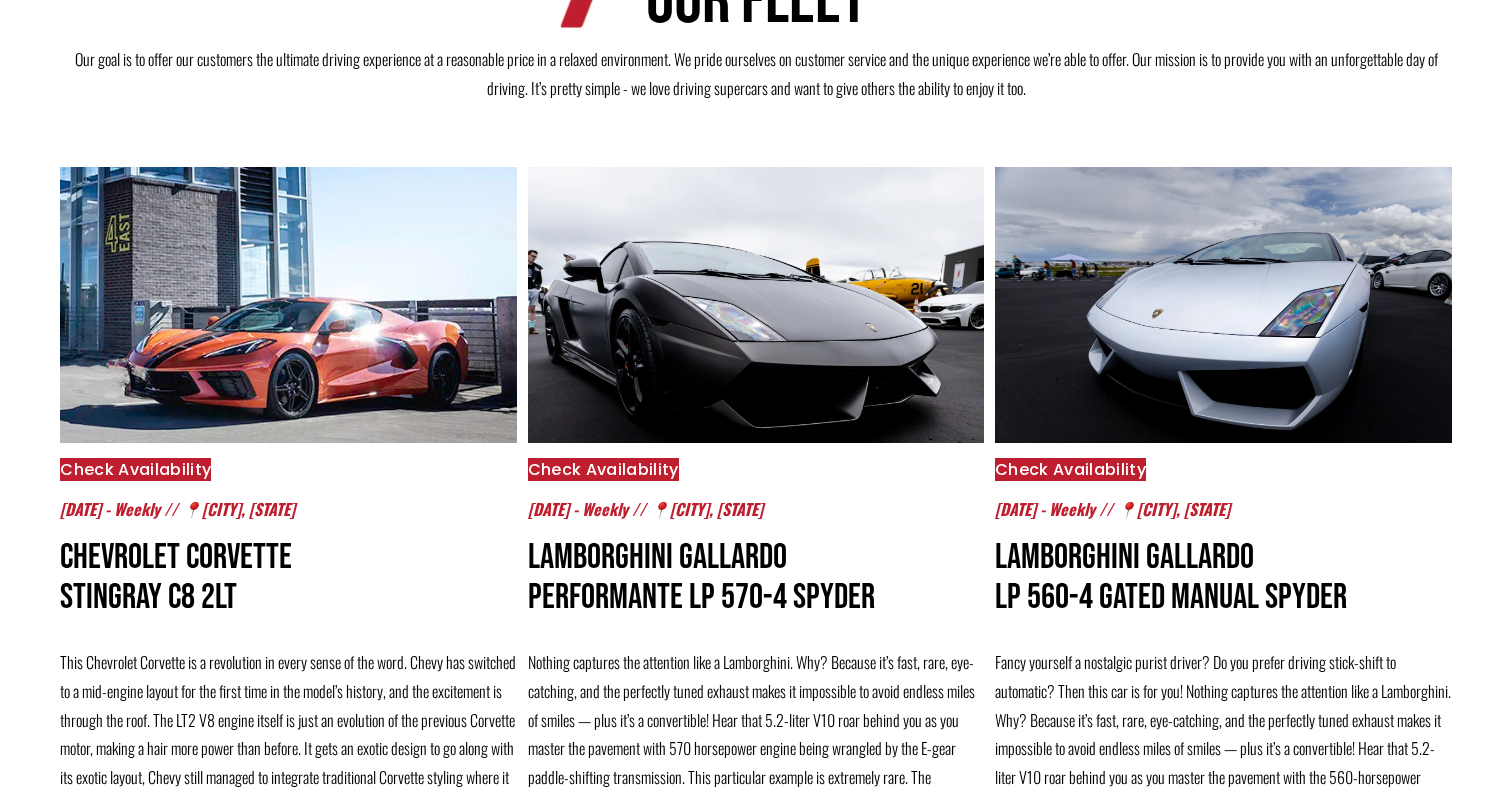 click at bounding box center (1223, 304) 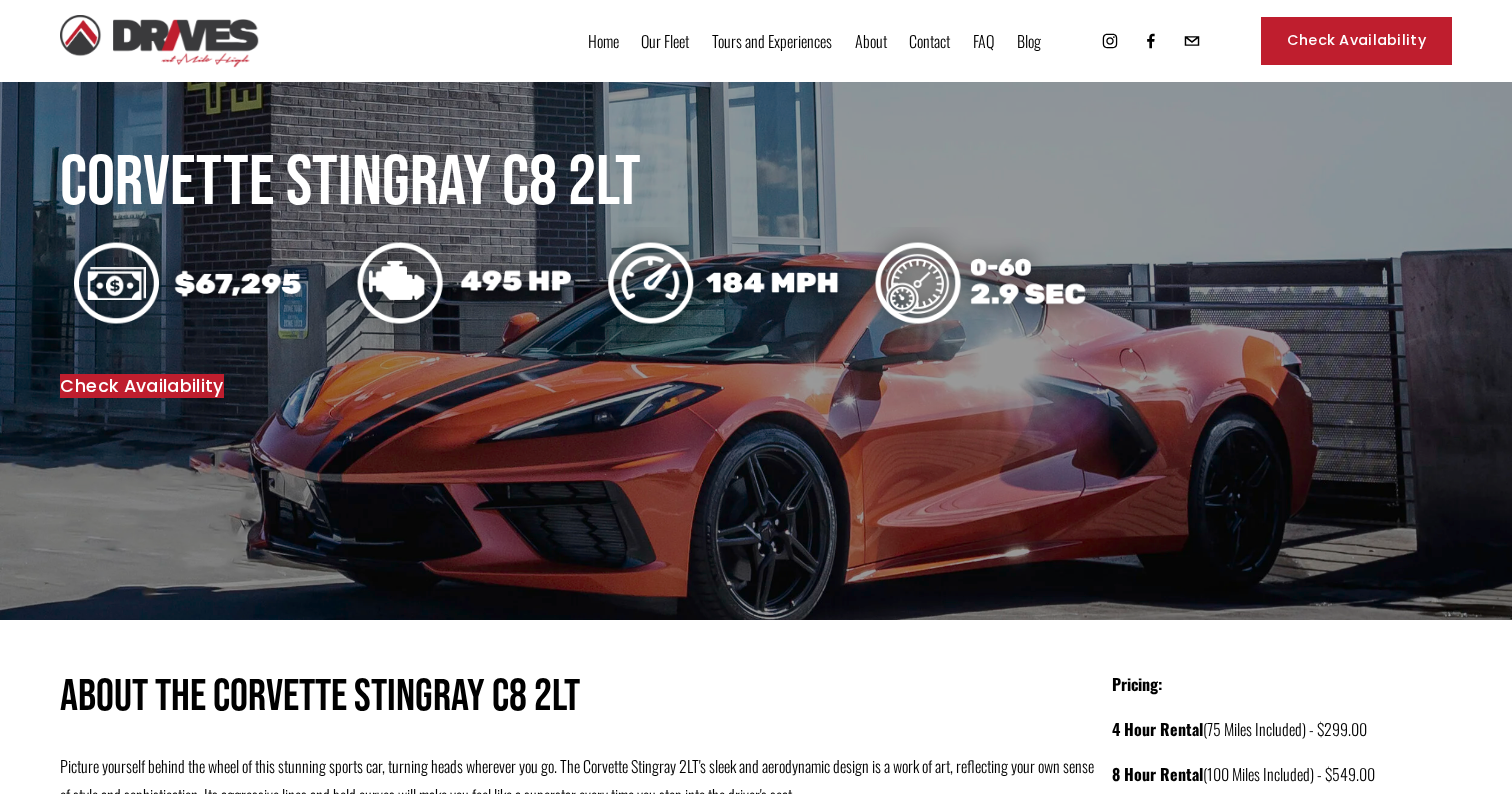 scroll, scrollTop: 0, scrollLeft: 0, axis: both 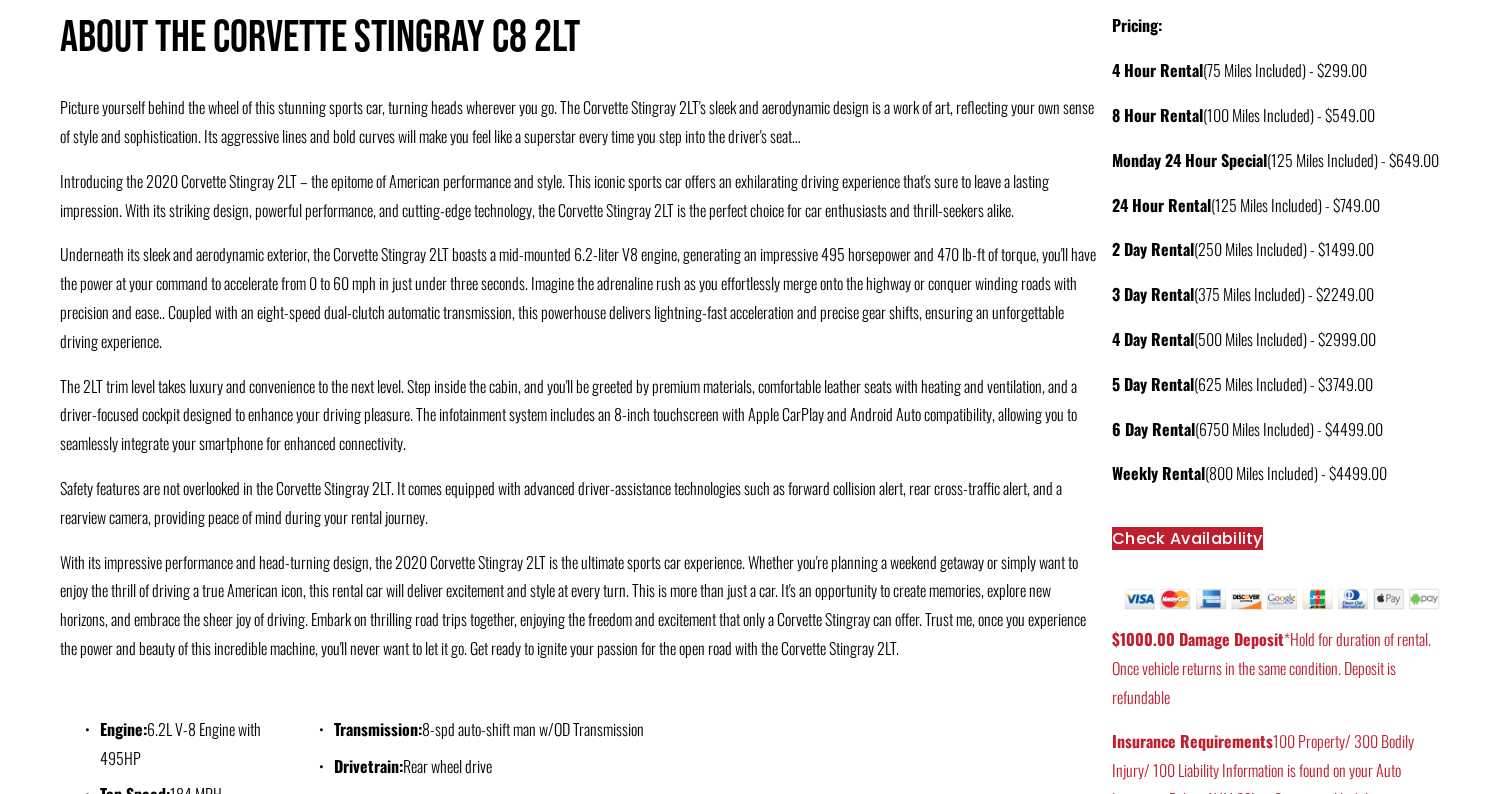 click on "Check Availability" at bounding box center (1187, 538) 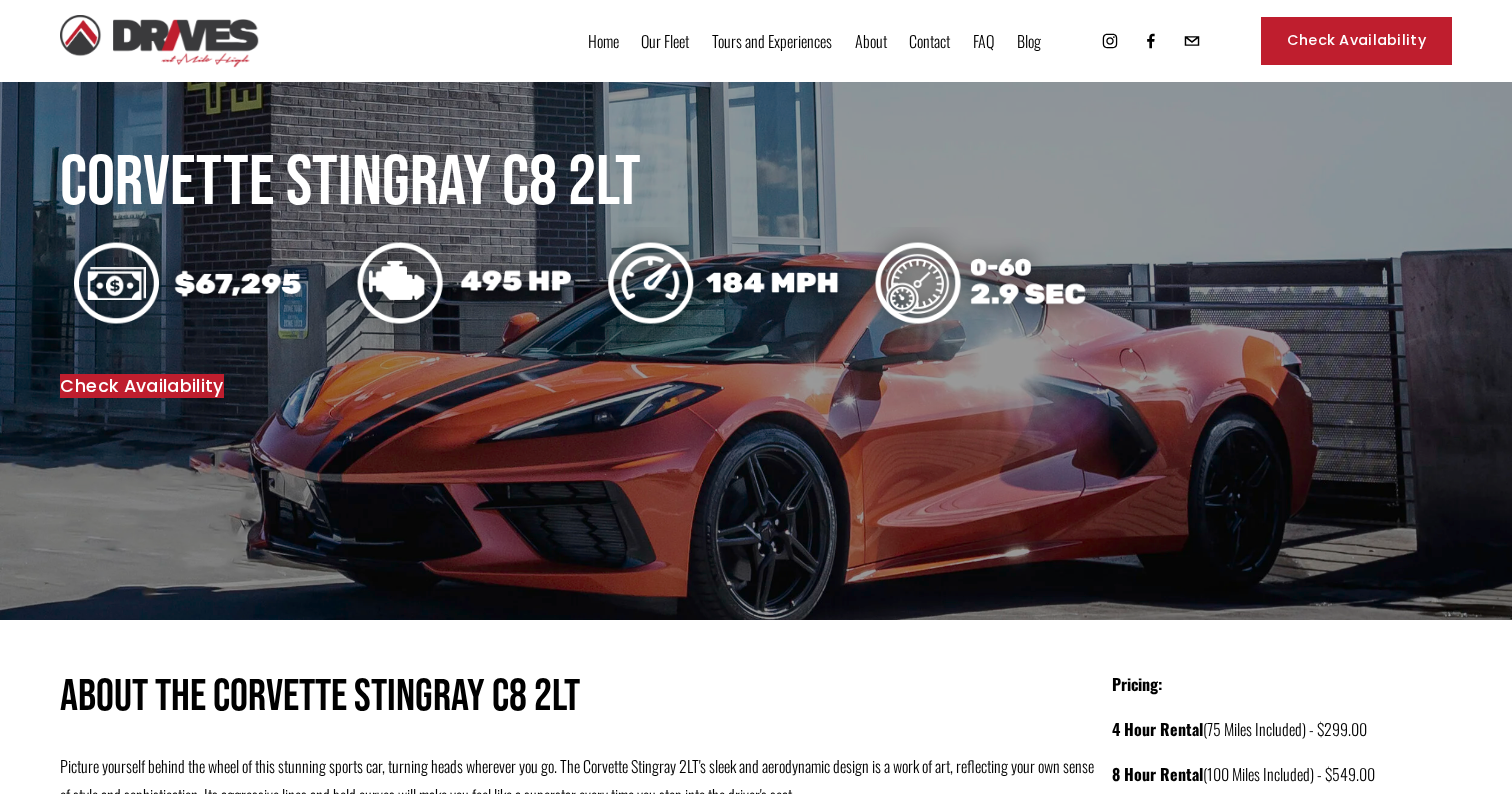 scroll, scrollTop: 0, scrollLeft: 0, axis: both 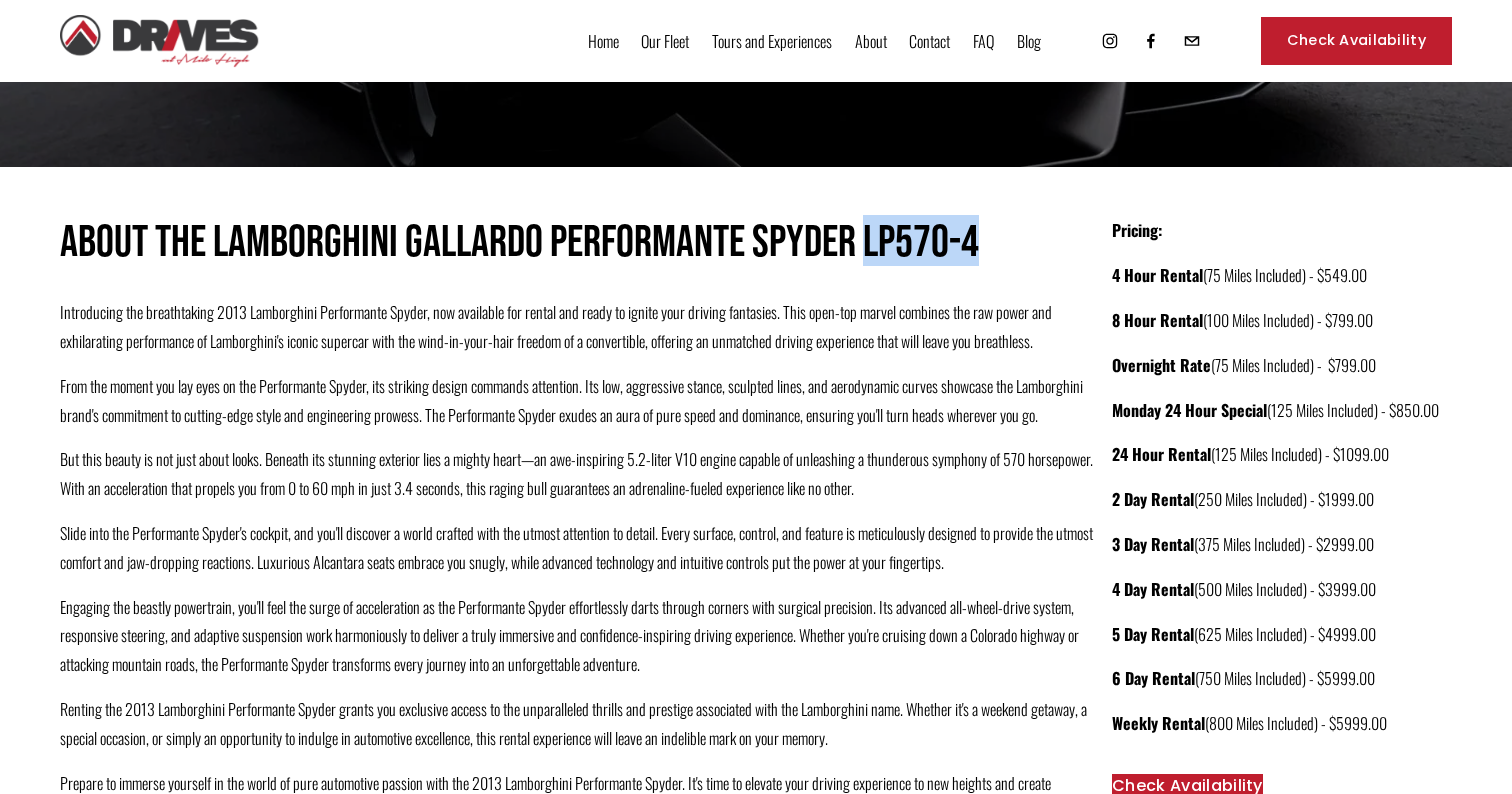 drag, startPoint x: 867, startPoint y: 237, endPoint x: 975, endPoint y: 246, distance: 108.37435 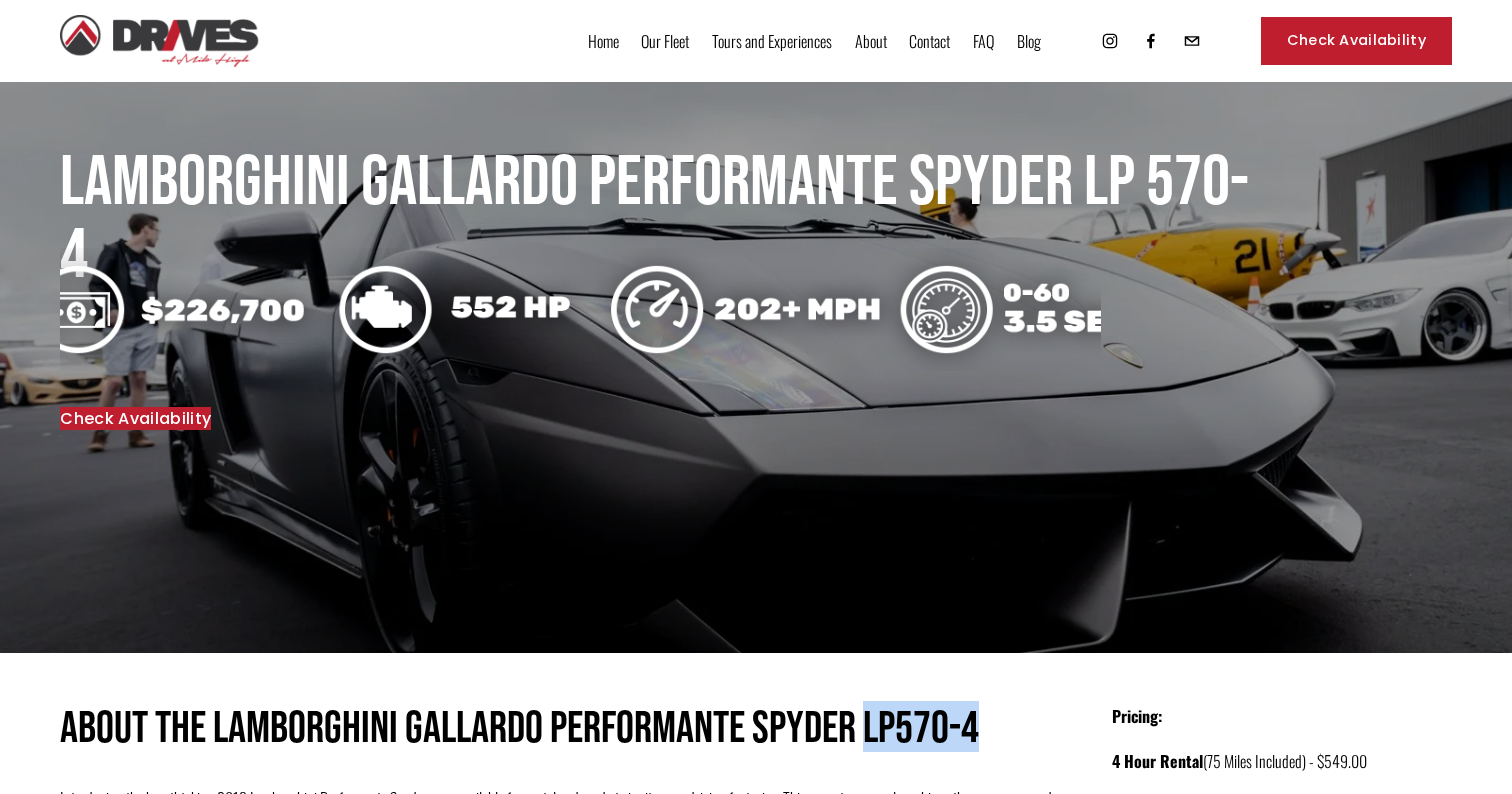 scroll, scrollTop: 0, scrollLeft: 0, axis: both 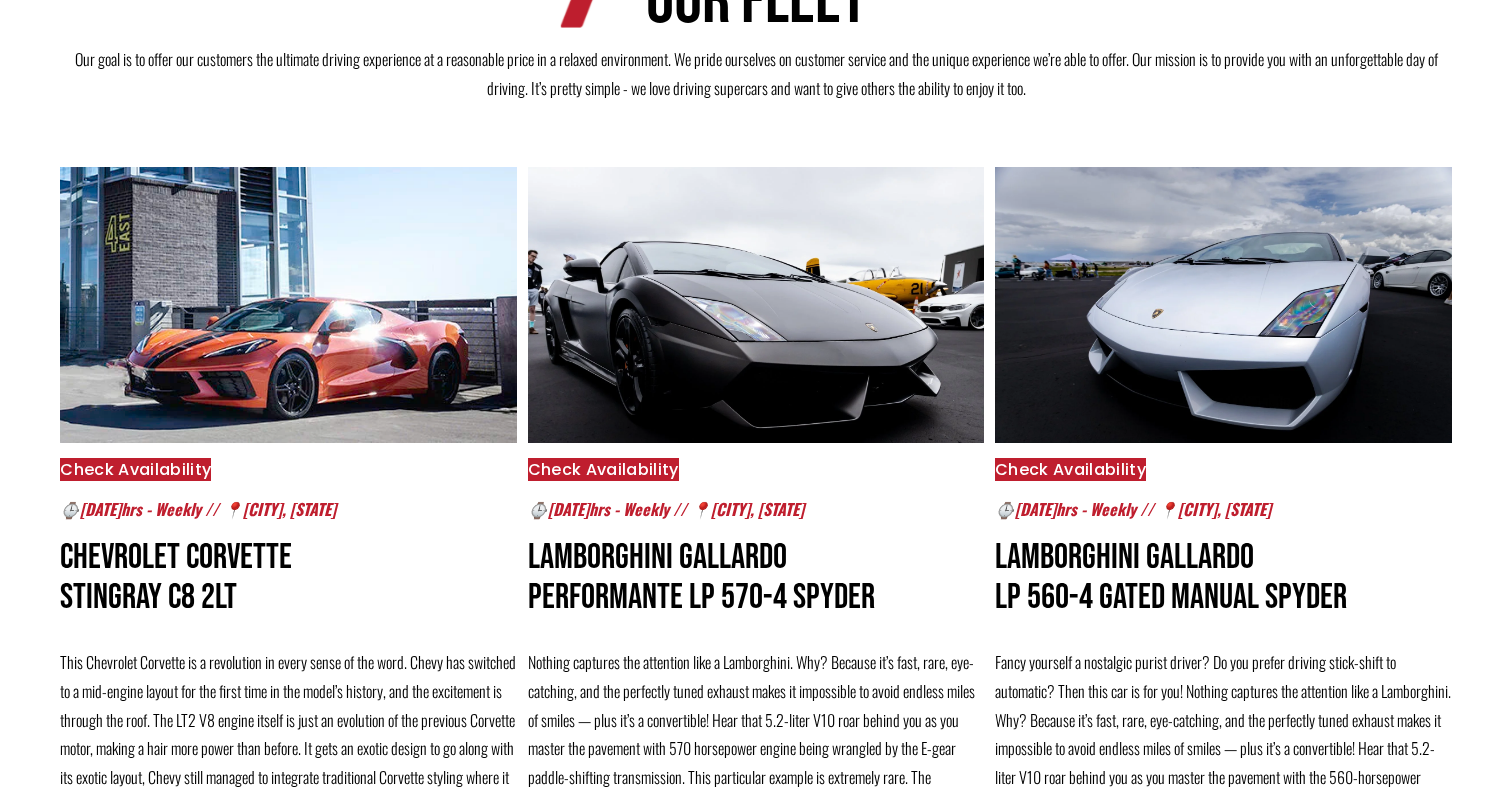 click at bounding box center [1223, 304] 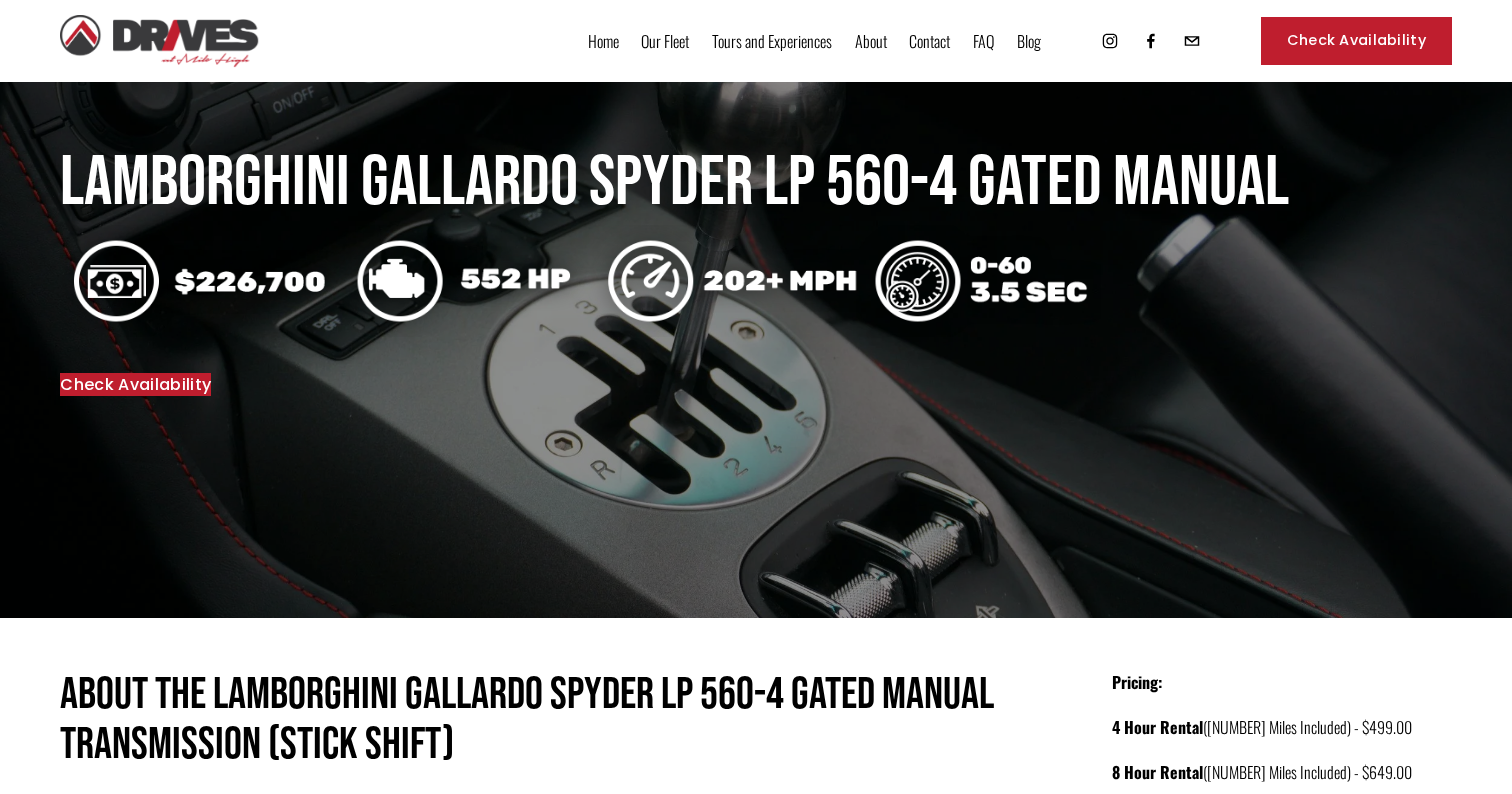 scroll, scrollTop: 0, scrollLeft: 0, axis: both 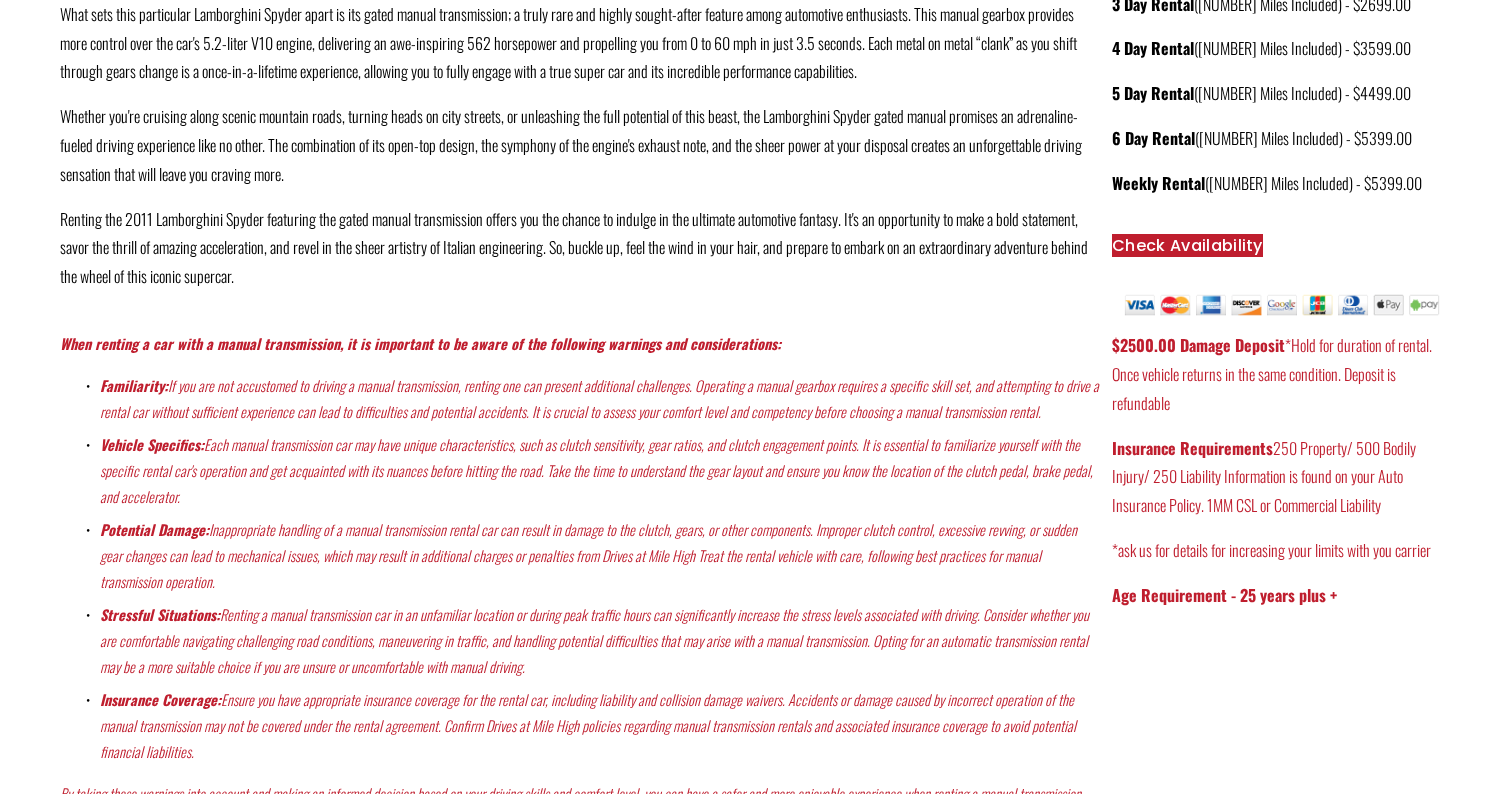 click on "Renting the 2011 Lamborghini Spyder featuring the gated manual transmission offers you the chance to indulge in the ultimate automotive fantasy. It's an opportunity to make a bold statement, savor the thrill of amazing acceleration, and revel in the sheer artistry of Italian engineering. So, buckle up, feel the wind in your hair, and prepare to embark on an extraordinary adventure behind the wheel of this iconic supercar." at bounding box center (580, 248) 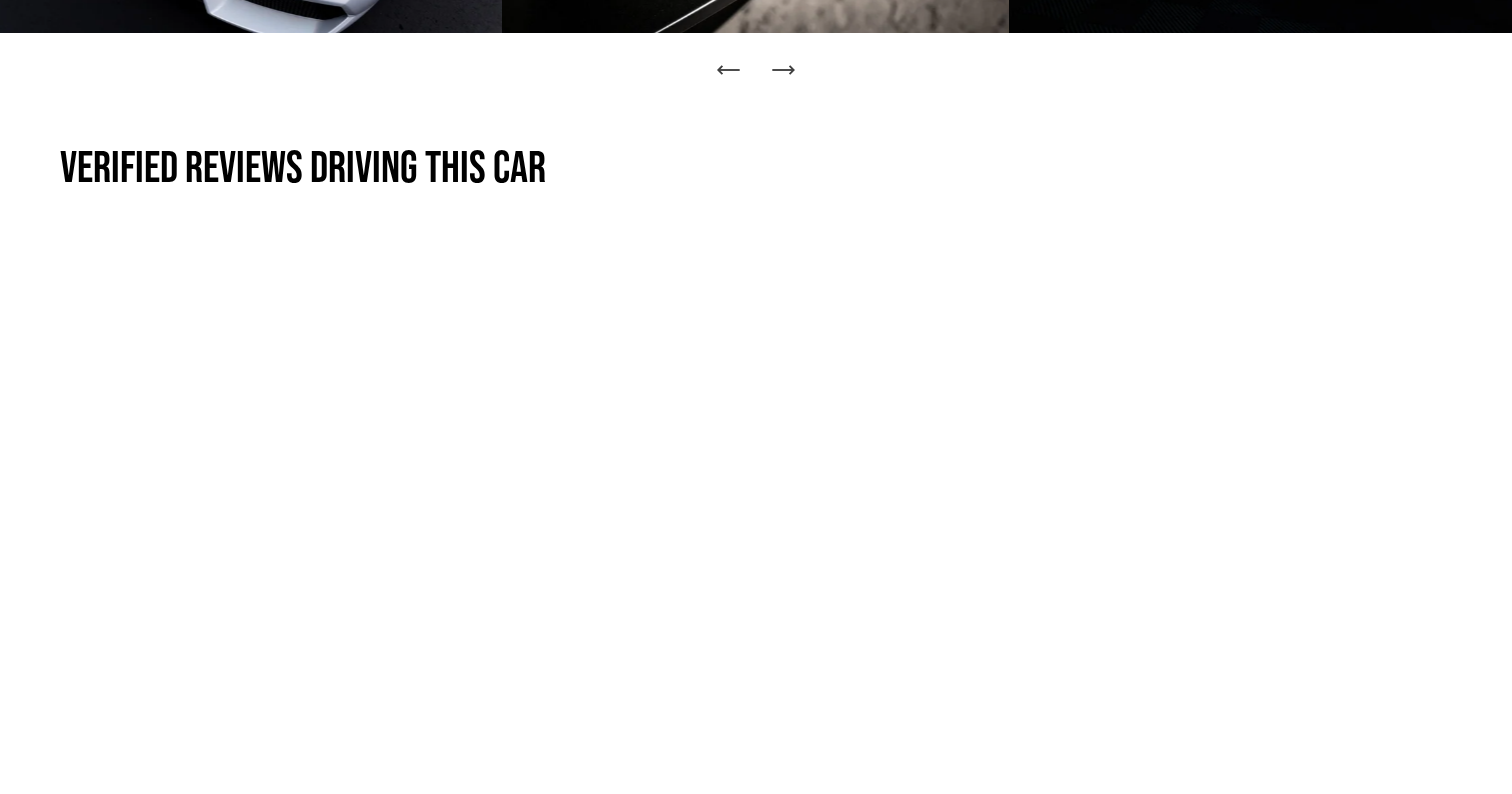 scroll, scrollTop: 2372, scrollLeft: 0, axis: vertical 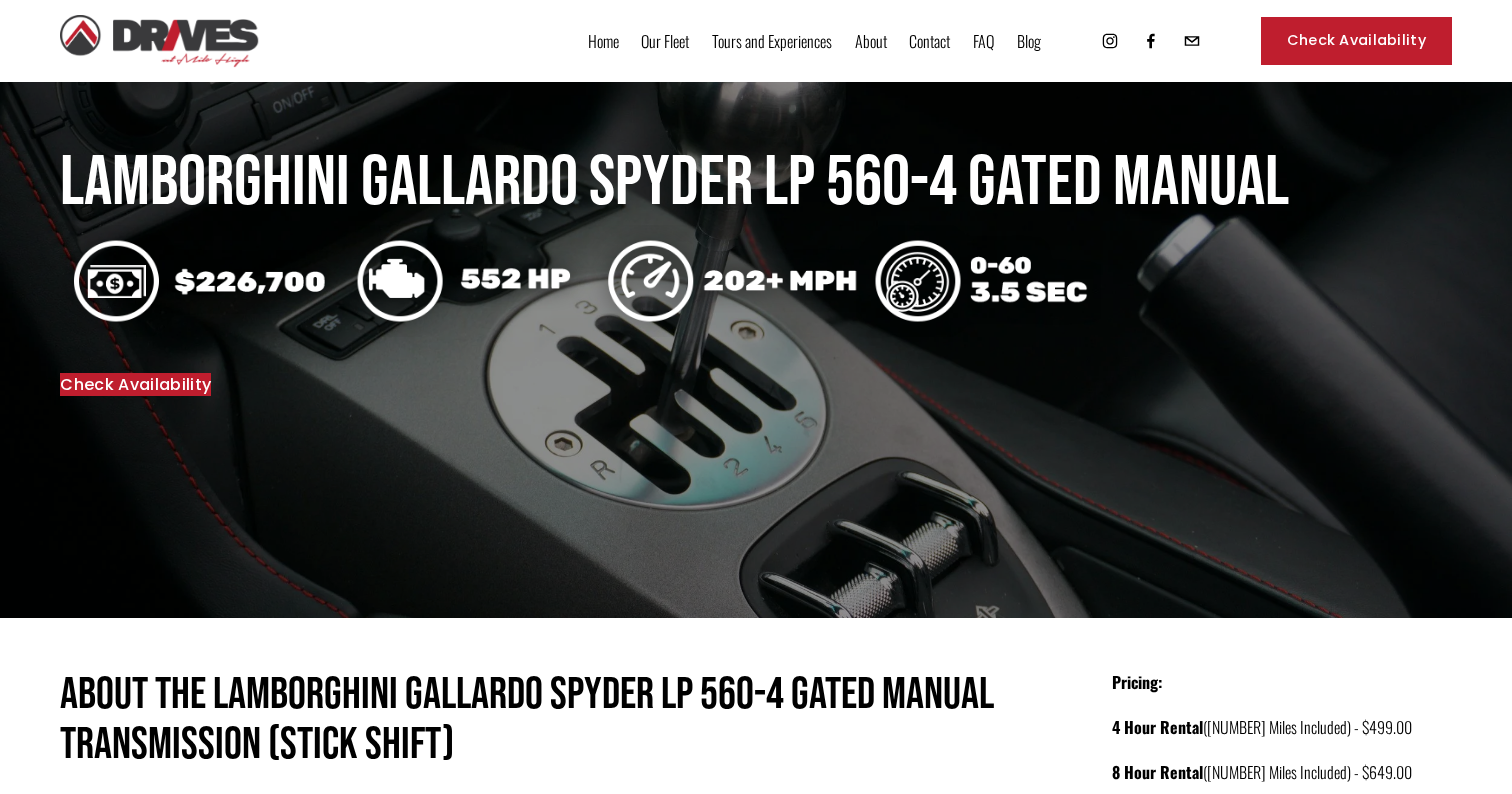 click on "Self Guided Tours" at bounding box center (0, 0) 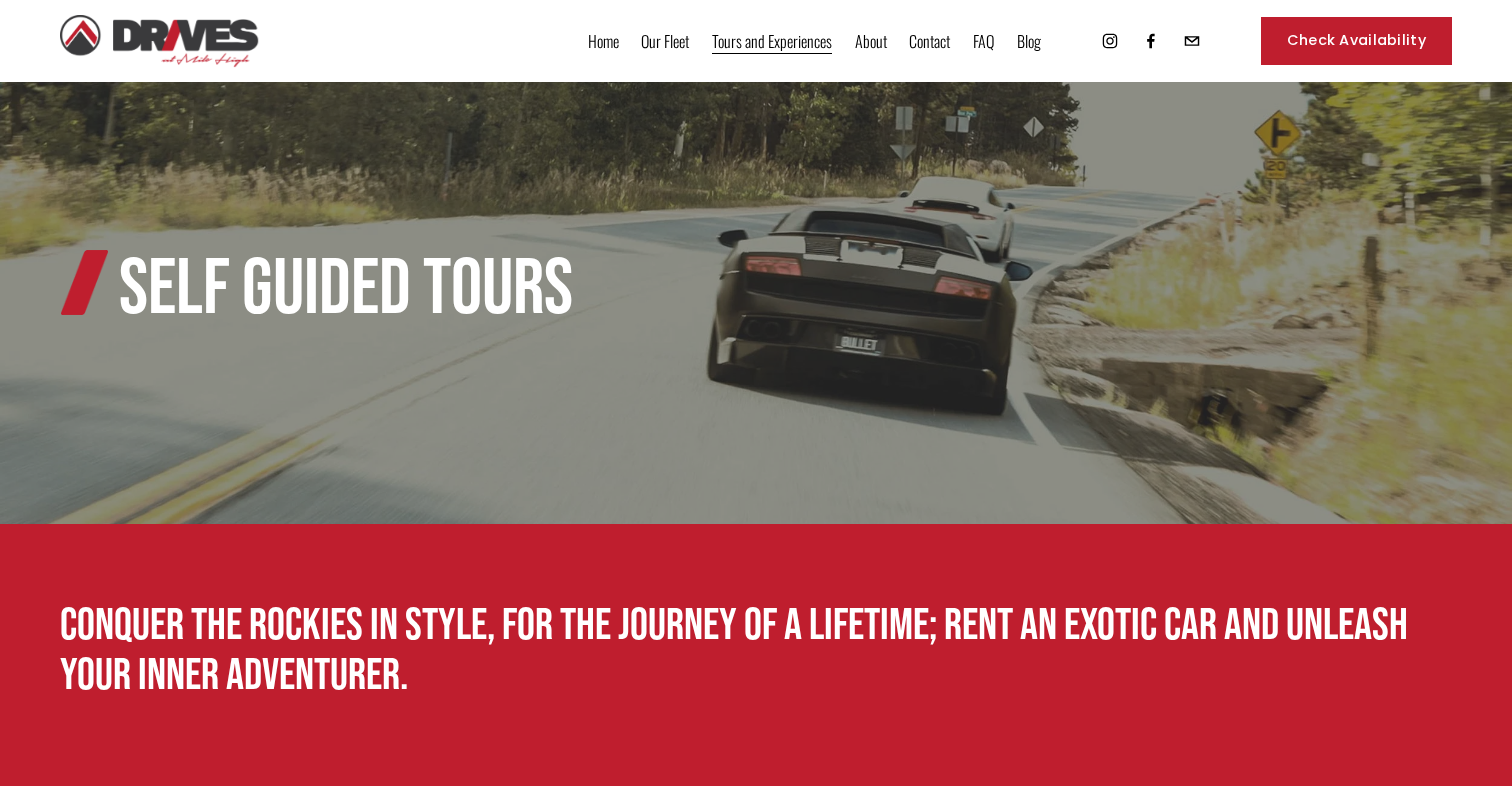 scroll, scrollTop: 0, scrollLeft: 0, axis: both 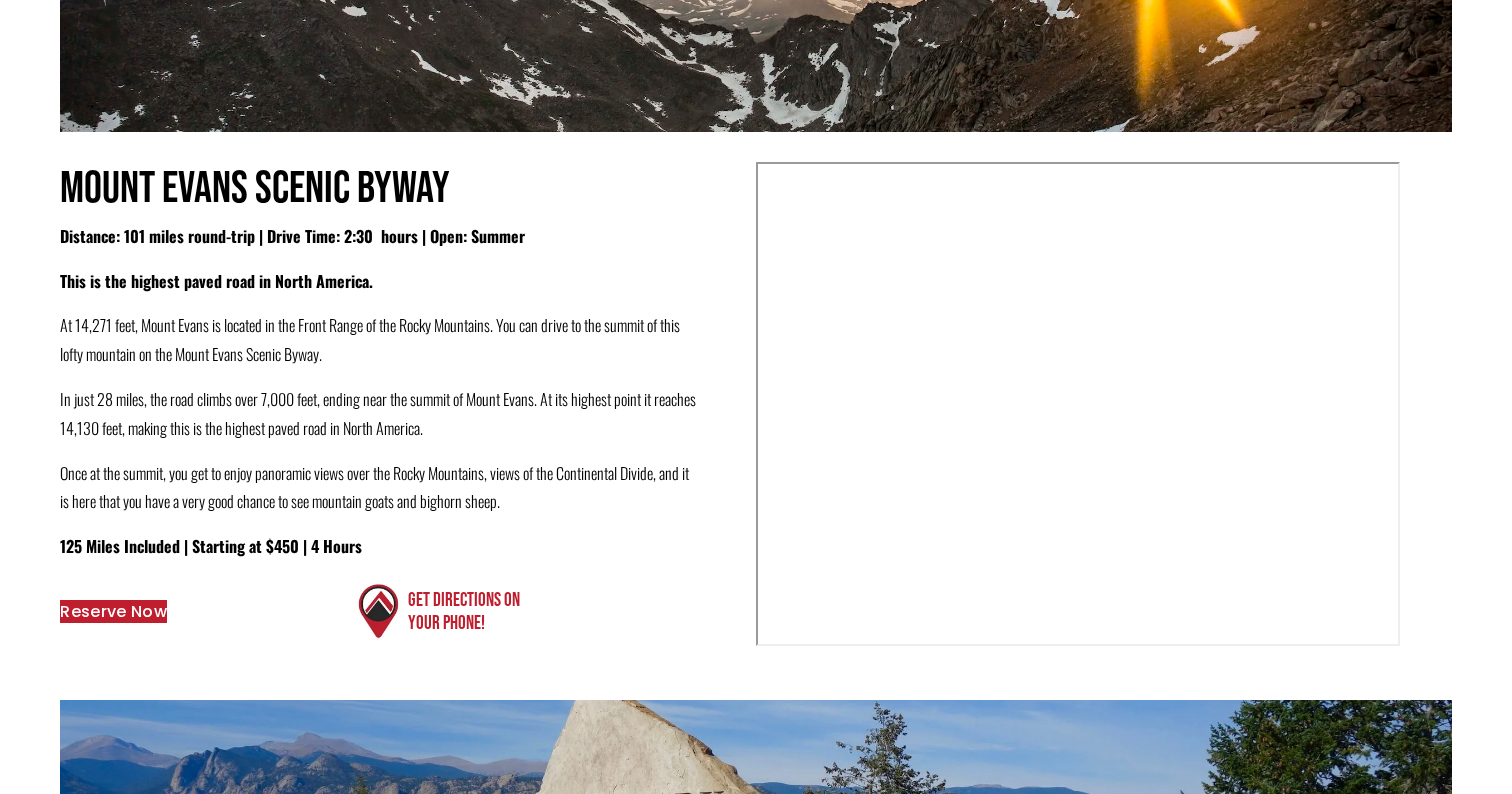 click on "Reserve Now" at bounding box center (113, 611) 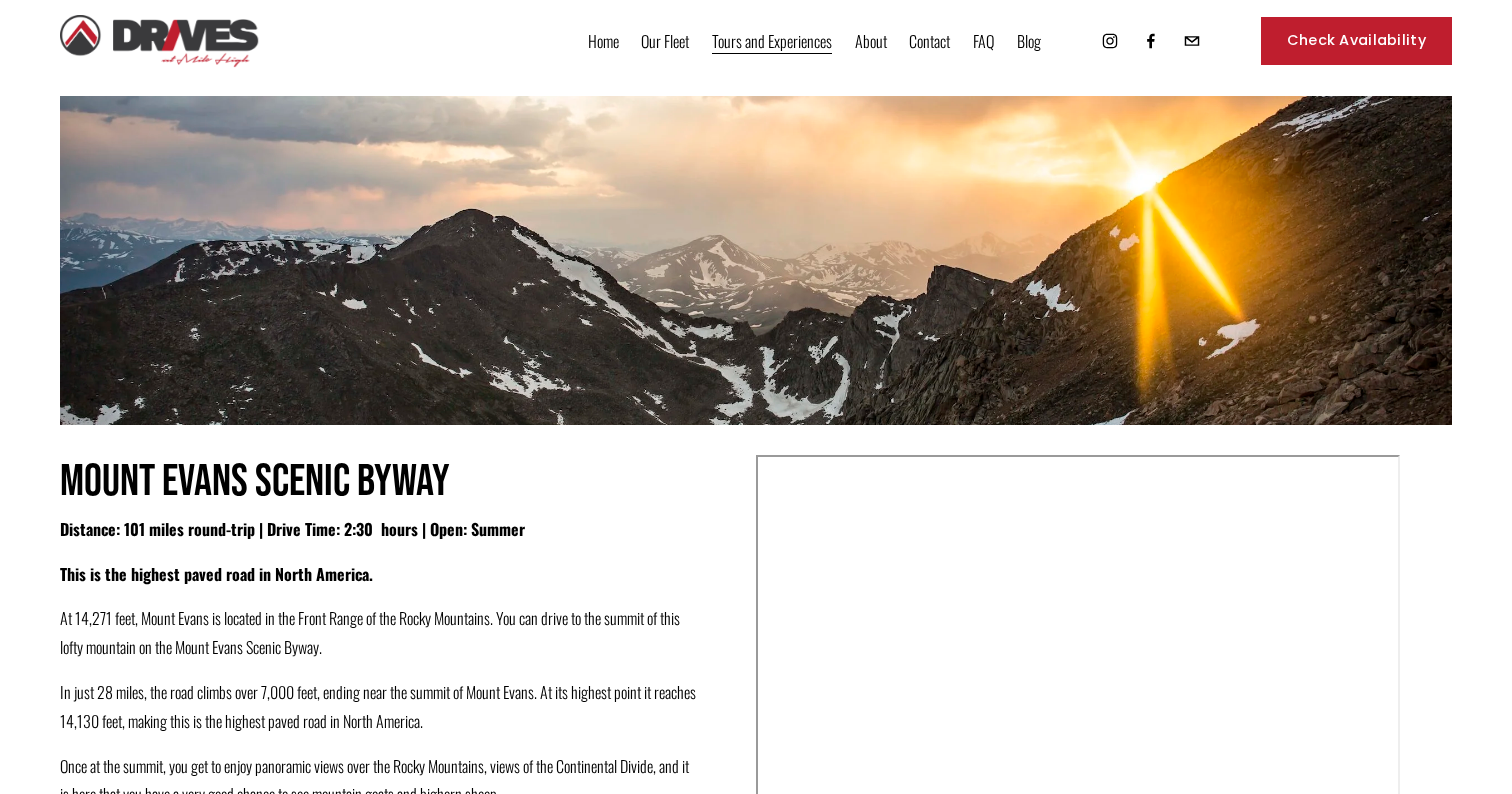 scroll, scrollTop: 1580, scrollLeft: 0, axis: vertical 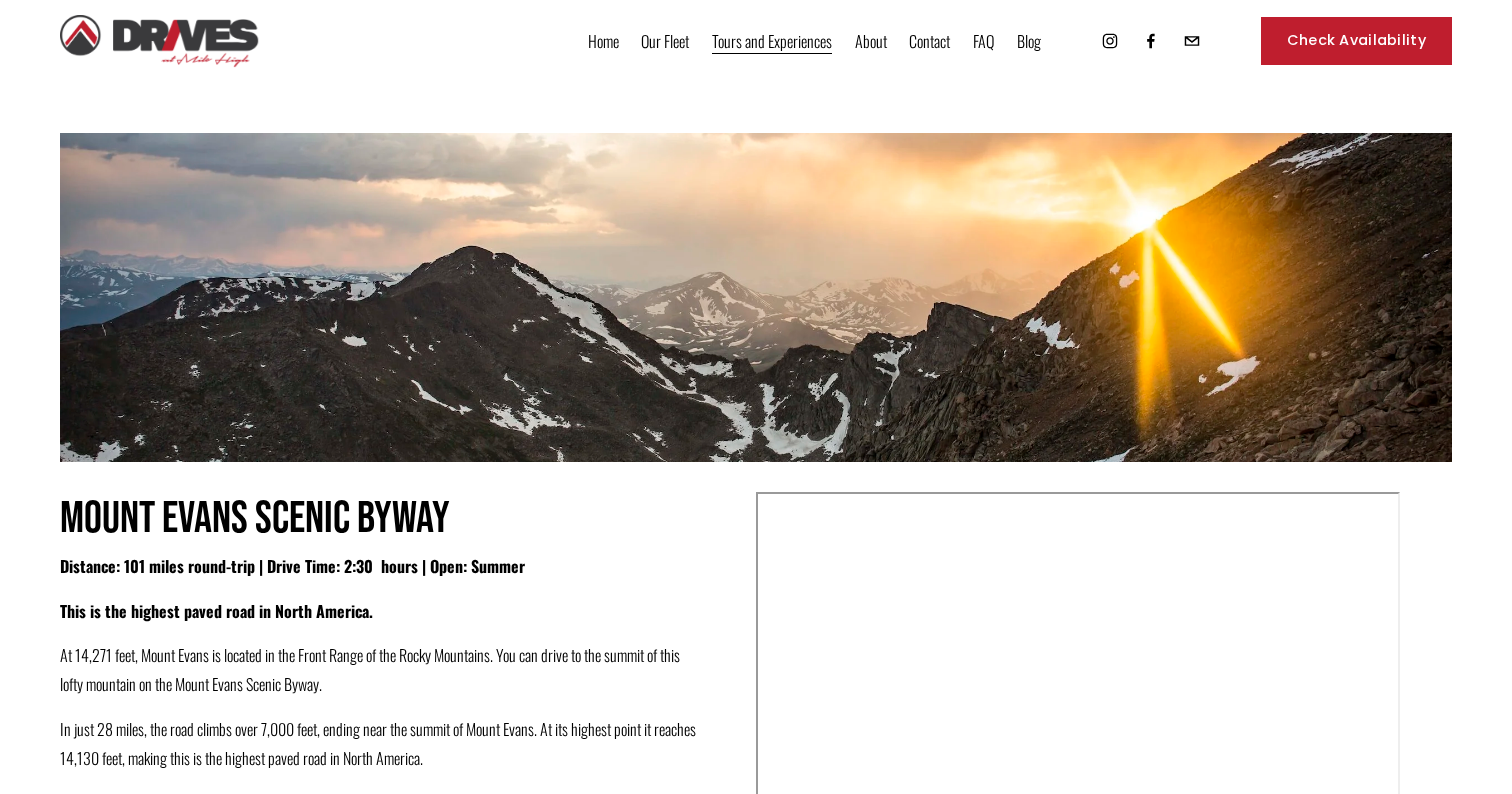 click on "FAQ" at bounding box center [983, 41] 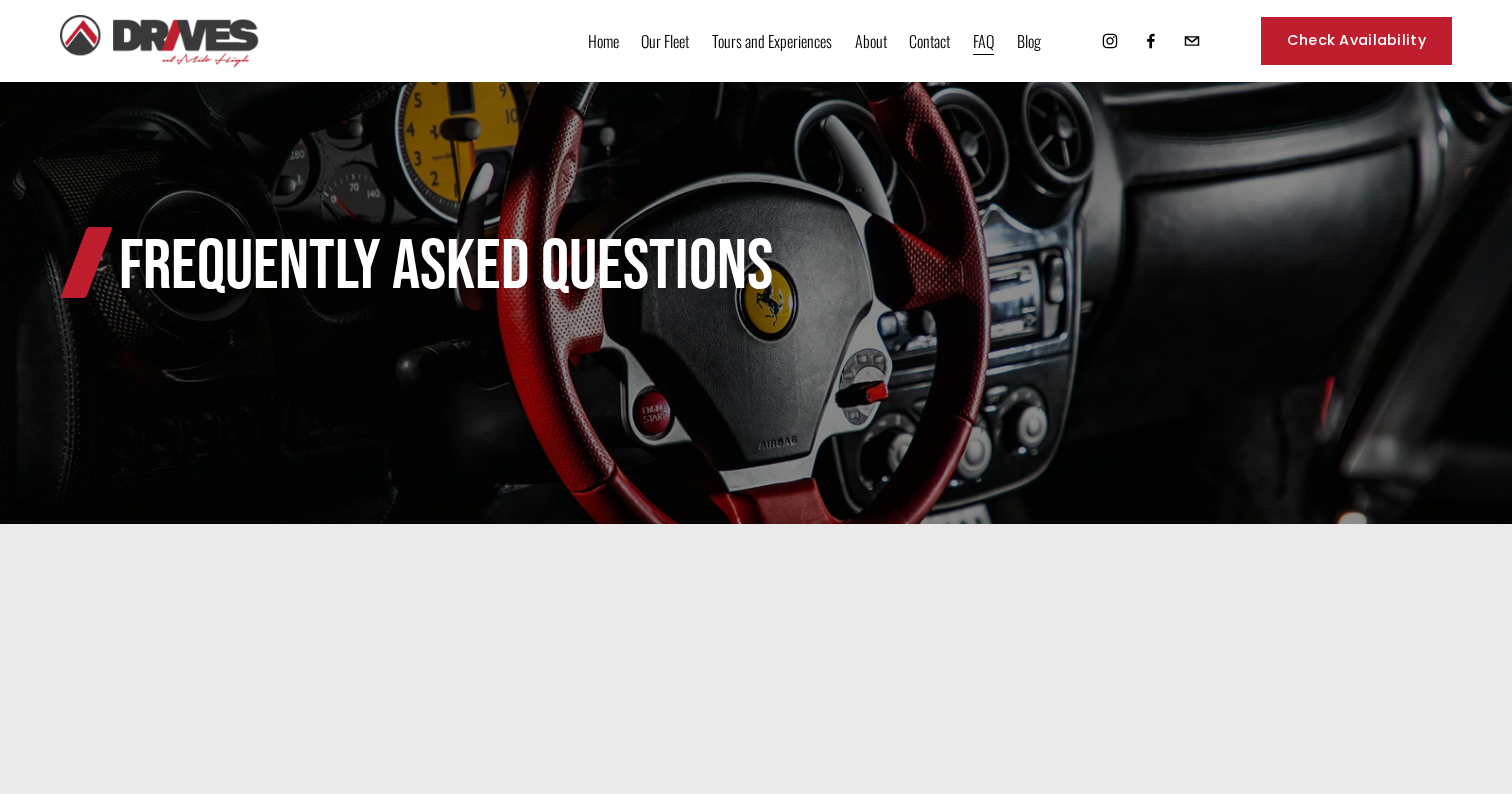 scroll, scrollTop: 0, scrollLeft: 0, axis: both 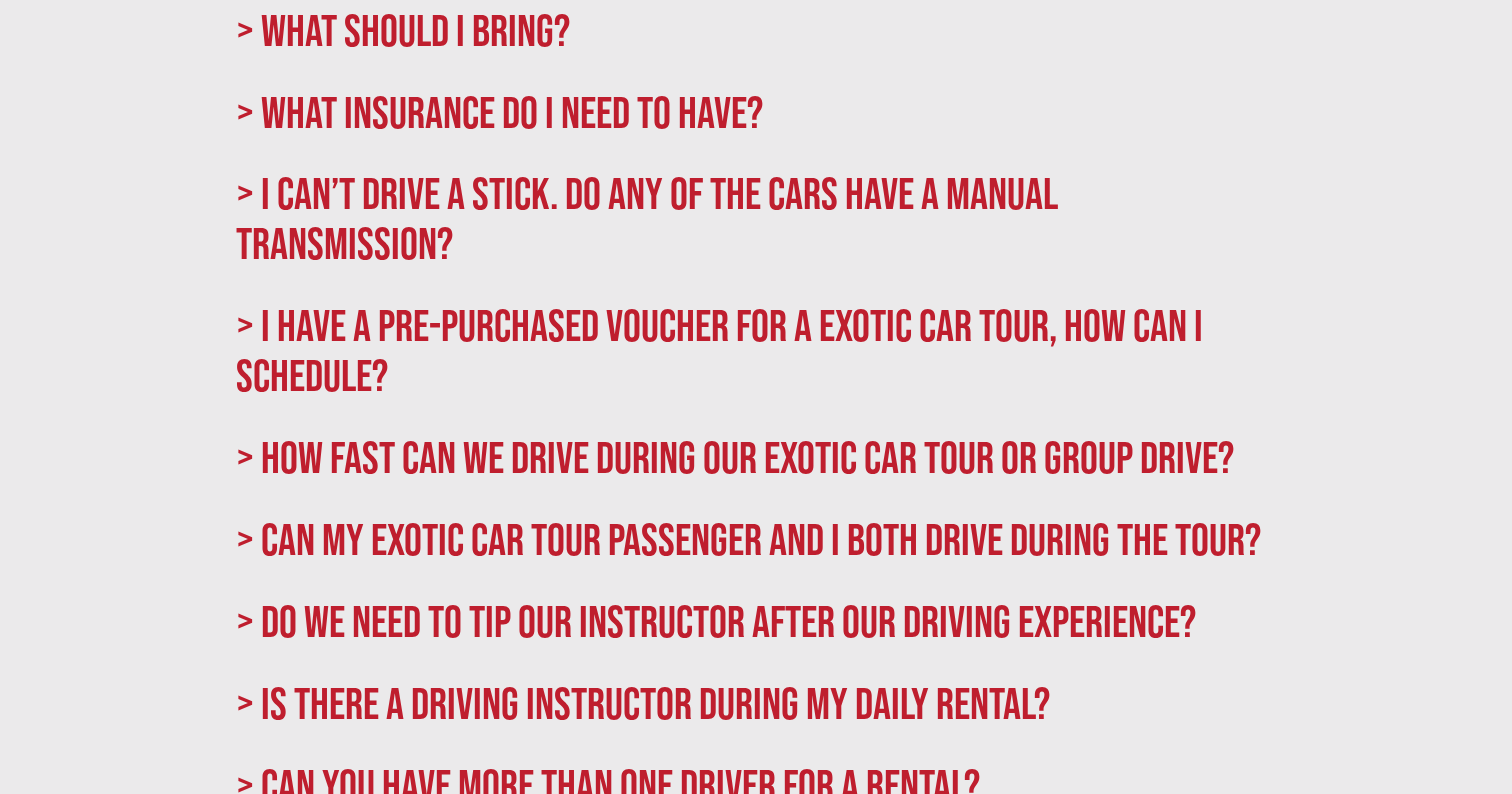 click on "> What insurance do I need to have?" at bounding box center [756, 113] 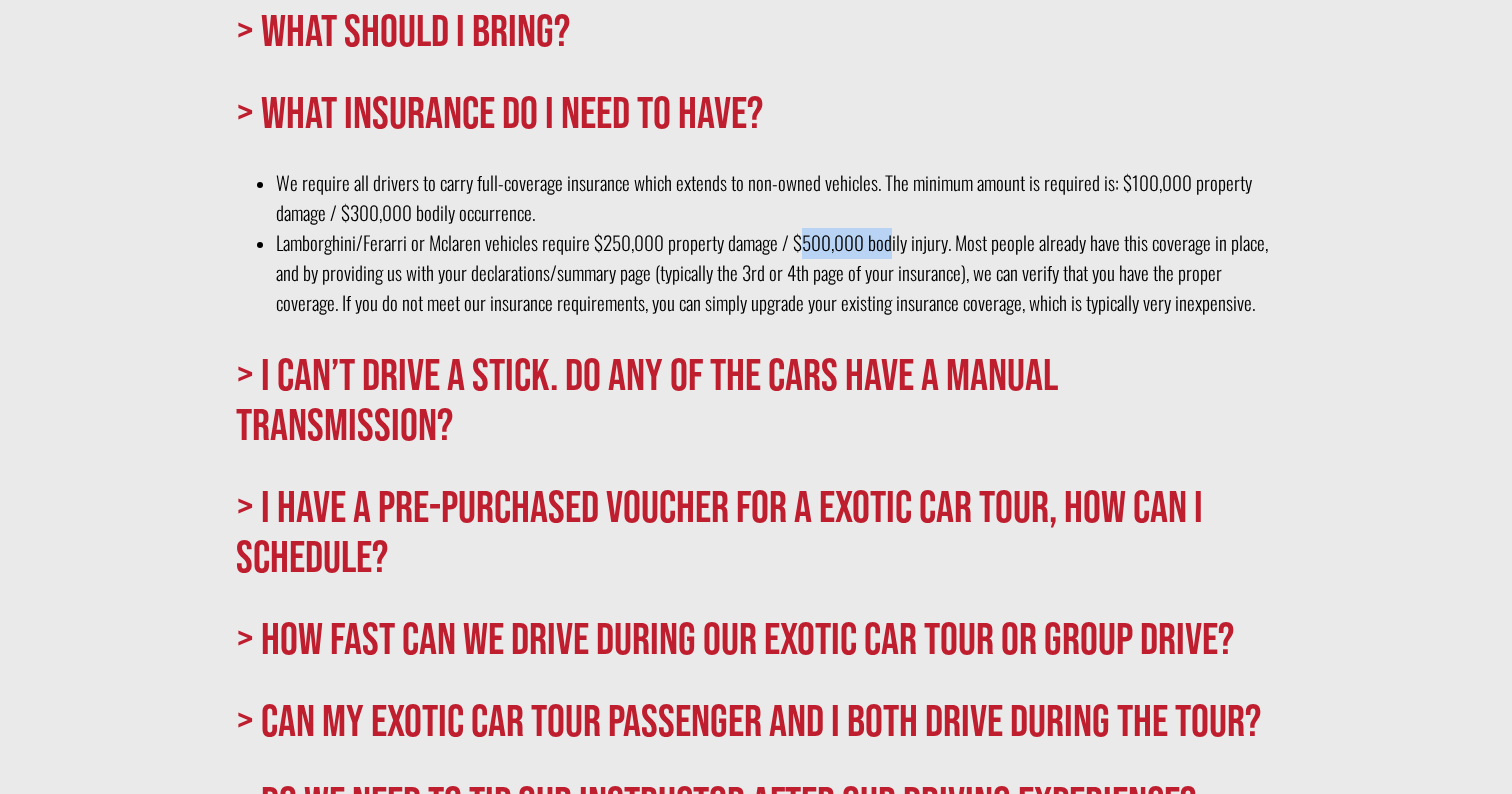 drag, startPoint x: 797, startPoint y: 239, endPoint x: 885, endPoint y: 226, distance: 88.95505 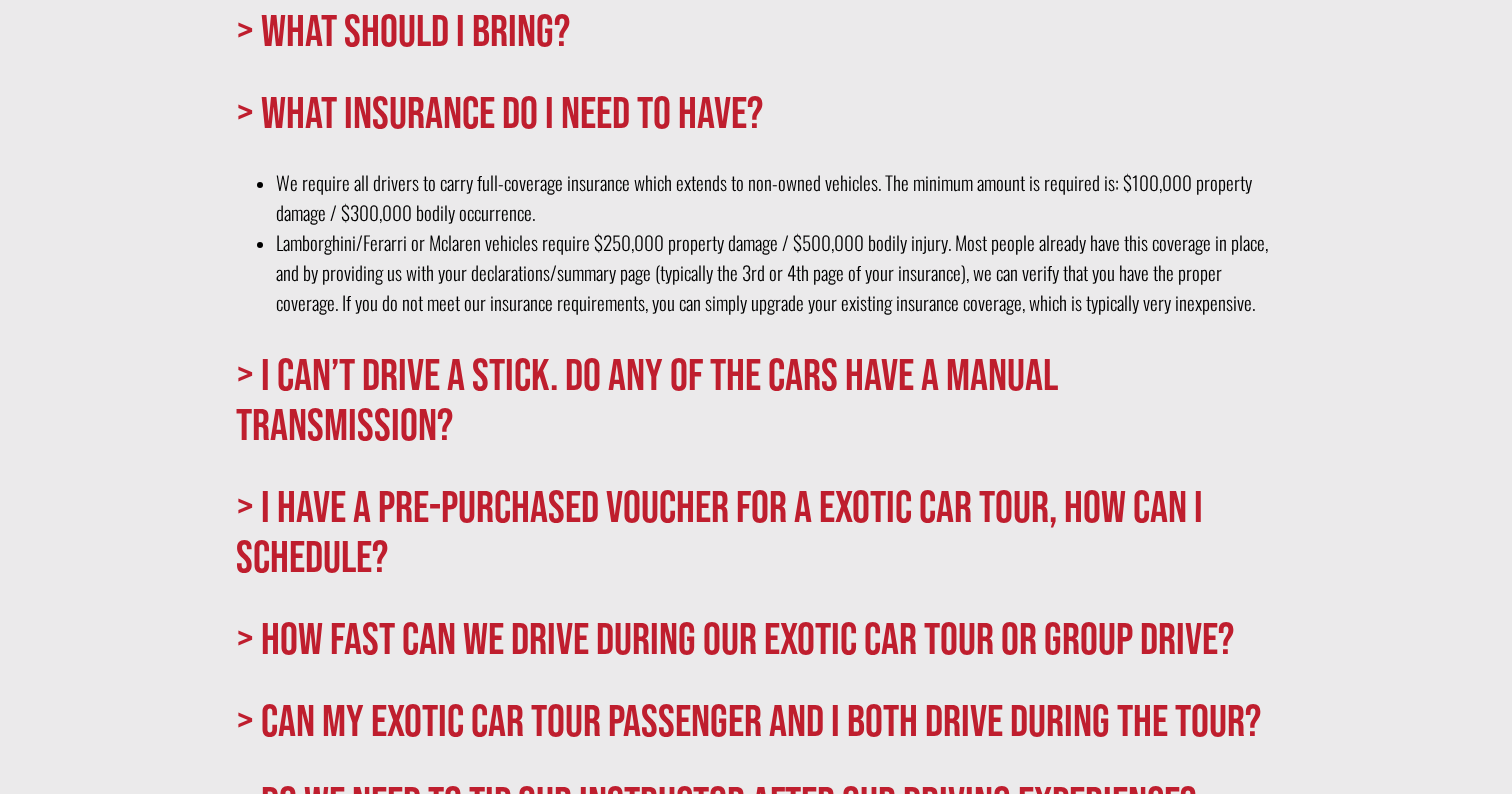 click on "Lamborghini/Ferarri or Mclaren vehicles require $250,000 property damage / $500,000 bodily injury. Most people already have this coverage in place, and by providing us with your declarations/summary page (typically the 3rd or 4th page of your insurance), we can verify that you have the proper coverage. If you do not meet our insurance requirements, you can simply upgrade your existing insurance coverage, which is typically very inexpensive." at bounding box center (0, 0) 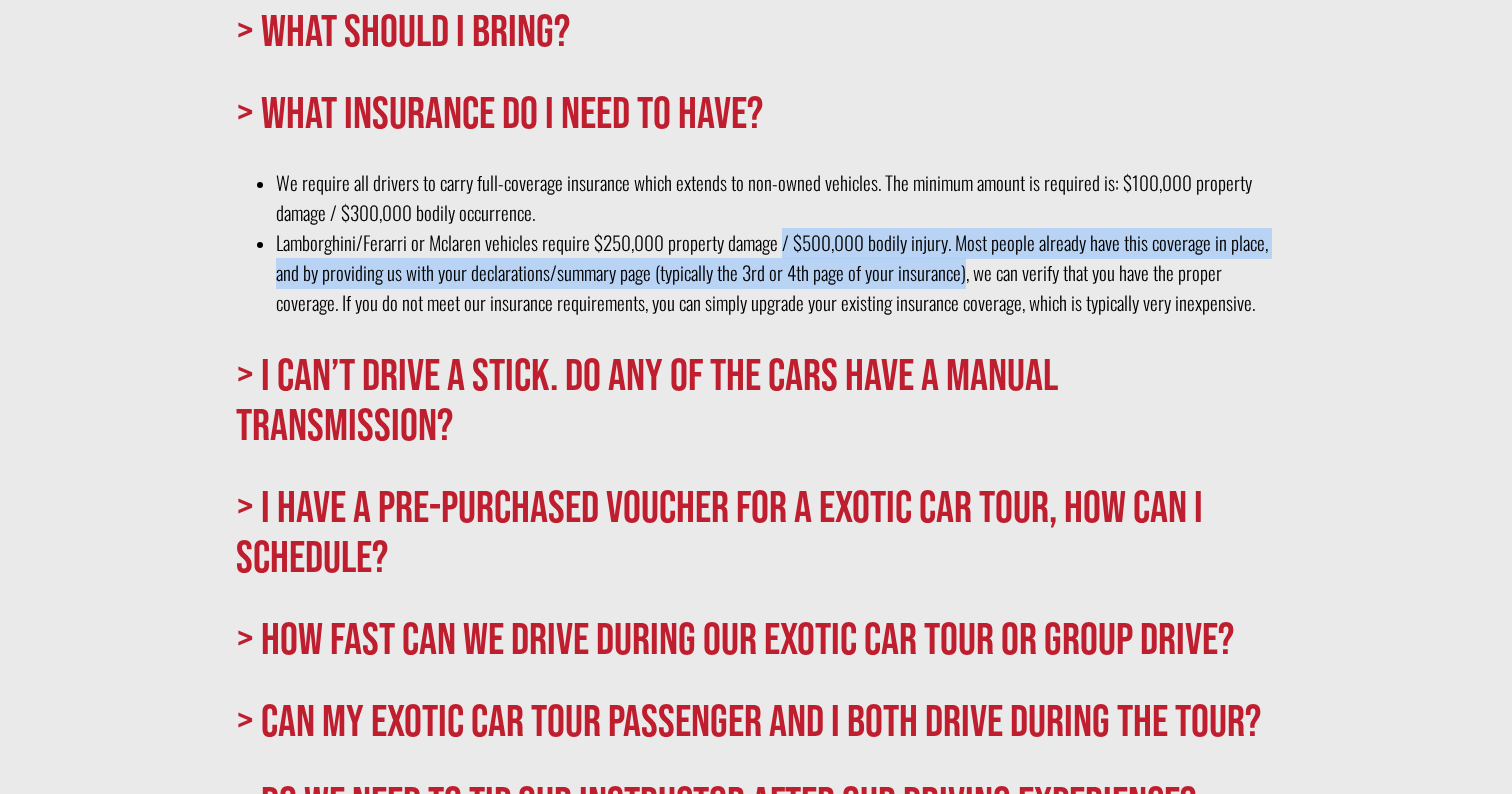 drag, startPoint x: 778, startPoint y: 238, endPoint x: 966, endPoint y: 251, distance: 188.44893 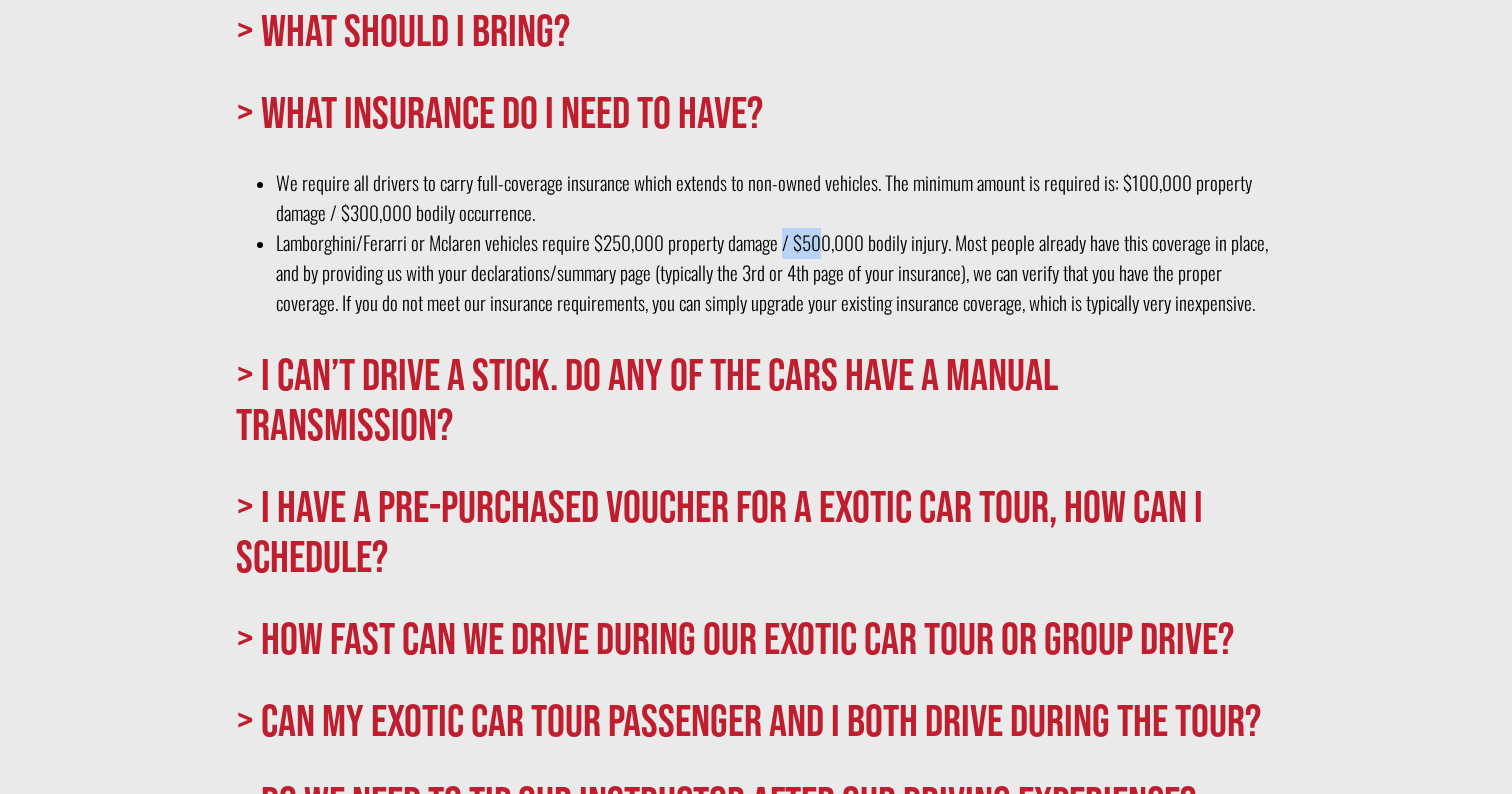 drag, startPoint x: 819, startPoint y: 228, endPoint x: 781, endPoint y: 236, distance: 38.832977 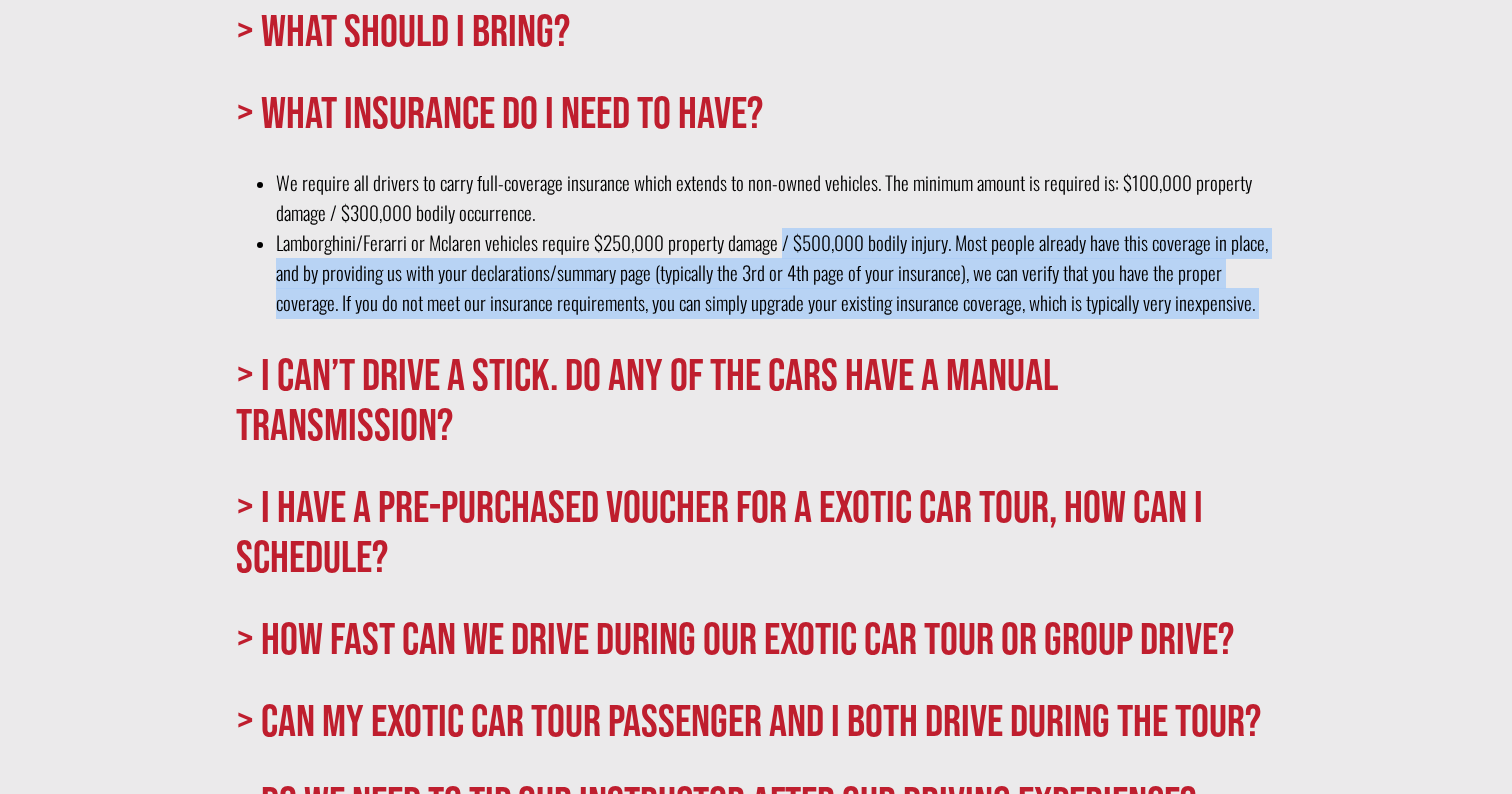 drag, startPoint x: 781, startPoint y: 236, endPoint x: 914, endPoint y: 220, distance: 133.95895 